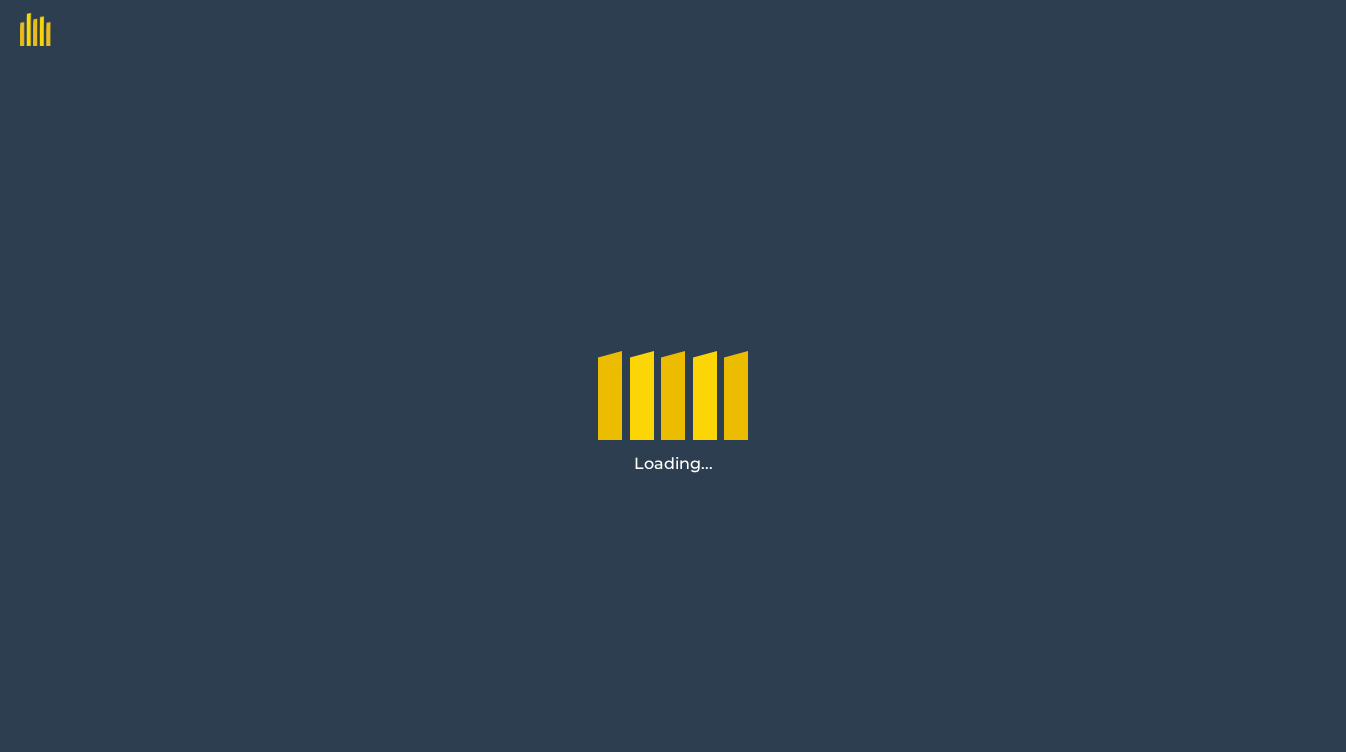scroll, scrollTop: 0, scrollLeft: 0, axis: both 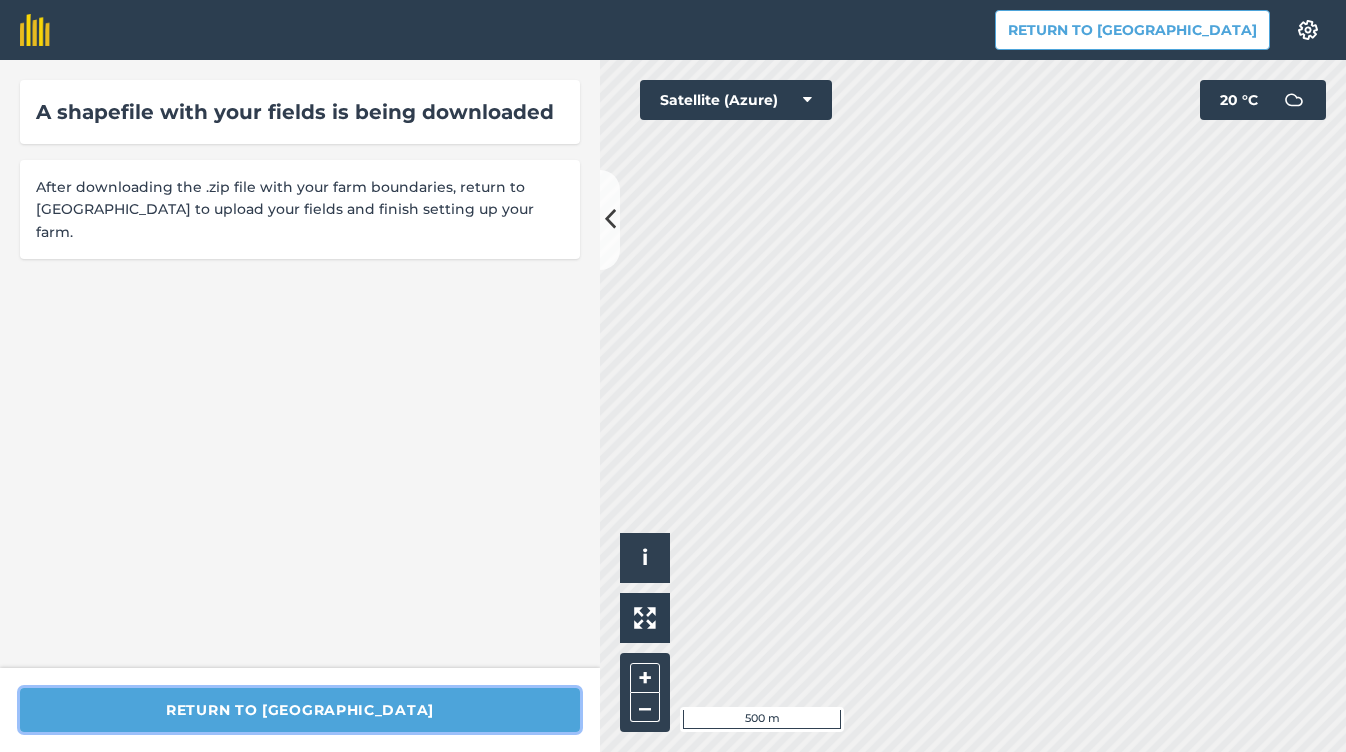 click on "Return to [GEOGRAPHIC_DATA]" at bounding box center [300, 710] 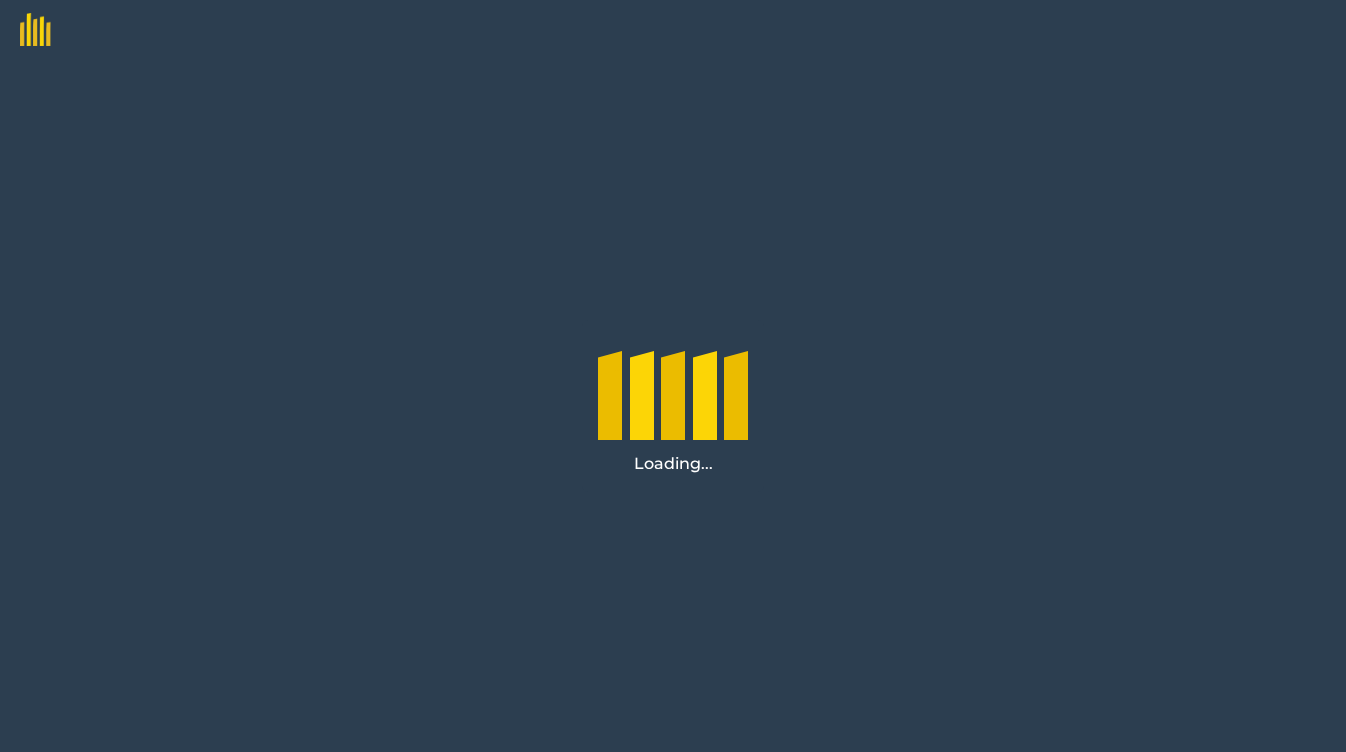 scroll, scrollTop: 0, scrollLeft: 0, axis: both 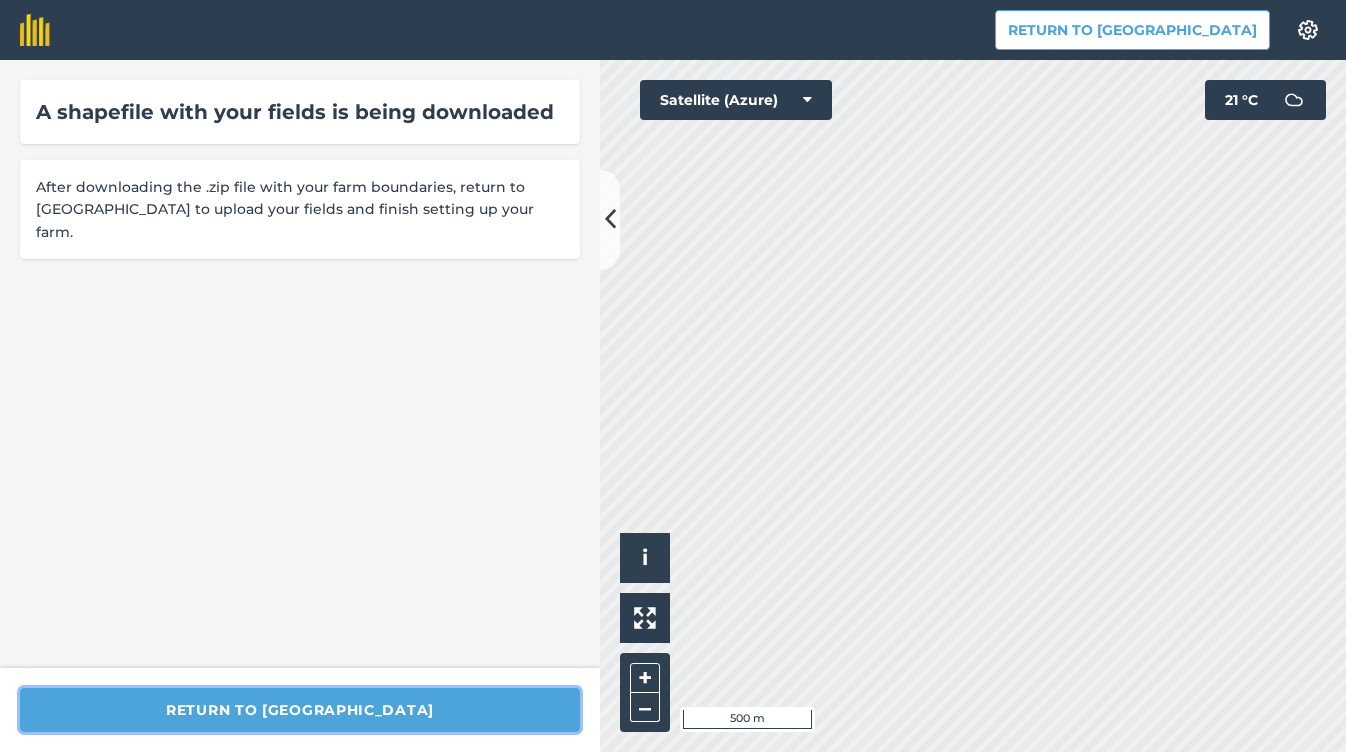 click on "Return to [GEOGRAPHIC_DATA]" at bounding box center (300, 710) 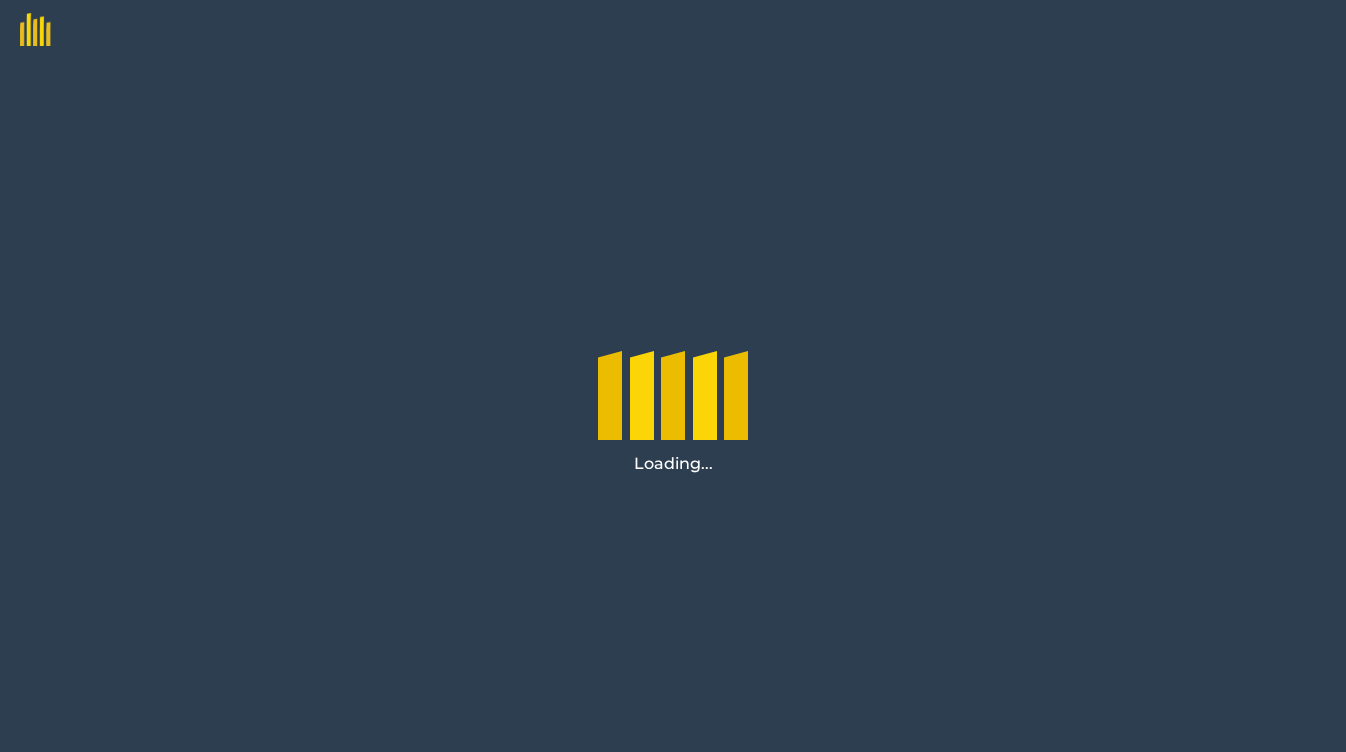 scroll, scrollTop: 0, scrollLeft: 0, axis: both 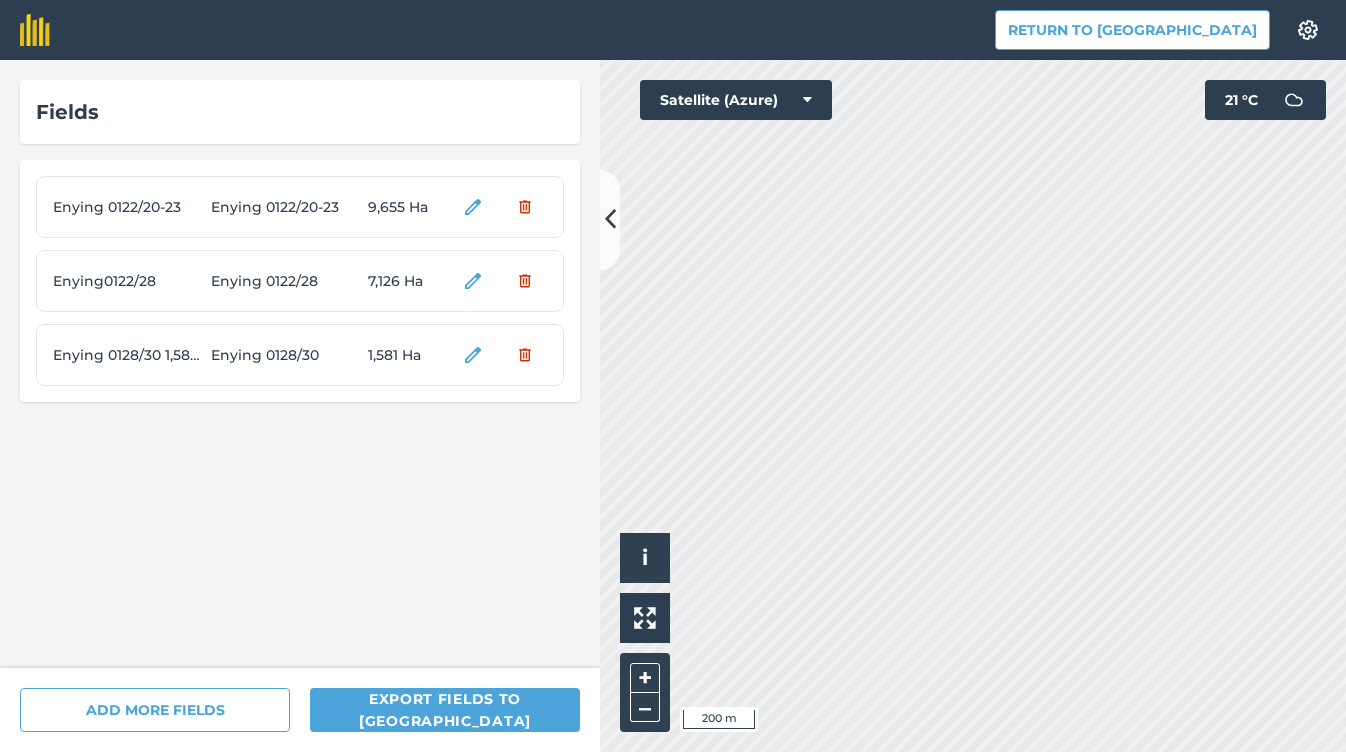 click on "Enying 0122/20-23" at bounding box center (286, 207) 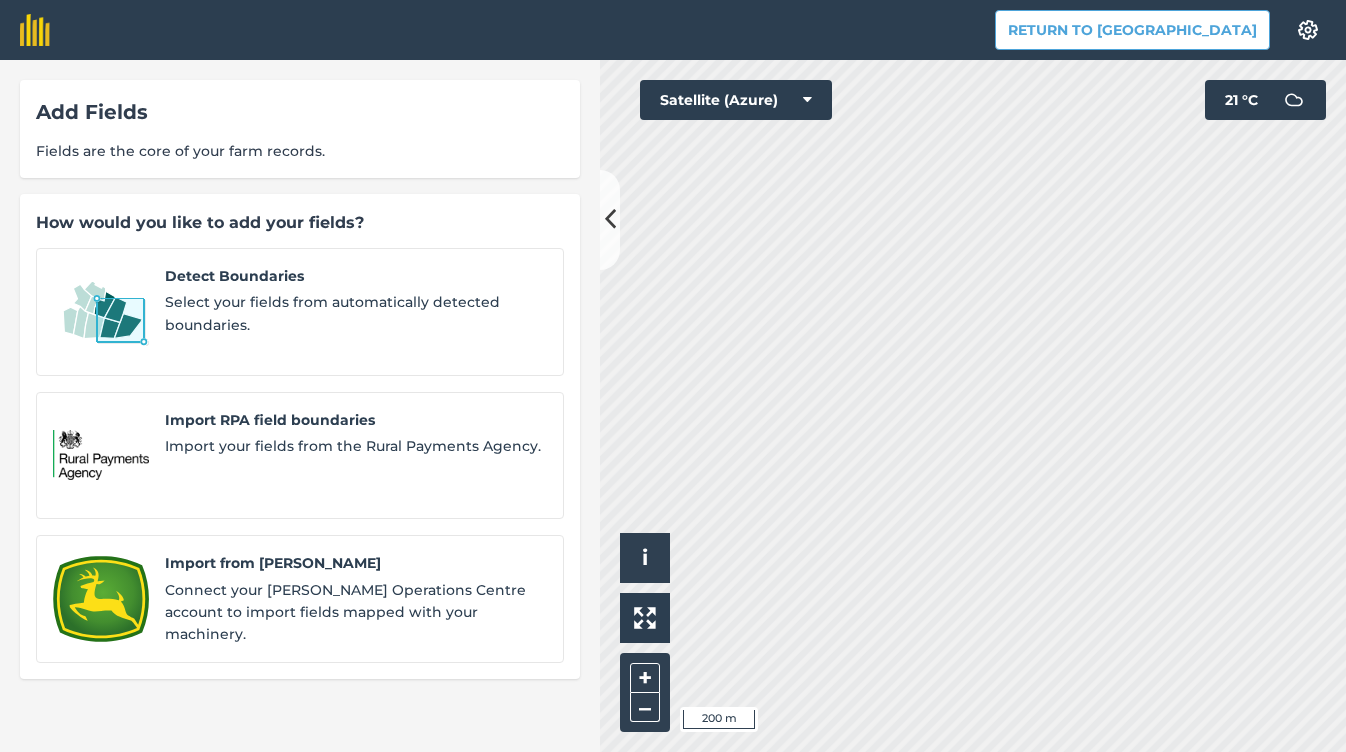 click at bounding box center (610, 220) 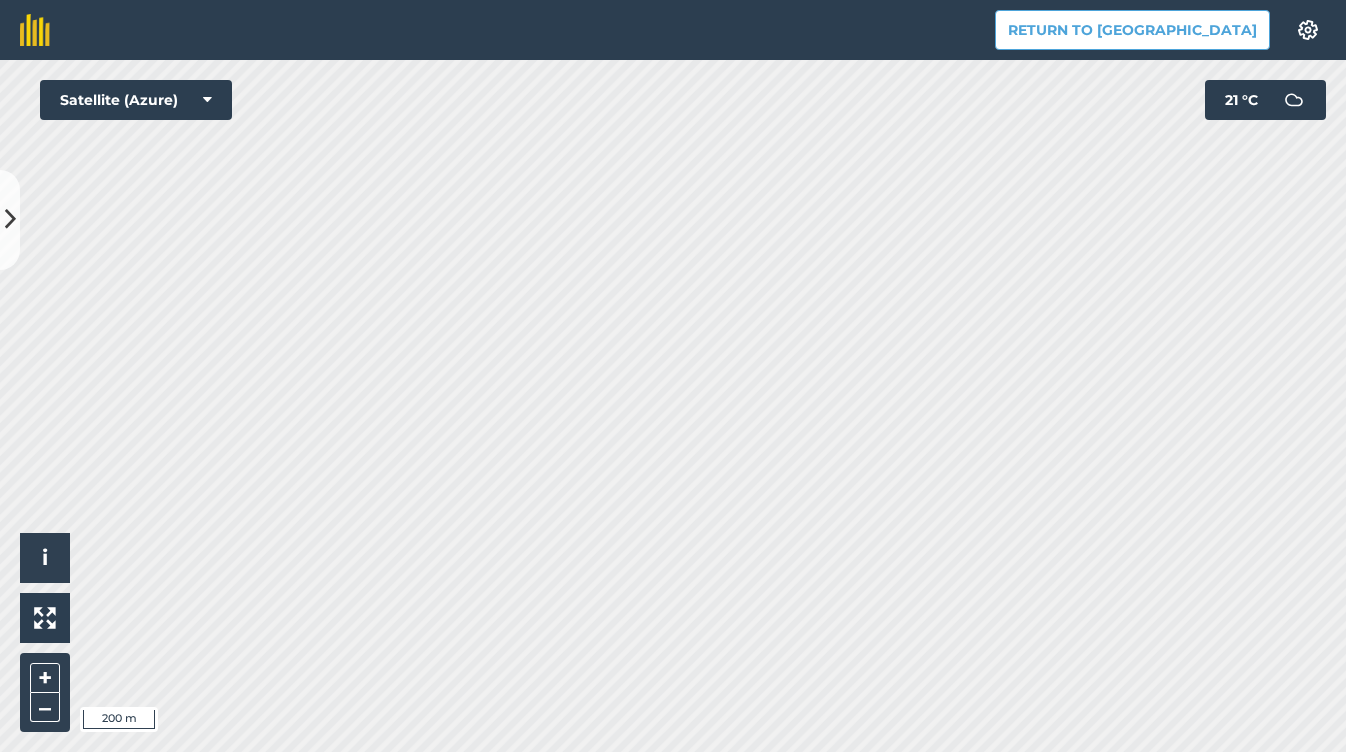 click at bounding box center [10, 220] 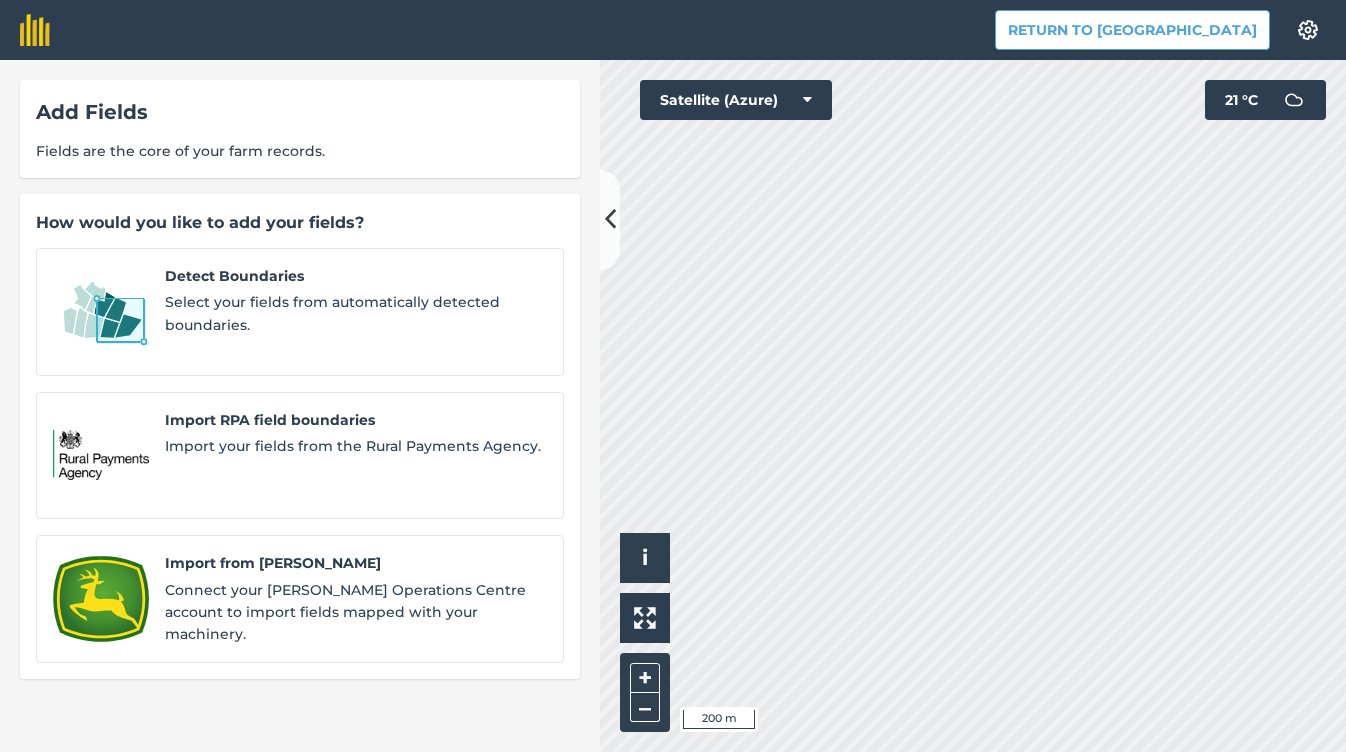click on "Add Fields" at bounding box center [300, 112] 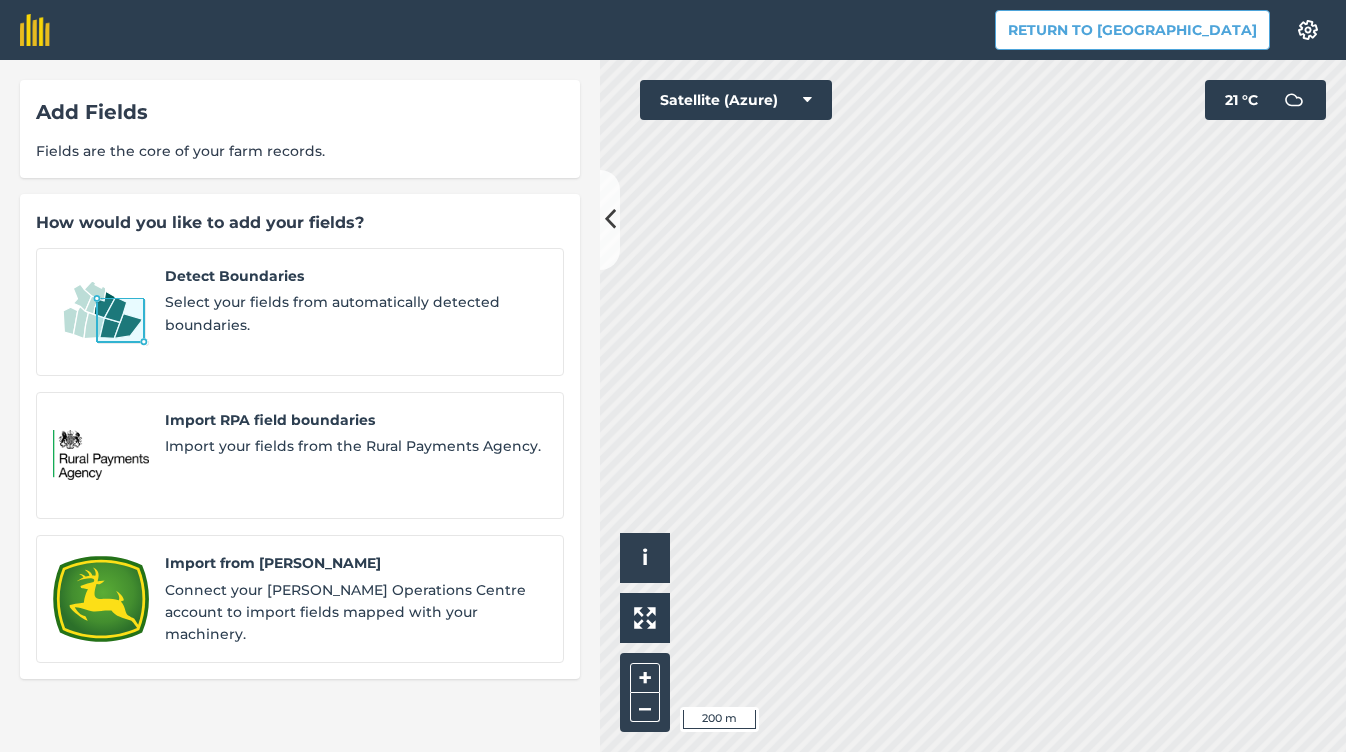 click on "Return to Agreena Settings Map printing is not available on our free plan Please upgrade to our Essentials, Plus or Pro plan to access this feature. Add Fields Fields are the core of your farm records. How would you like to add your fields? Detect Boundaries Select your fields from automatically detected boundaries. Import RPA field boundaries Import your fields from the Rural Payments Agency. Import from John Deere Connect your [PERSON_NAME] Operations Centre account to import fields mapped with your machinery. Hello i © 2025 TomTom, Microsoft 200 m + – Satellite (Azure) 21   ° C" at bounding box center (673, 376) 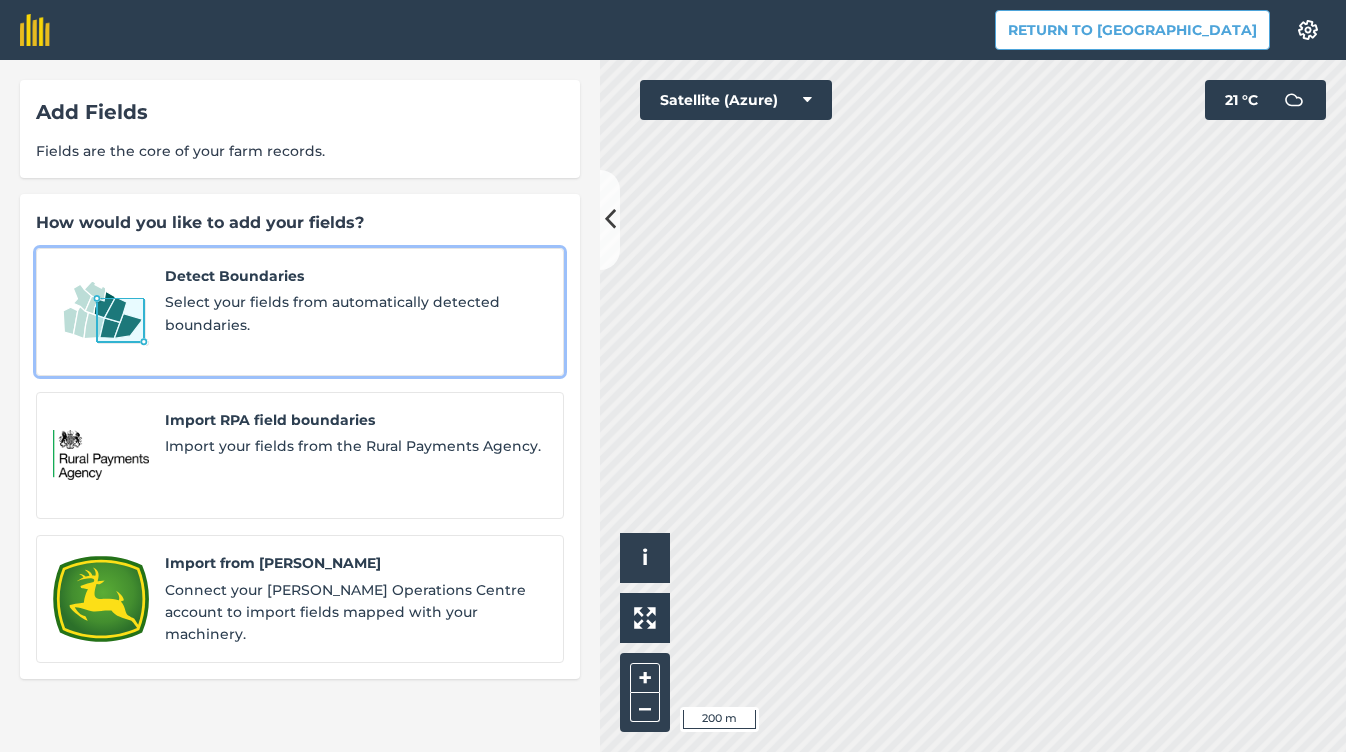 click on "Select your fields from automatically detected boundaries." at bounding box center (356, 313) 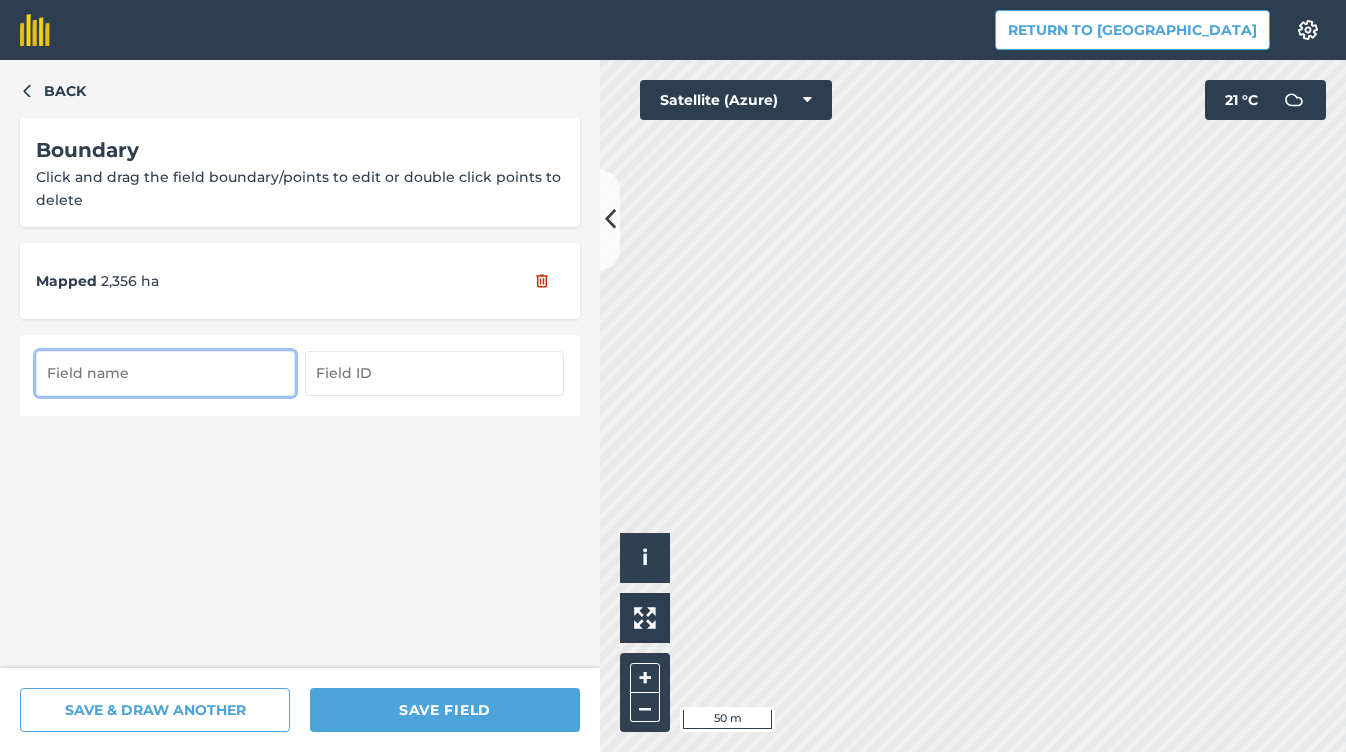 click at bounding box center [165, 373] 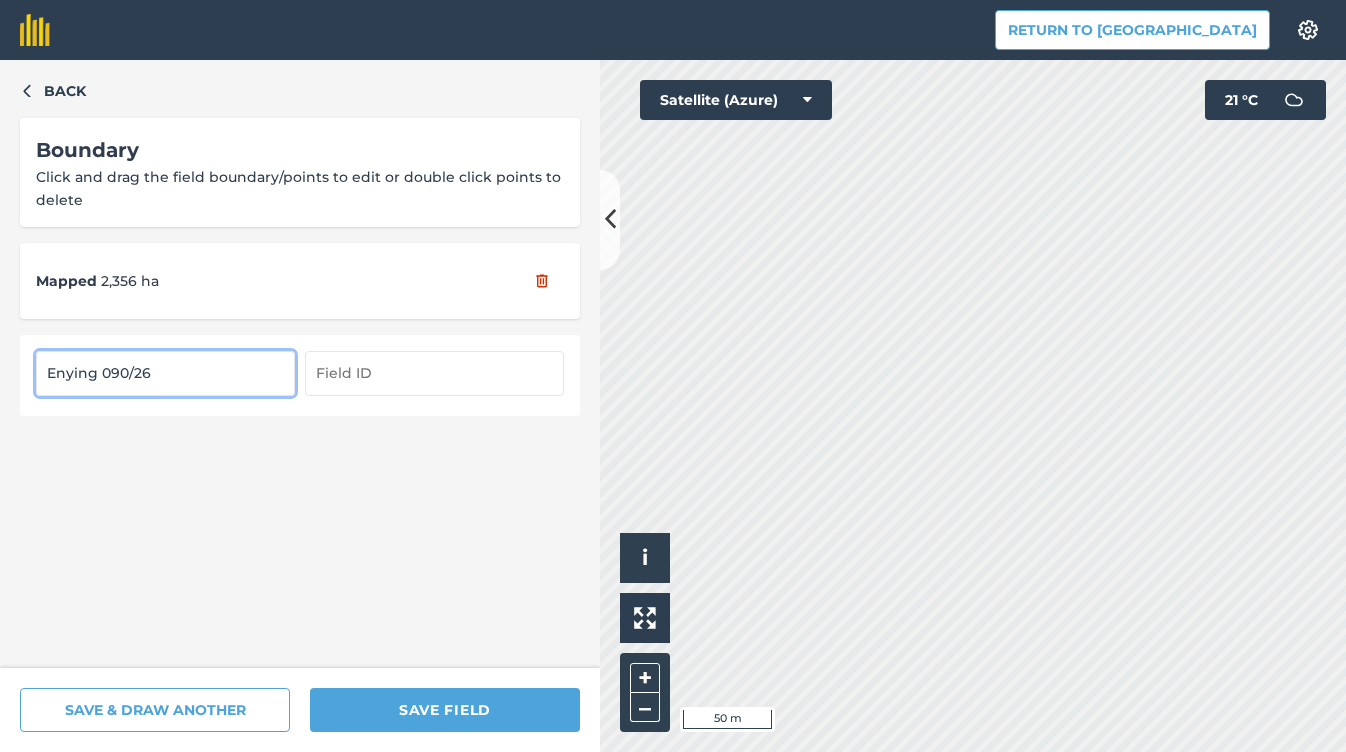drag, startPoint x: 155, startPoint y: 372, endPoint x: 25, endPoint y: 376, distance: 130.06152 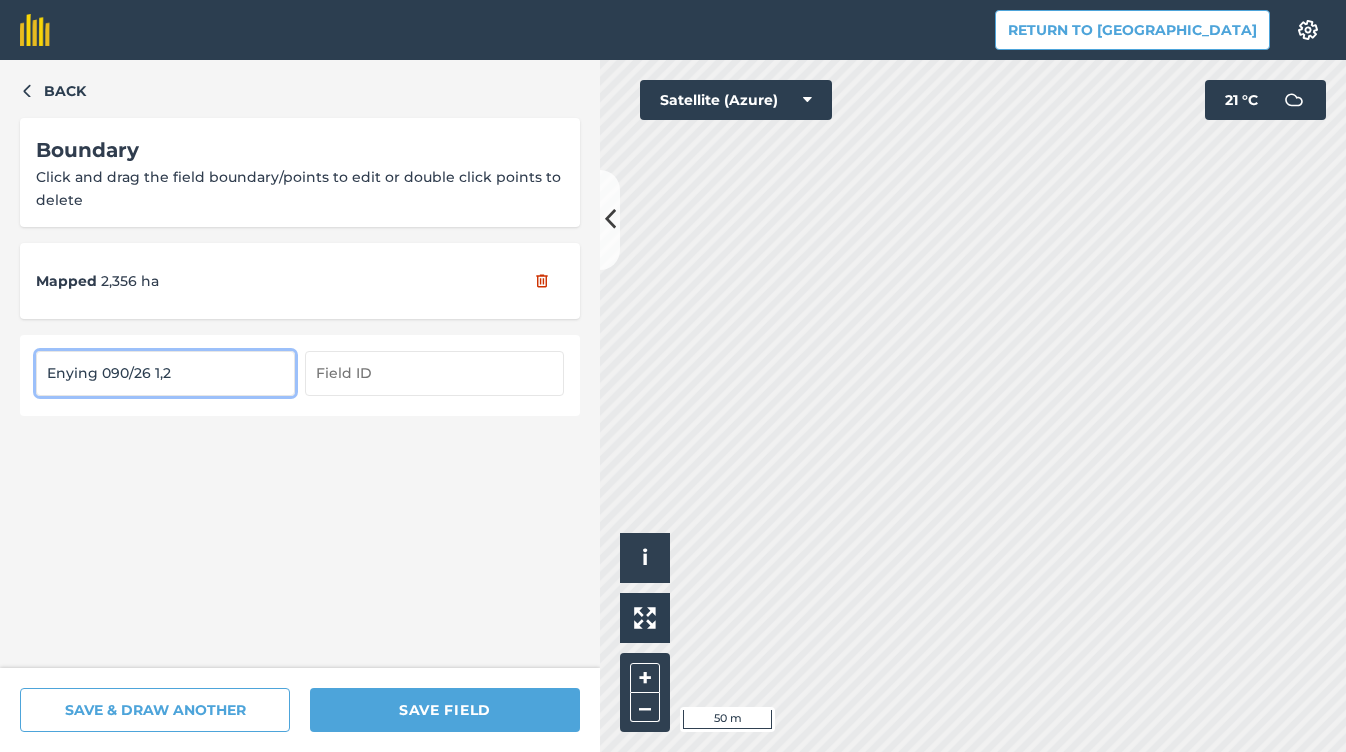 type on "Enying 090/26 1,2" 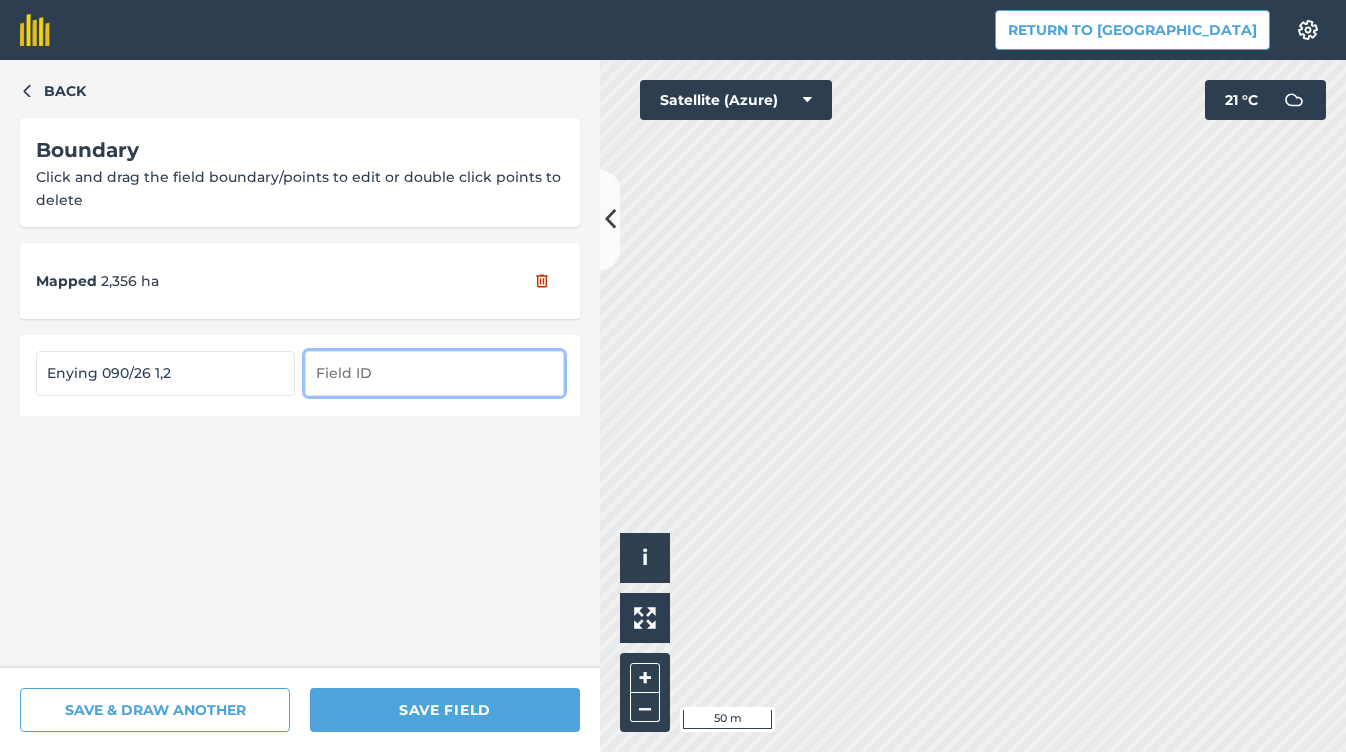 paste on "Enying 090/26" 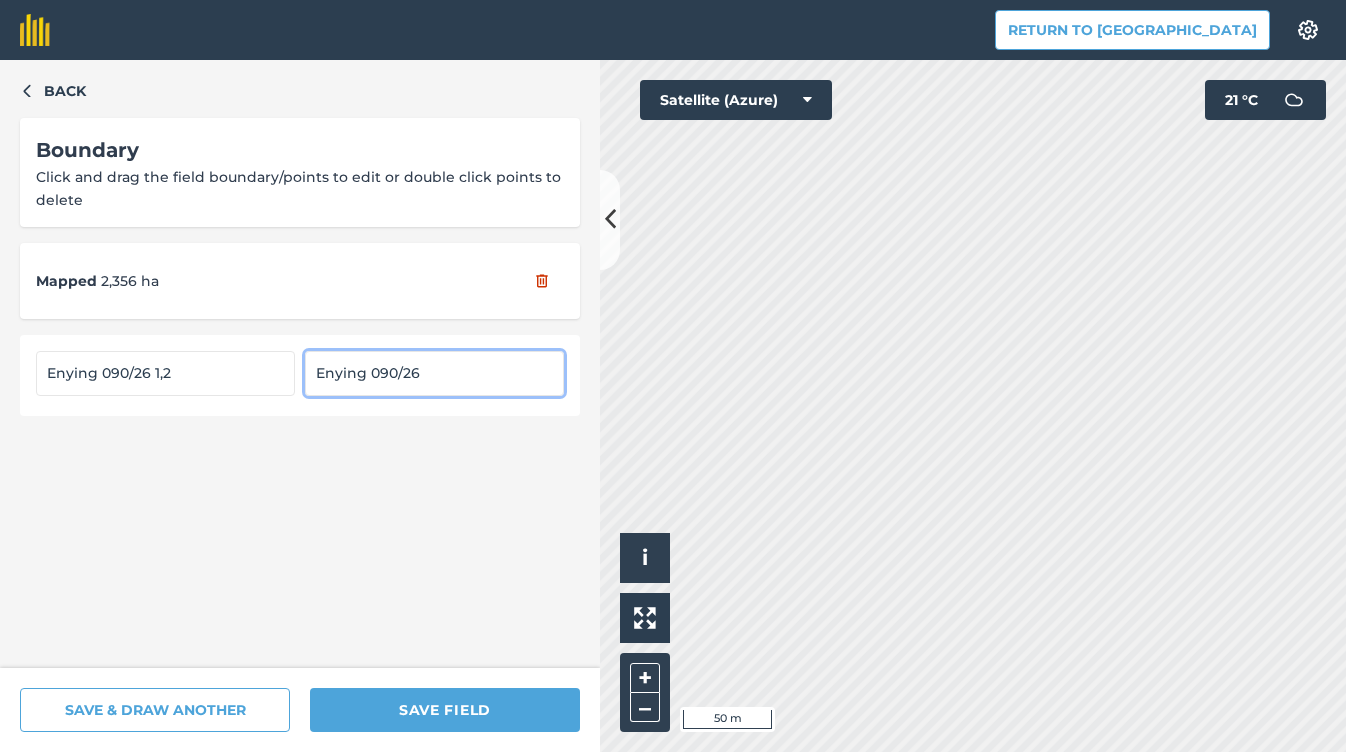 type on "Enying 090/26" 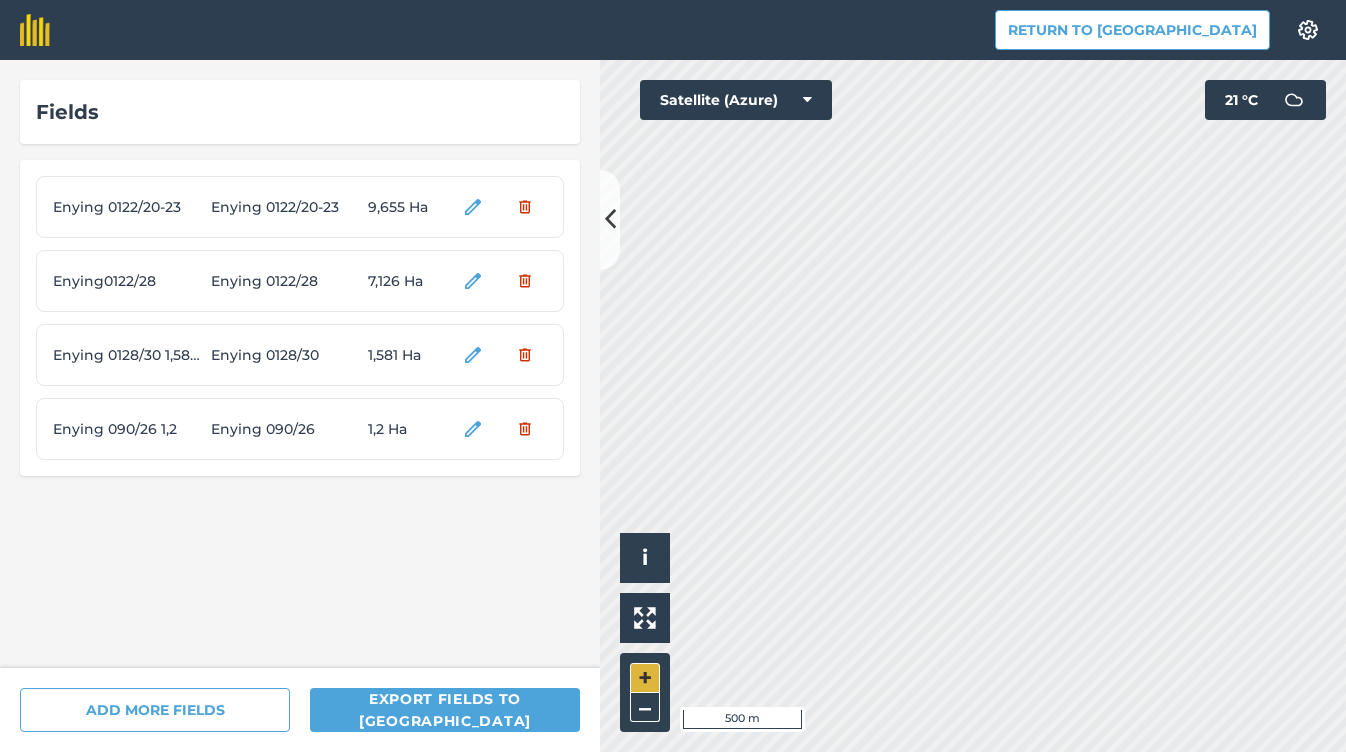 click on "+" at bounding box center [645, 678] 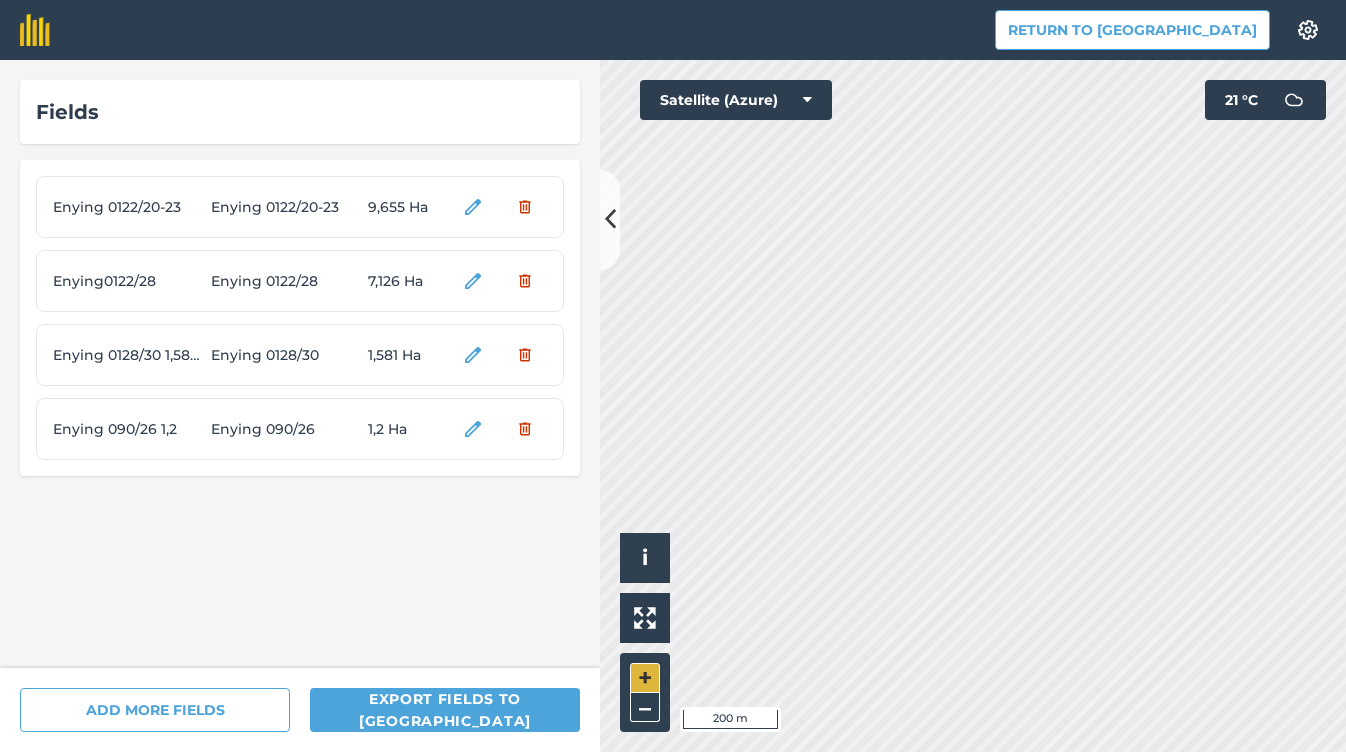 click on "+" at bounding box center [645, 678] 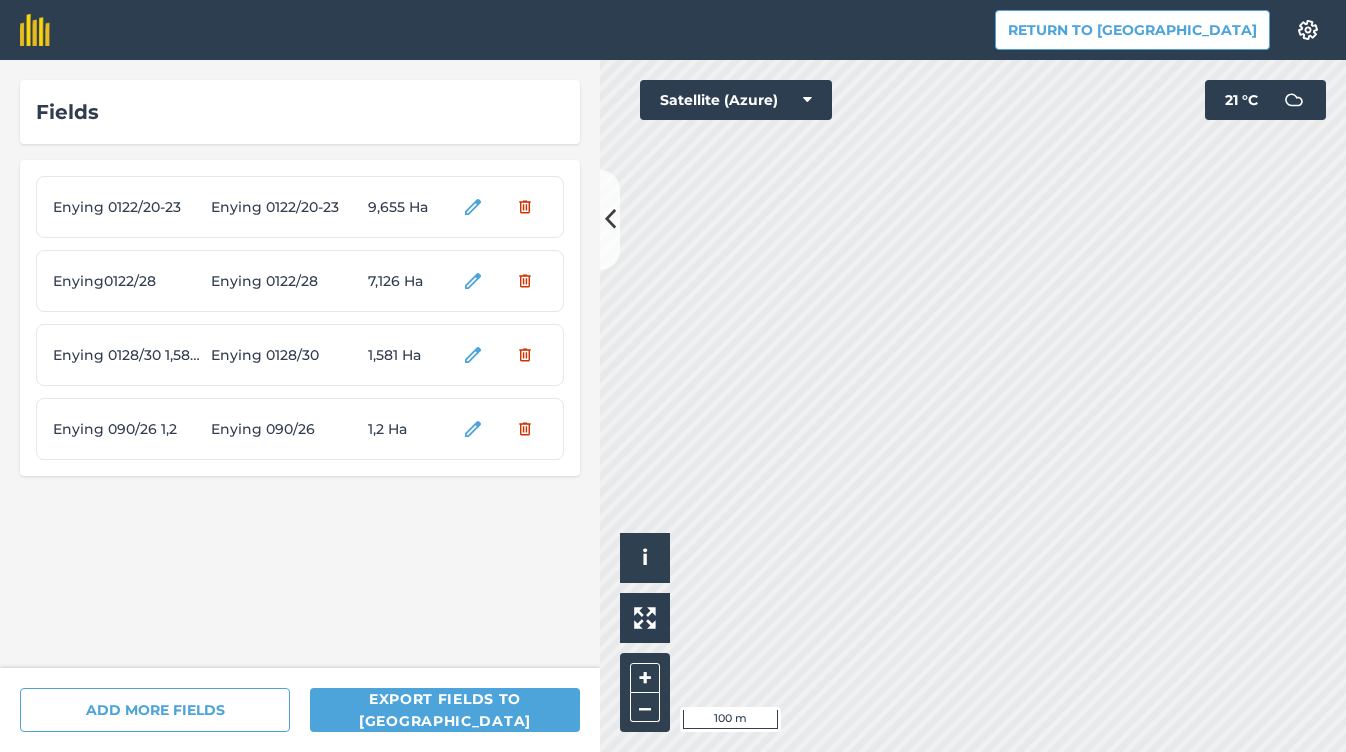 click on "Return to Agreena Settings Map printing is not available on our free plan Please upgrade to our Essentials, Plus or Pro plan to access this feature. Fields Enying 0122/20-23 Enying 0122/20-23 9,655   Ha Enying0122/28 Enying 0122/28 7,126   Ha Enying 0128/30 1,5852 Enying 0128/30 1,581   Ha Enying 090/26 1,2 Enying 090/26 1,2   Ha ADD MORE FIELDS Export fields to Agreena Click to start drawing i © 2025 TomTom, Microsoft 100 m + – Satellite (Azure) 21   ° C" at bounding box center [673, 376] 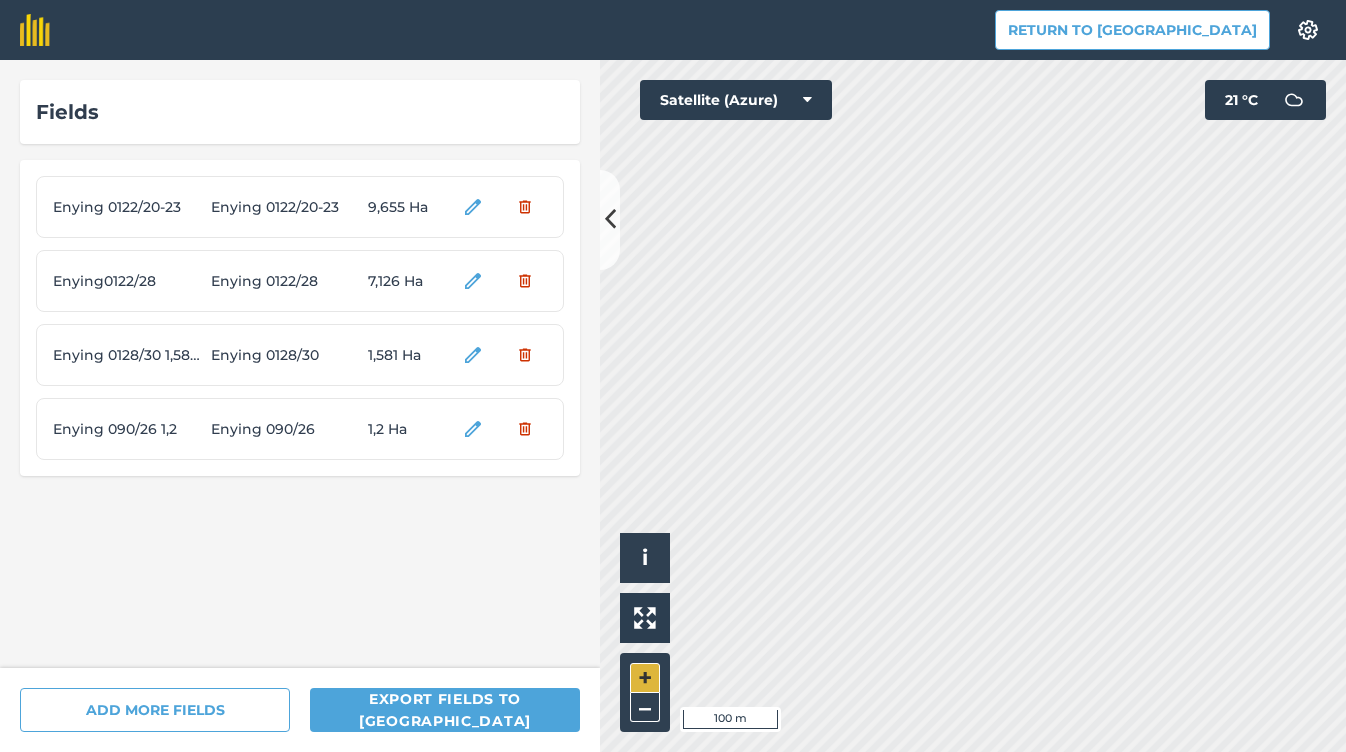 click on "+" at bounding box center (645, 678) 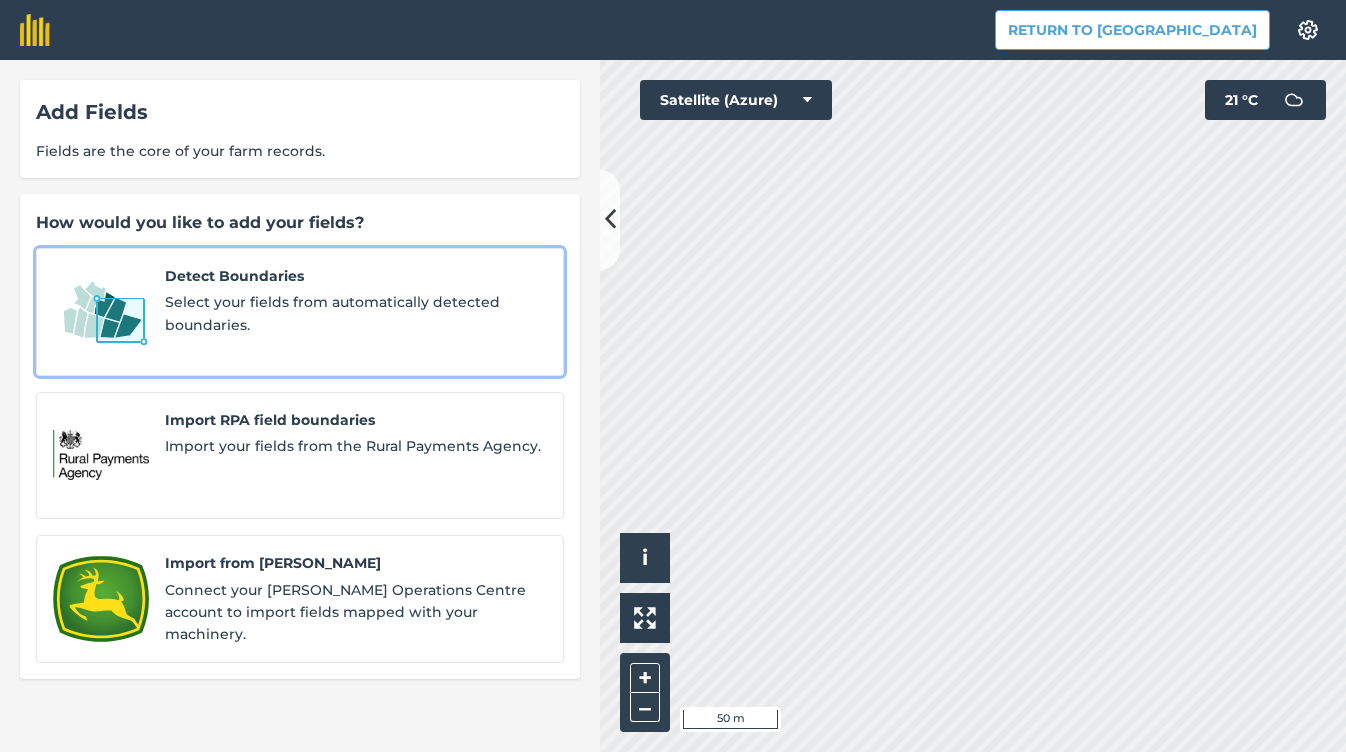 click on "Select your fields from automatically detected boundaries." at bounding box center [356, 313] 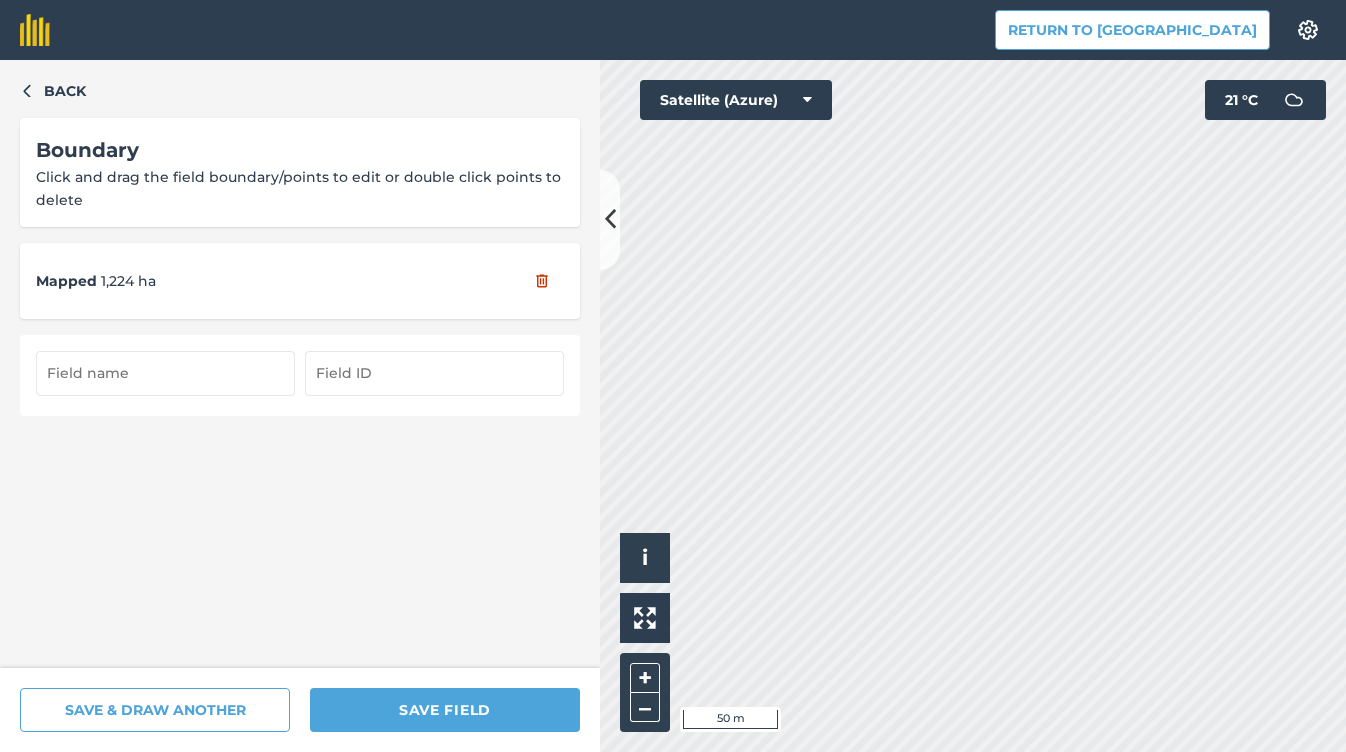 click at bounding box center [165, 373] 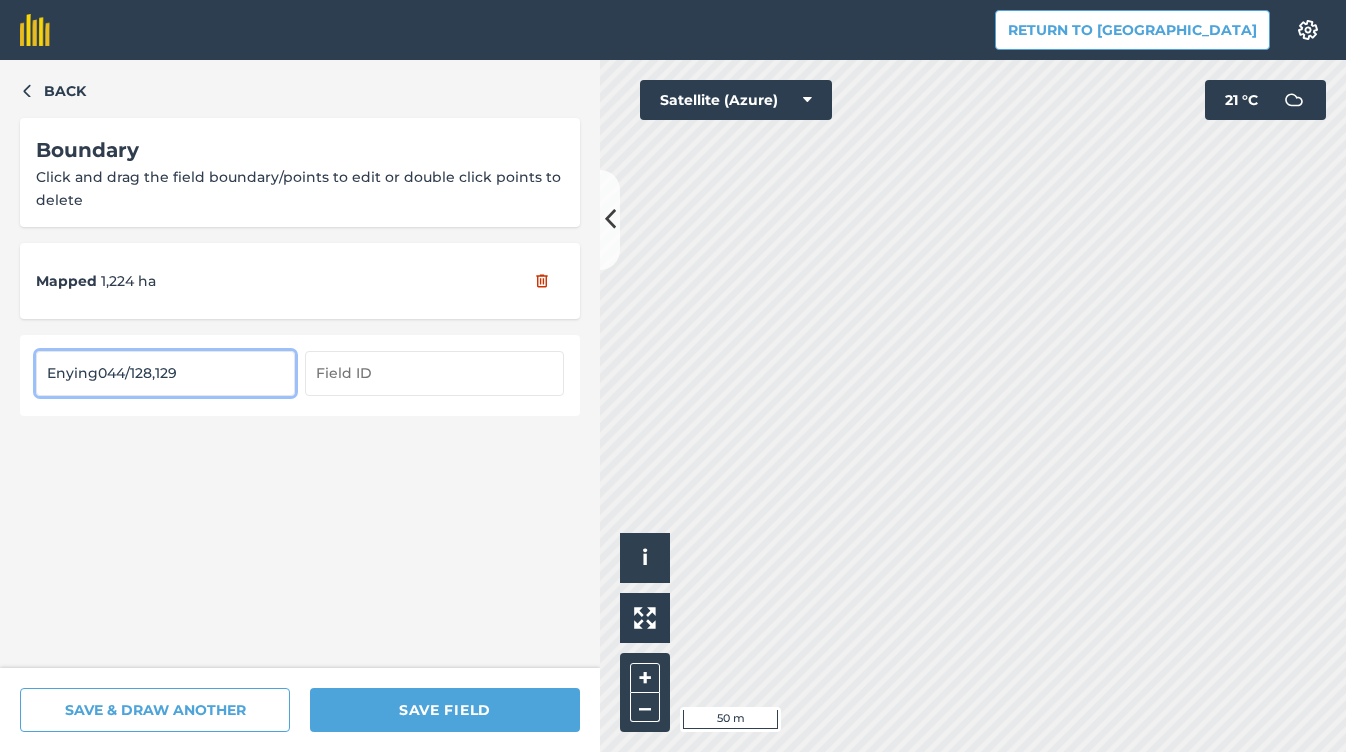 type on "Enying044/128,129" 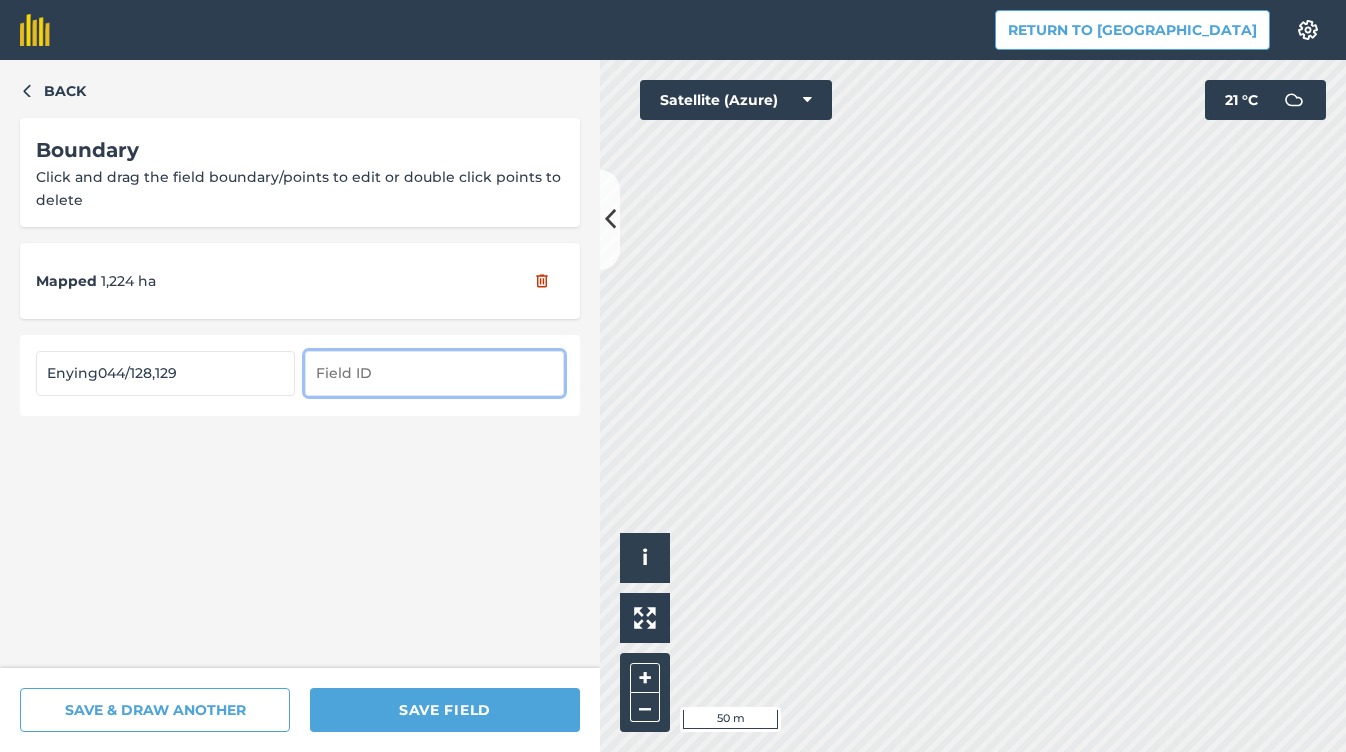 click at bounding box center (434, 373) 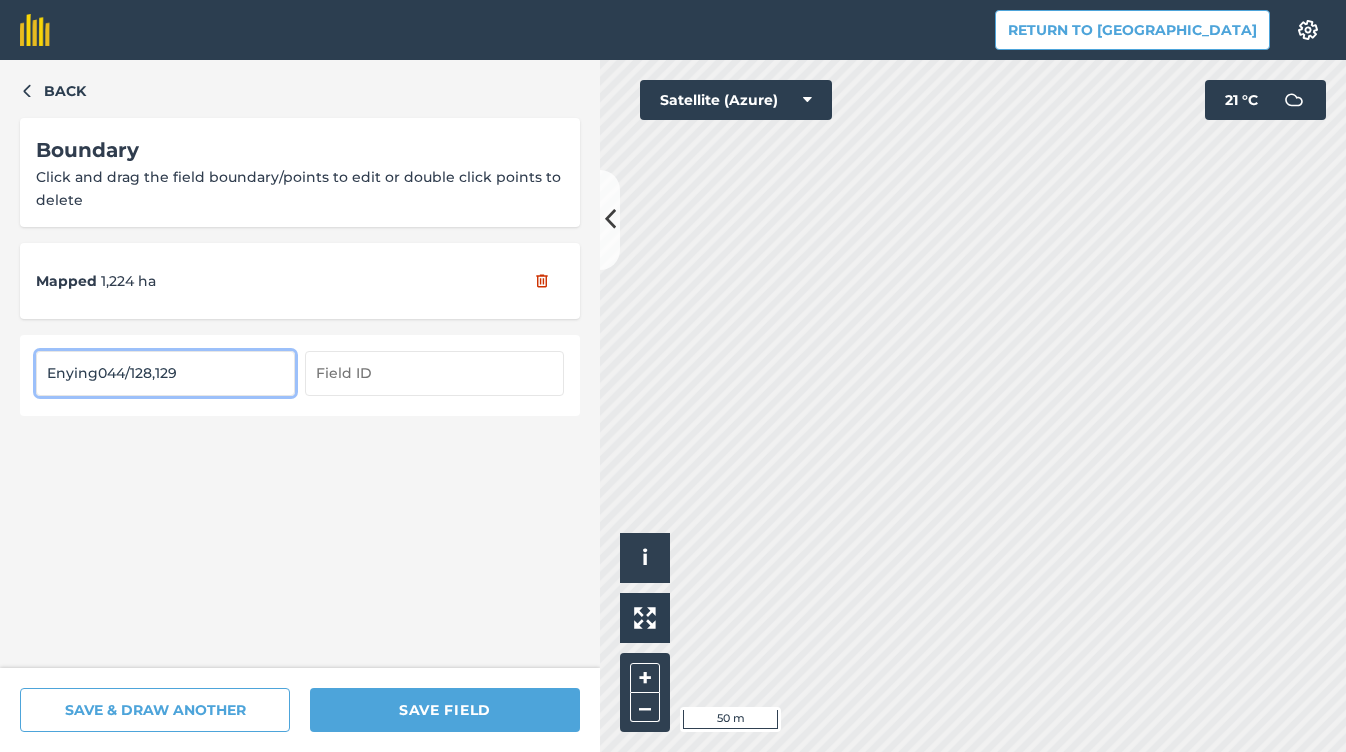 drag, startPoint x: 192, startPoint y: 376, endPoint x: 41, endPoint y: 377, distance: 151.00331 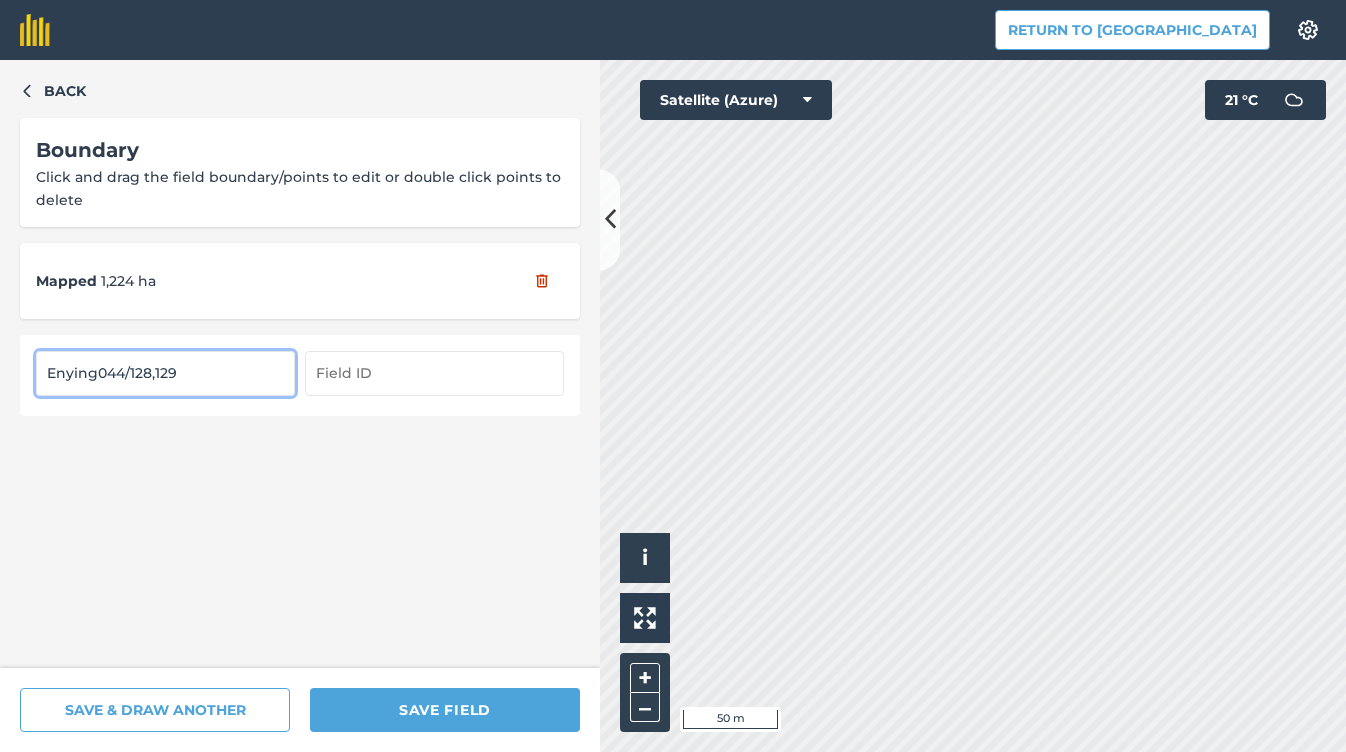 click on "Enying044/128,129" at bounding box center [165, 373] 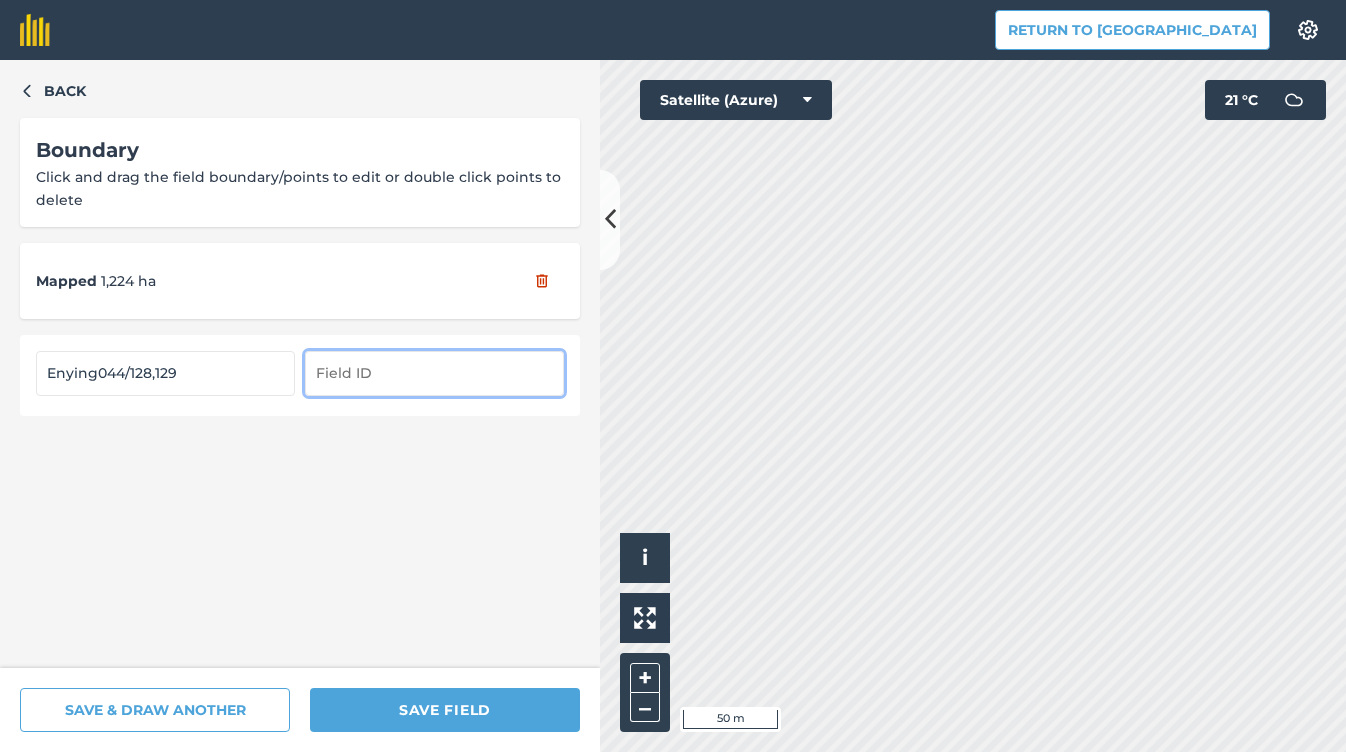 paste on "Enying044/128,129" 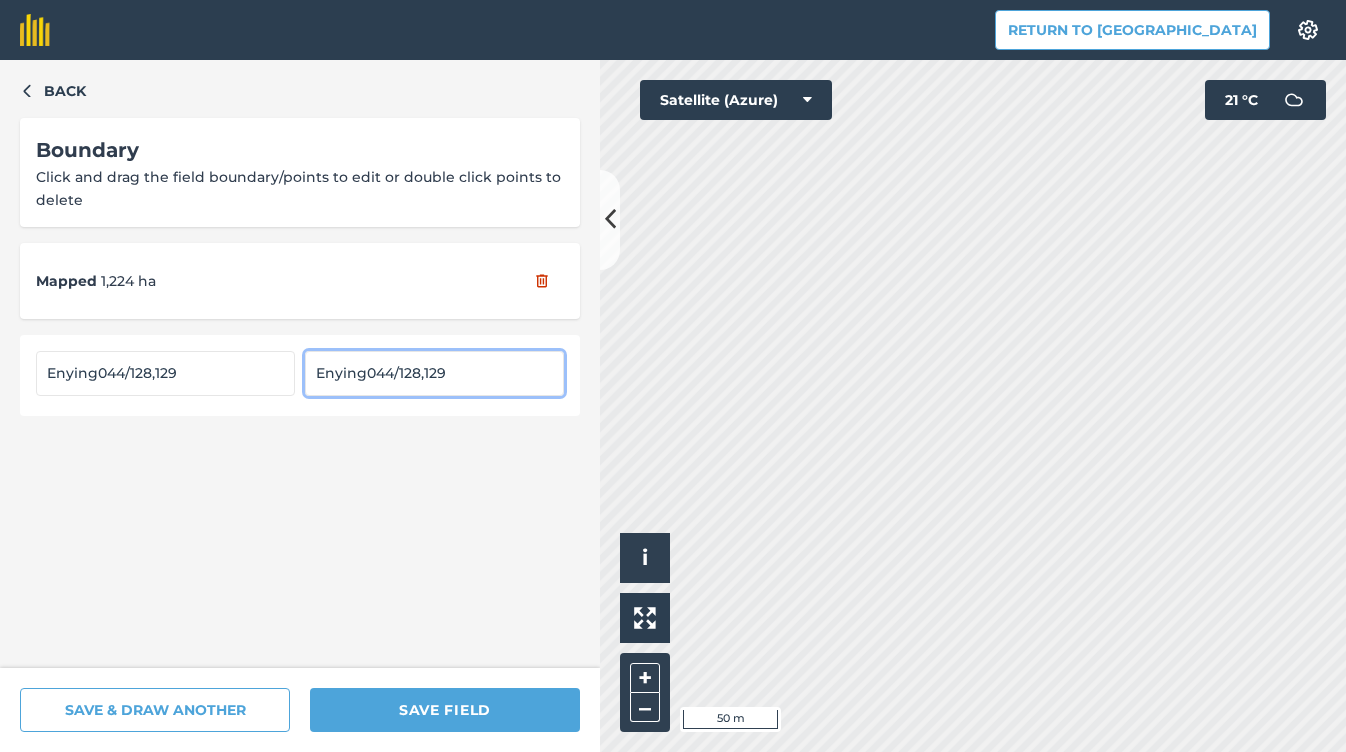 click on "Enying044/128,129" at bounding box center (434, 373) 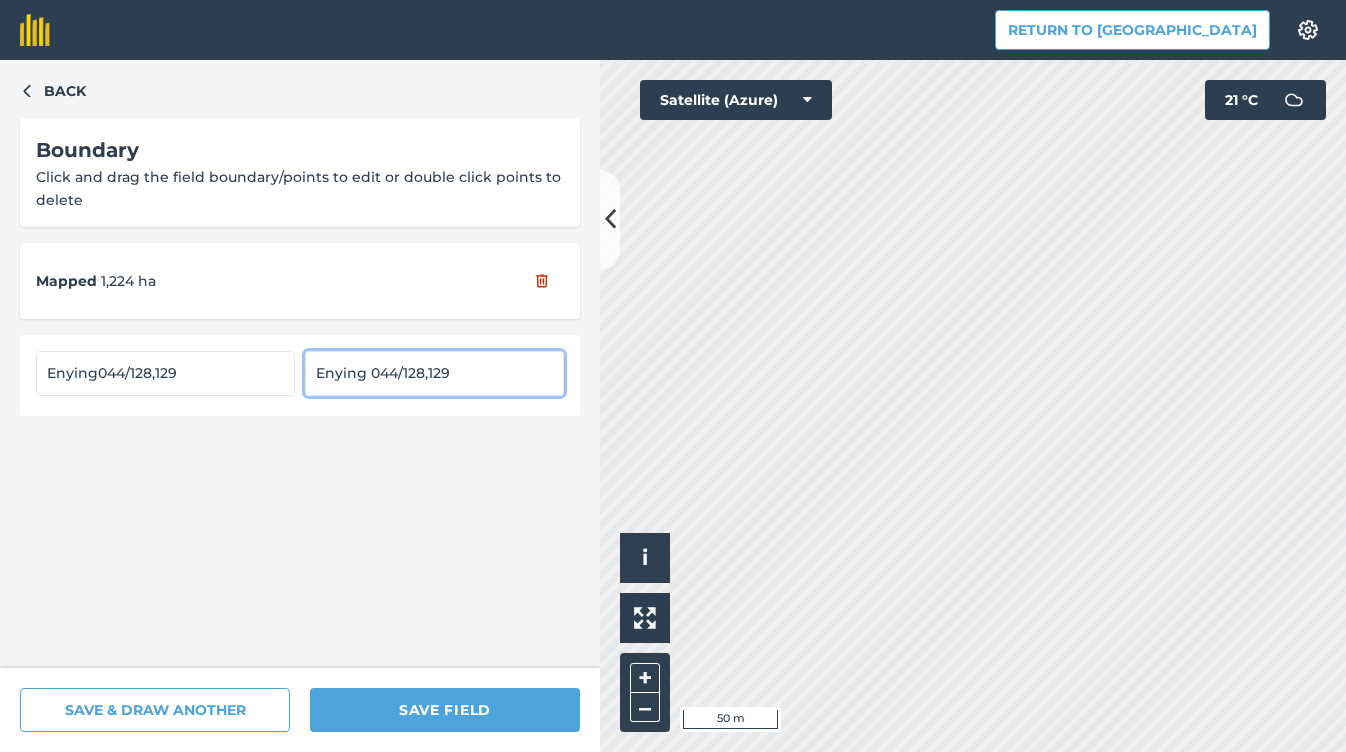 click on "Enying 044/128,129" at bounding box center [434, 373] 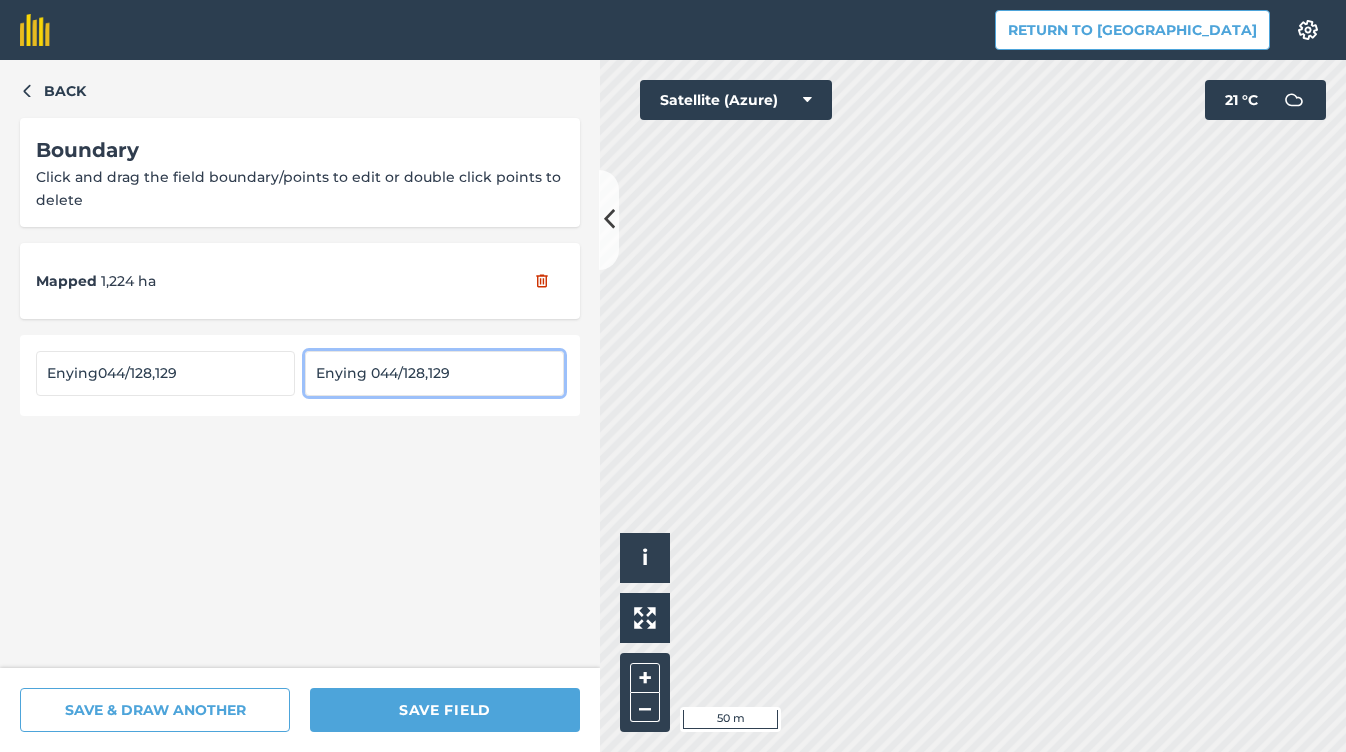 scroll, scrollTop: 0, scrollLeft: 0, axis: both 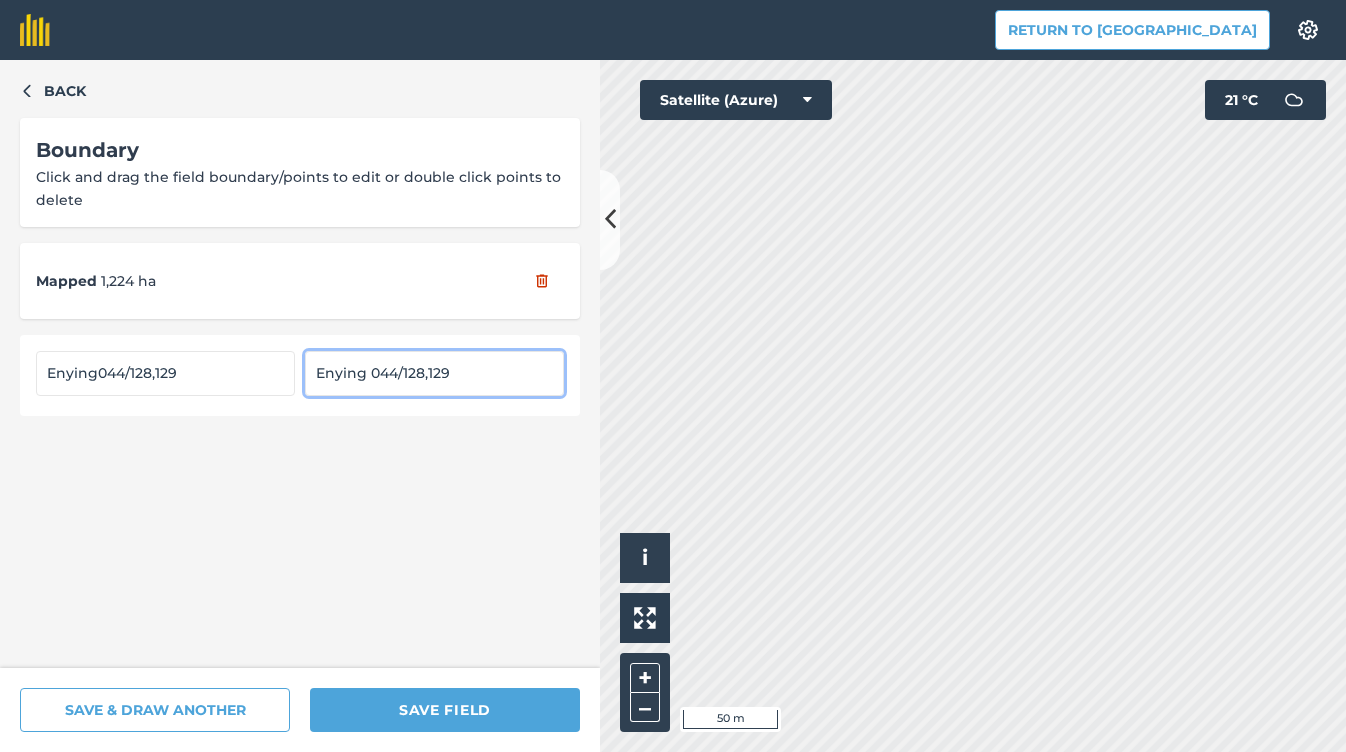 type on "Enying 044/128,129" 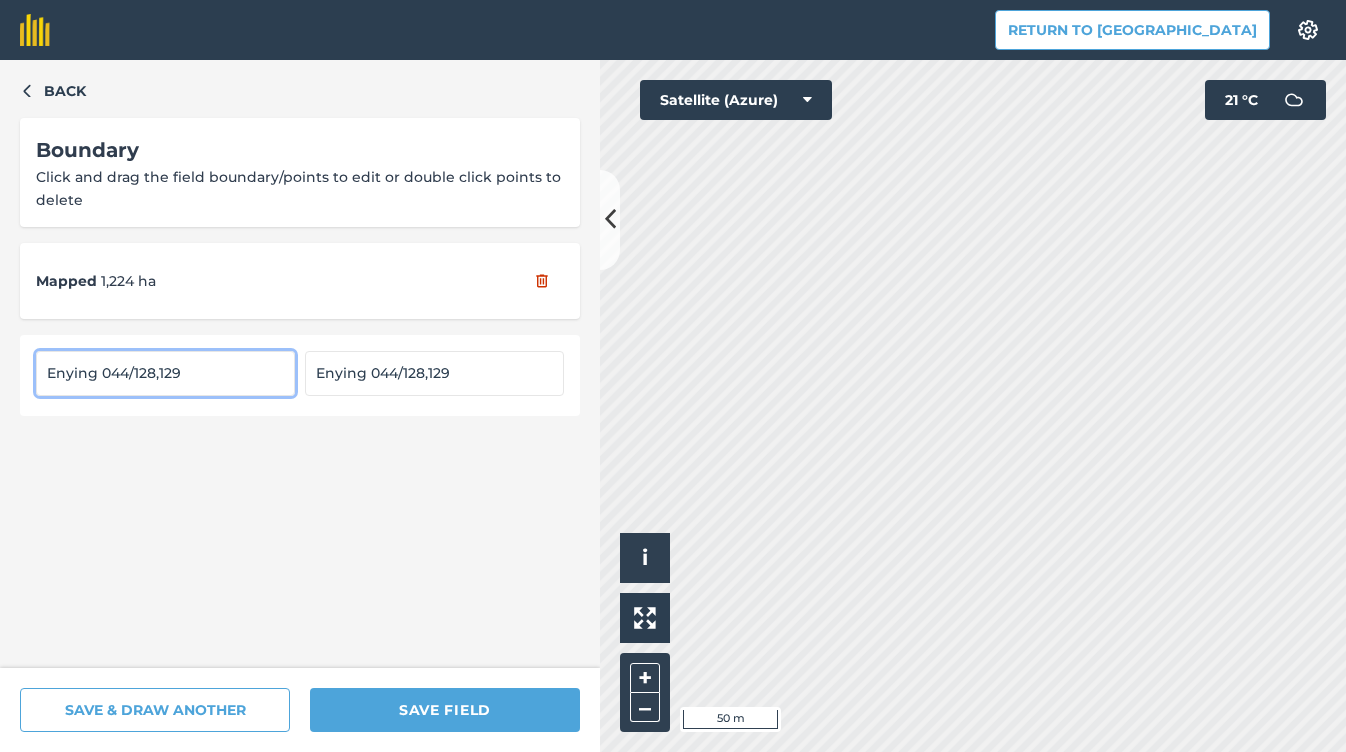 click on "Enying 044/128,129" at bounding box center (165, 373) 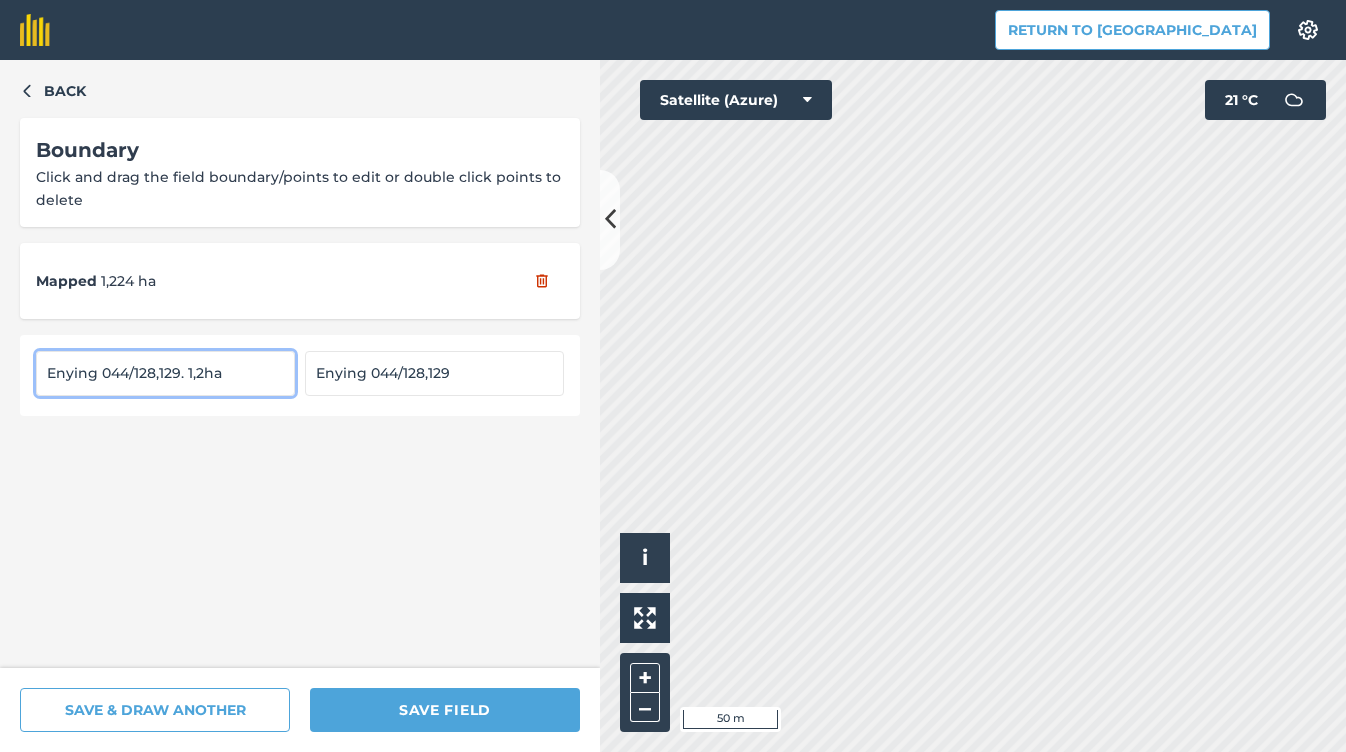 type on "Enying 044/128,129. 1,2ha" 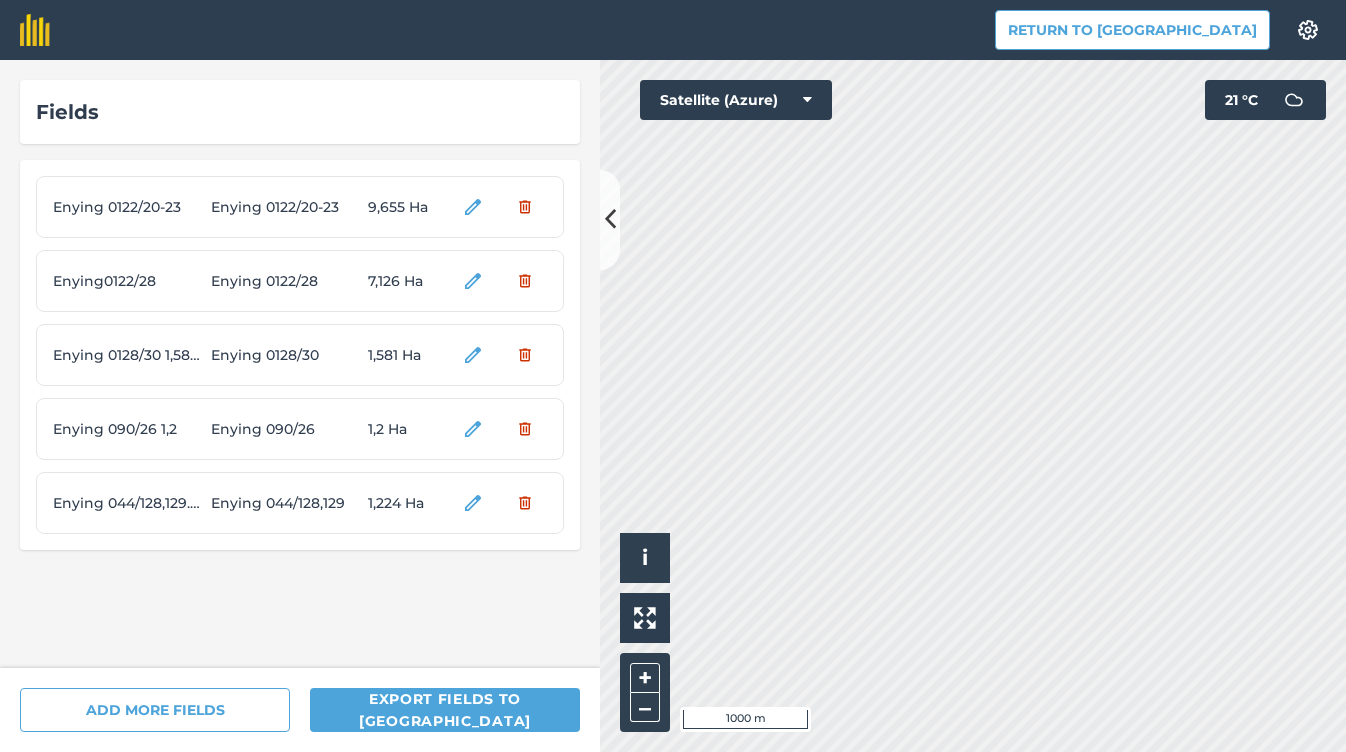 scroll, scrollTop: 0, scrollLeft: 0, axis: both 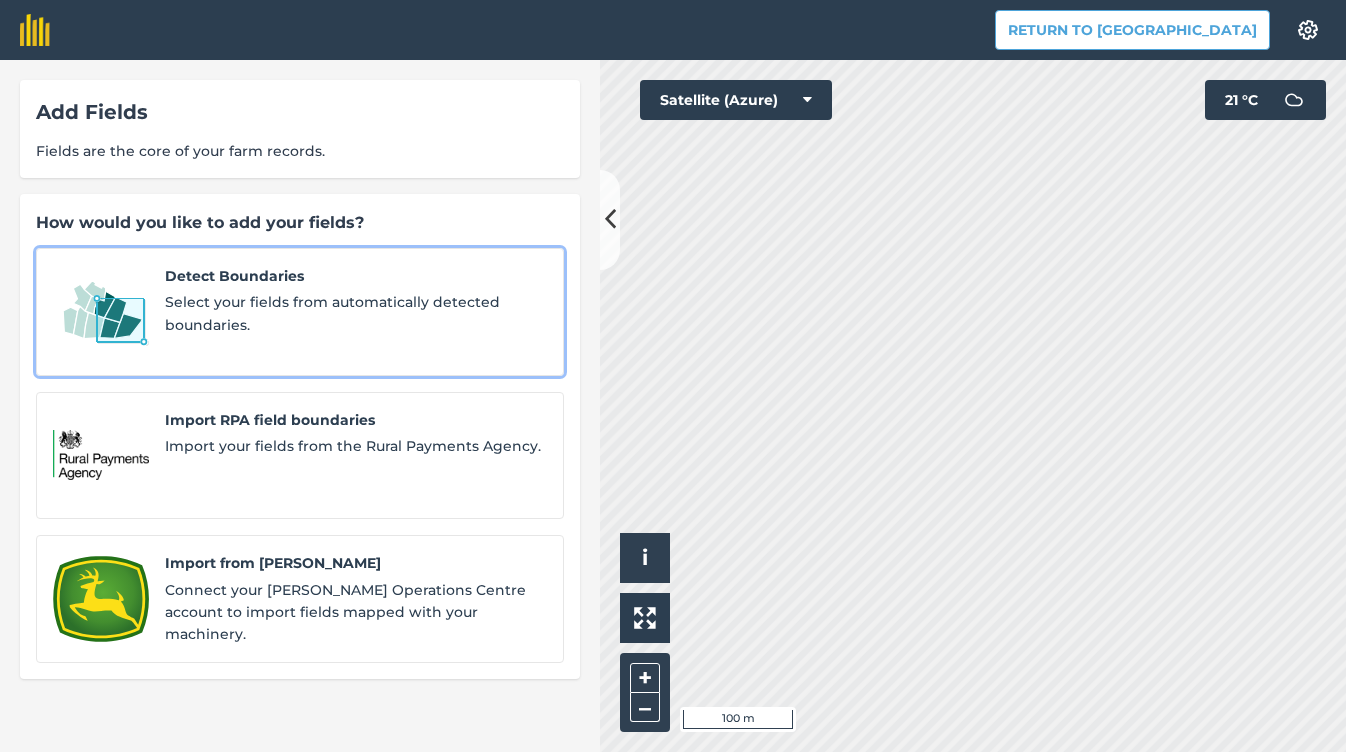 click on "Select your fields from automatically detected boundaries." at bounding box center (356, 313) 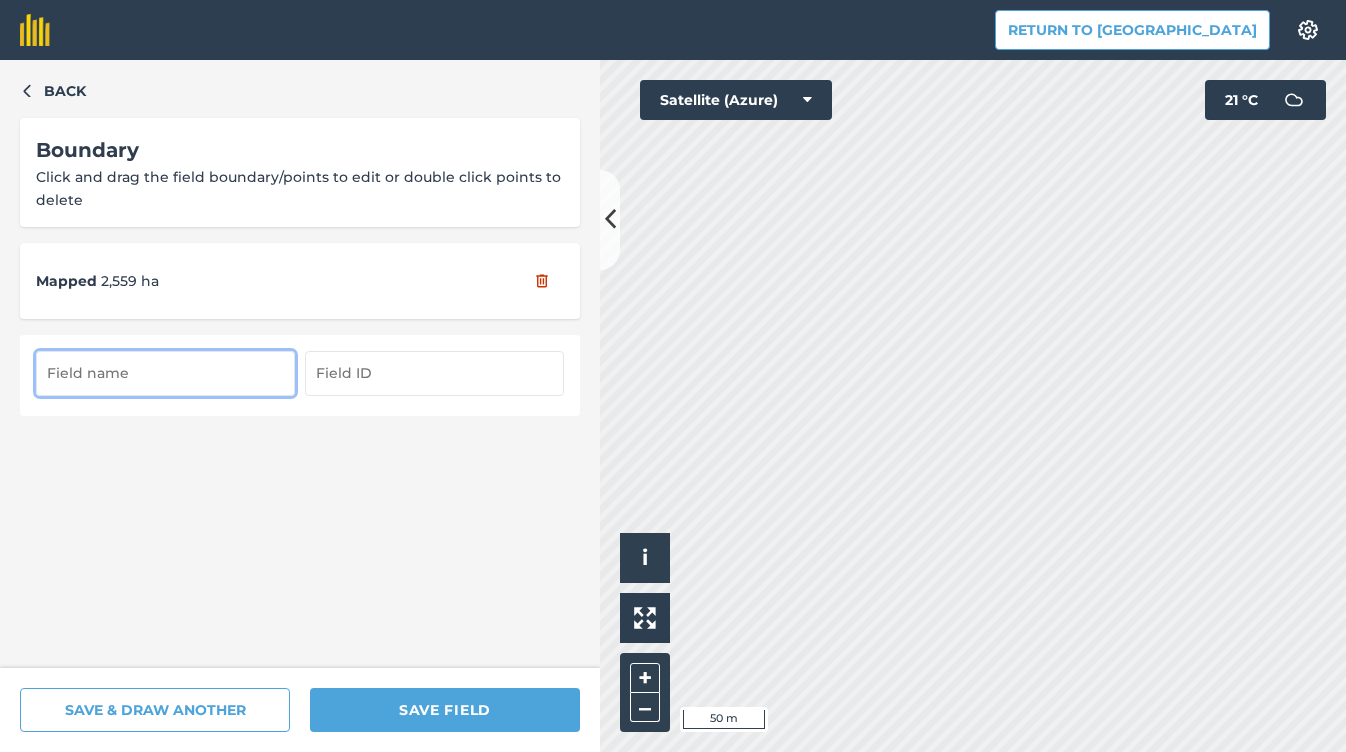 click at bounding box center (165, 373) 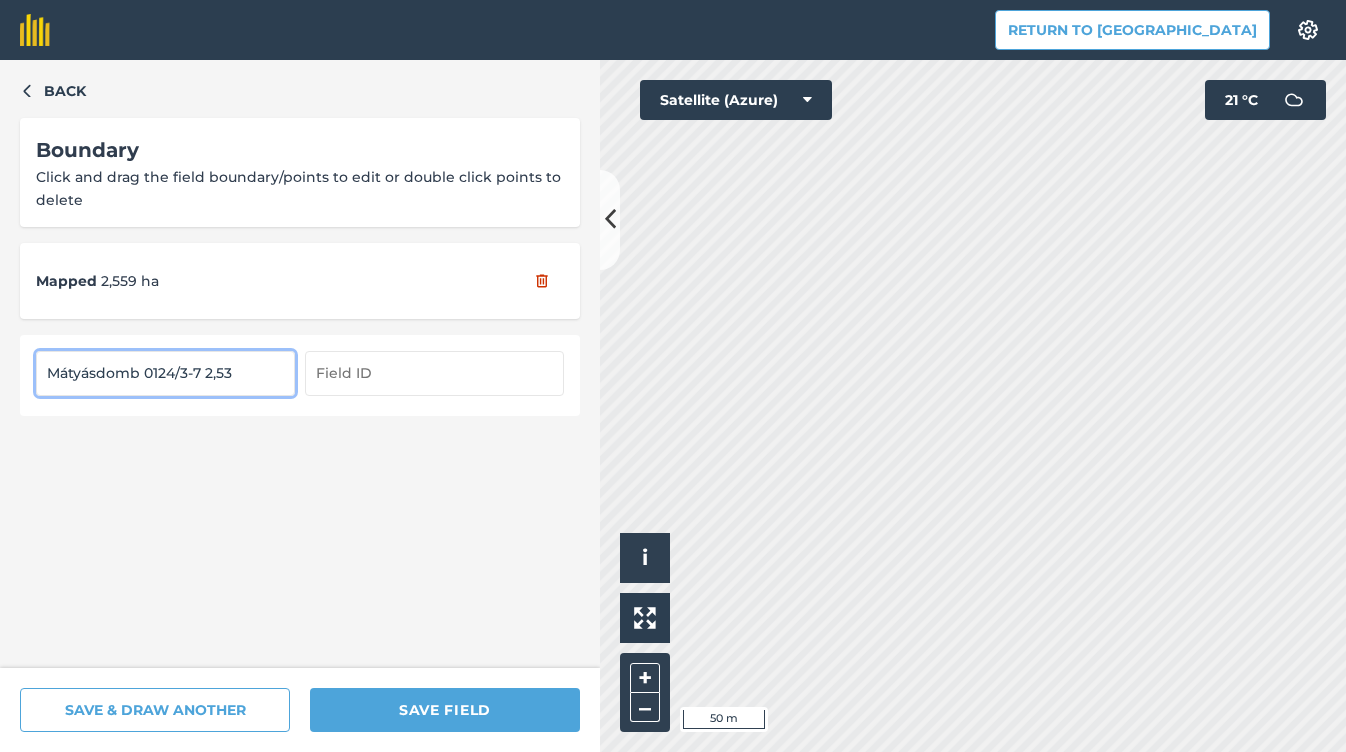 type on "Mátyásdomb 0124/3-7 2,53" 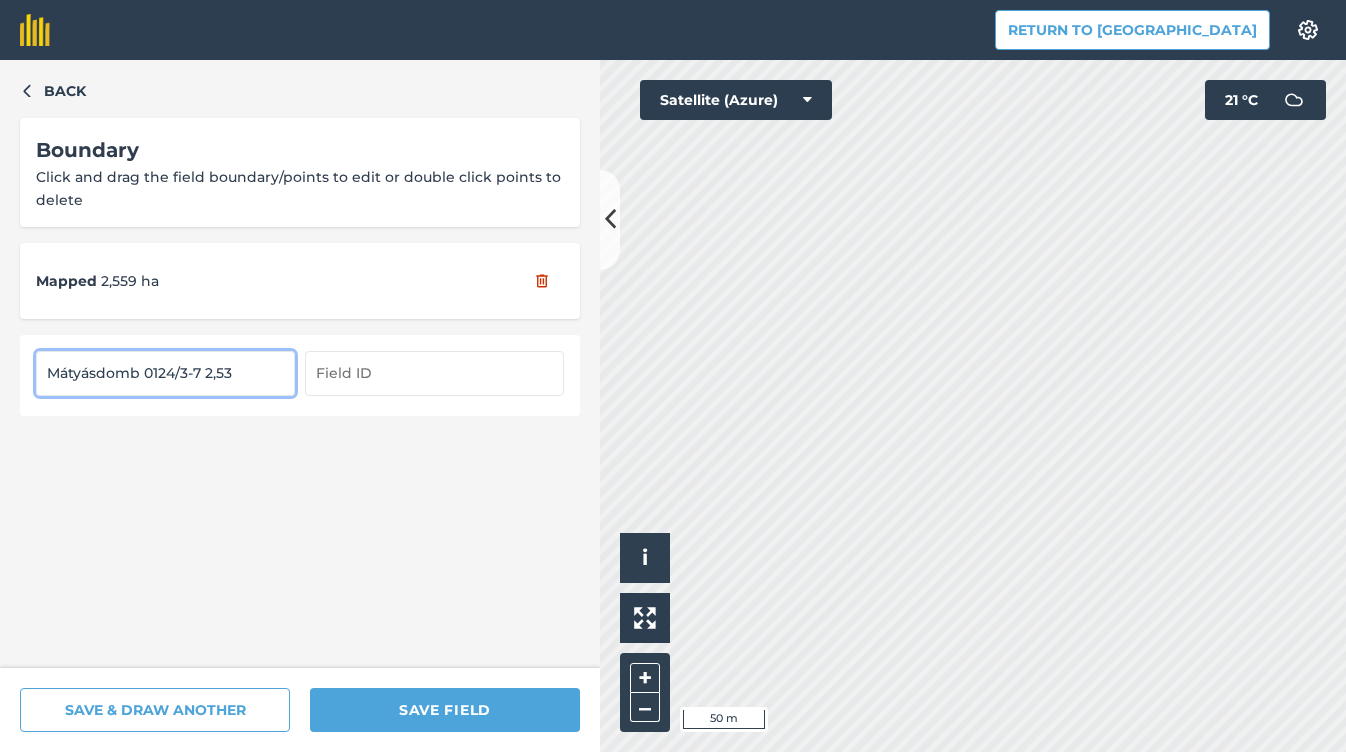 drag, startPoint x: 202, startPoint y: 371, endPoint x: 41, endPoint y: 374, distance: 161.02795 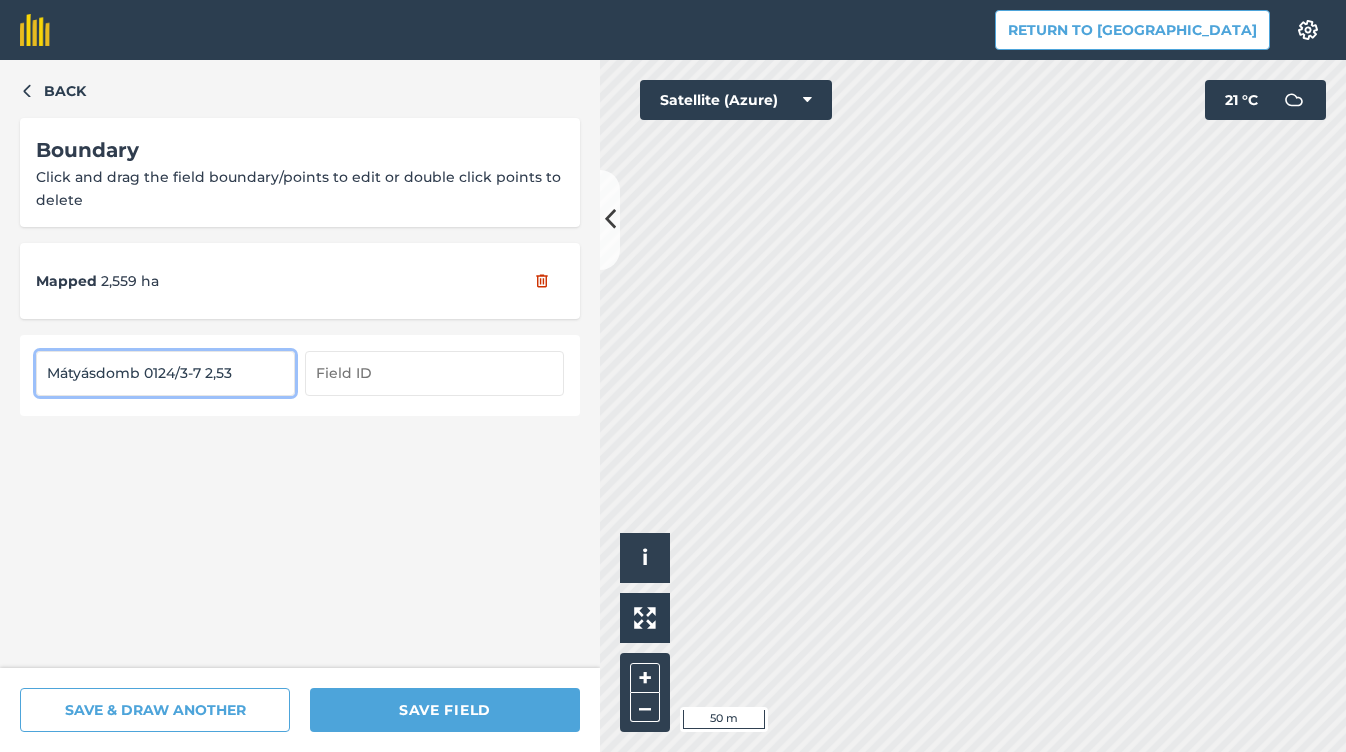 click on "Mátyásdomb 0124/3-7 2,53" at bounding box center [165, 373] 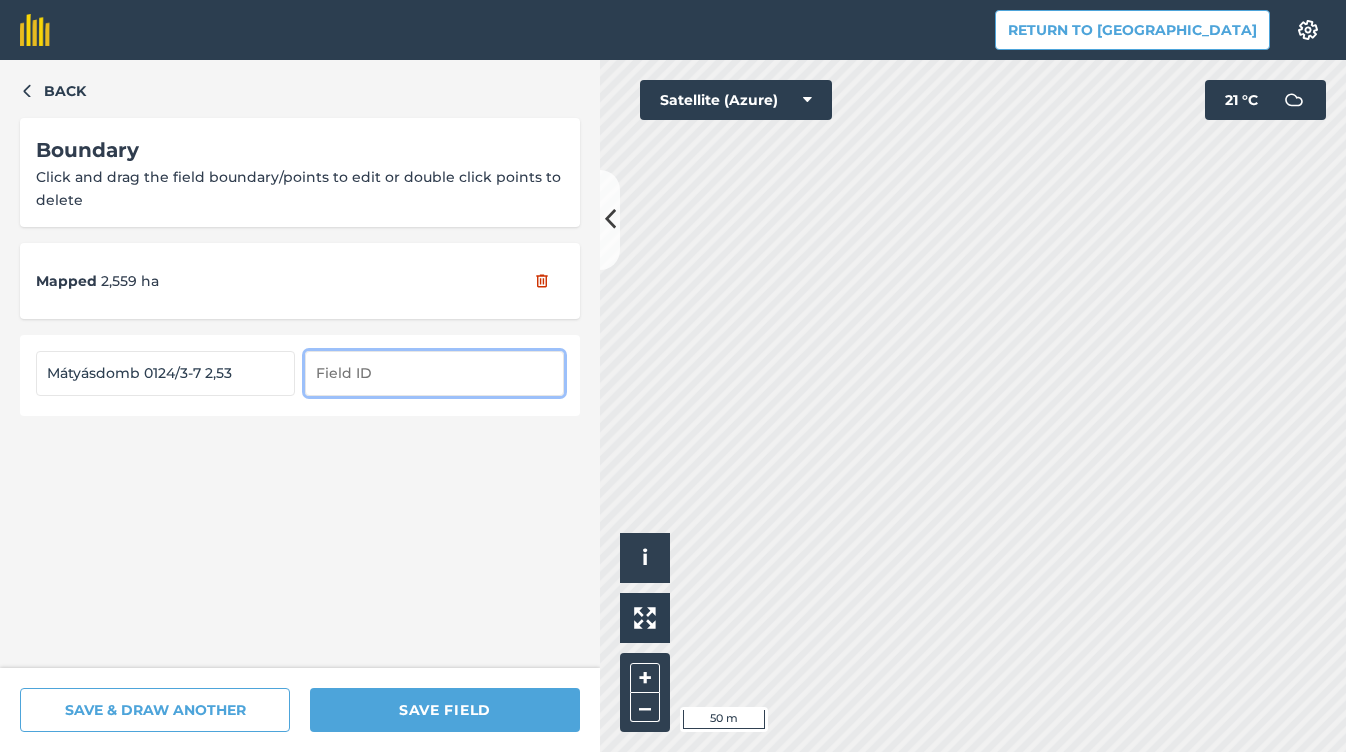 click at bounding box center (434, 373) 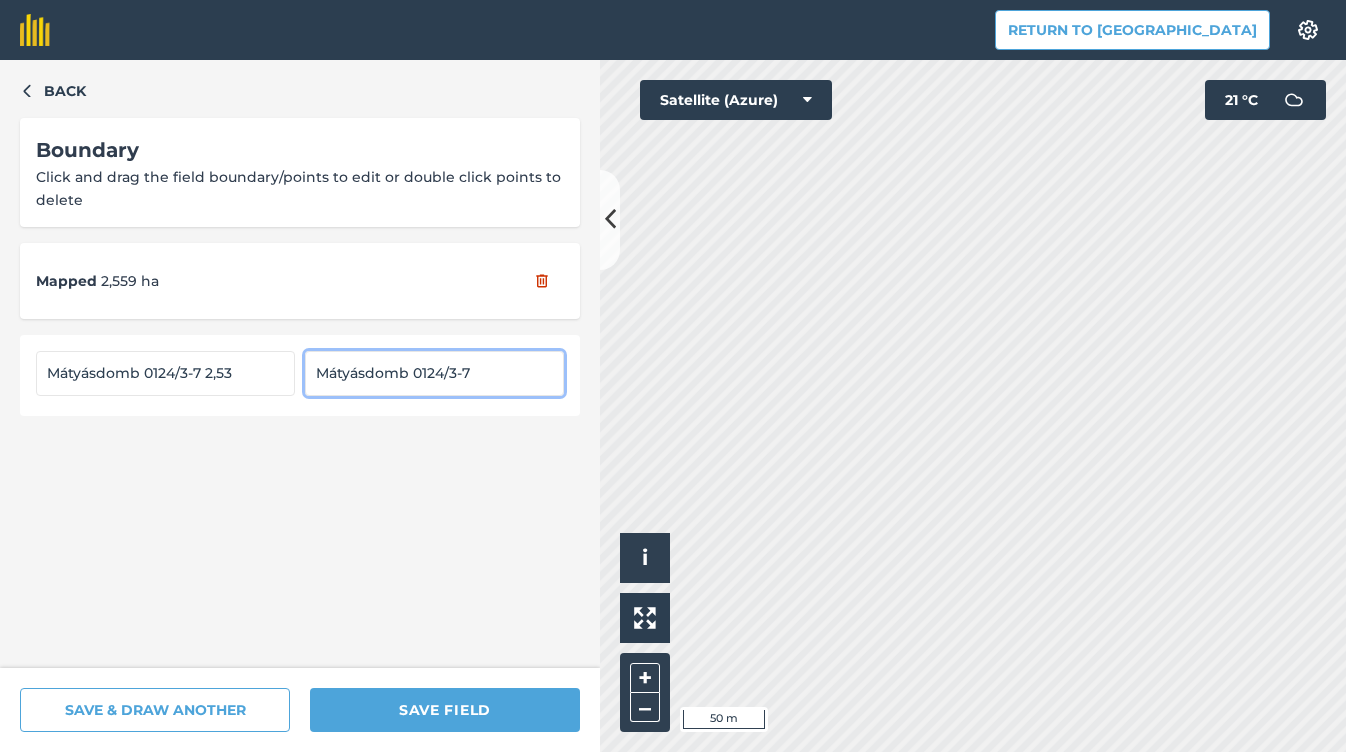 type on "Mátyásdomb 0124/3-7" 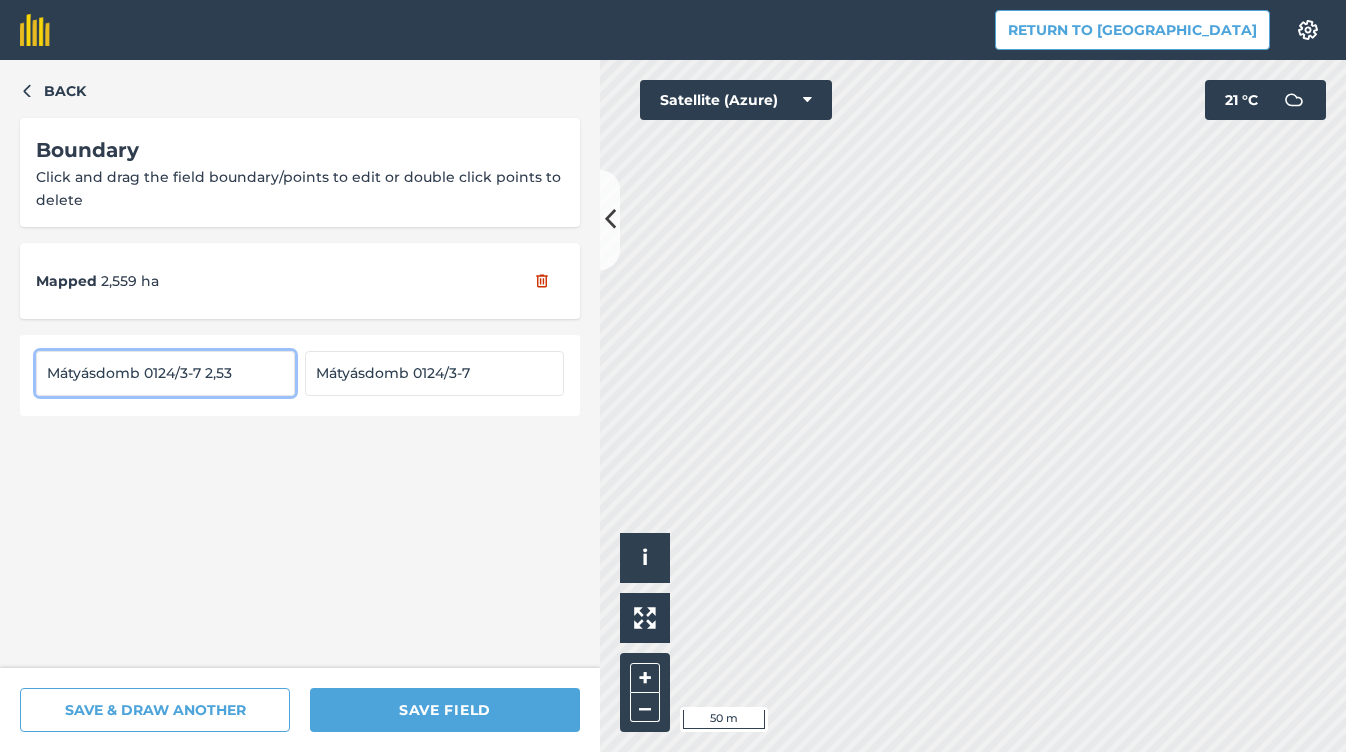 click on "Mátyásdomb 0124/3-7 2,53" at bounding box center (165, 373) 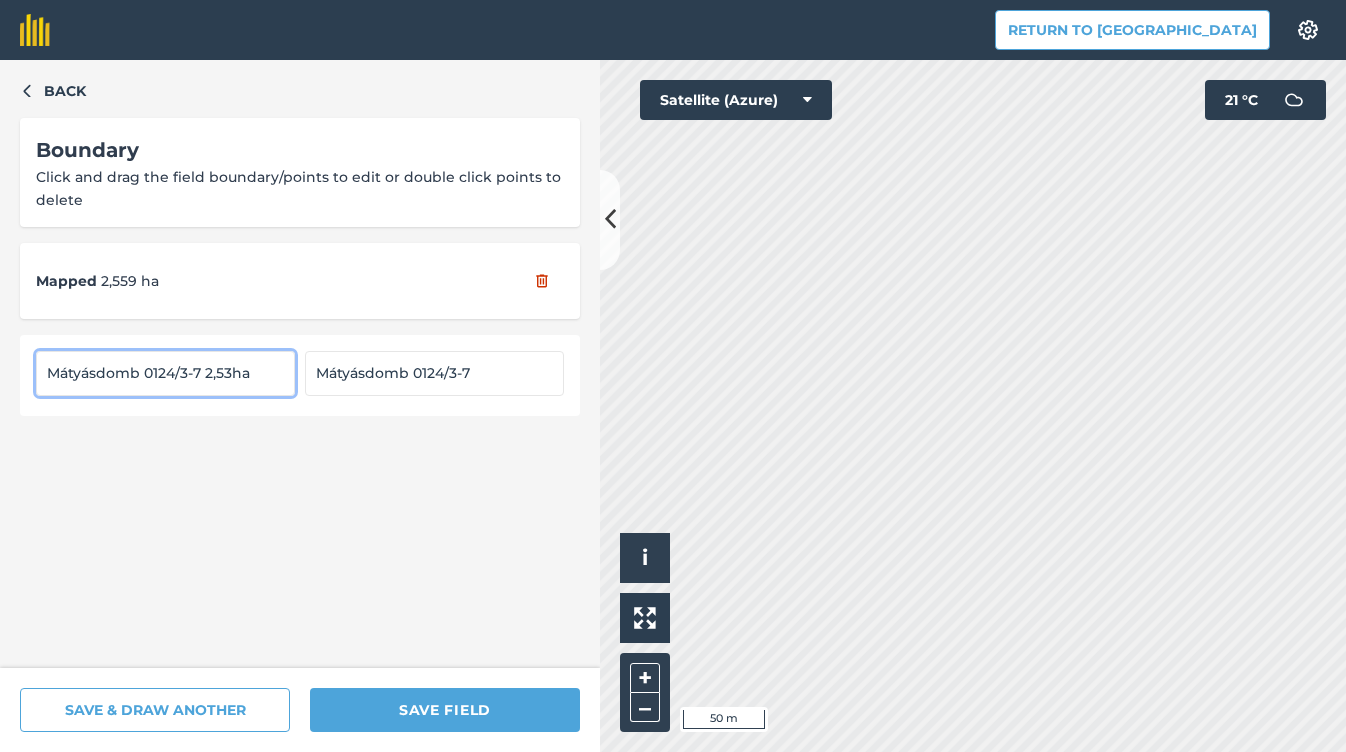 type on "Mátyásdomb 0124/3-7 2,53ha" 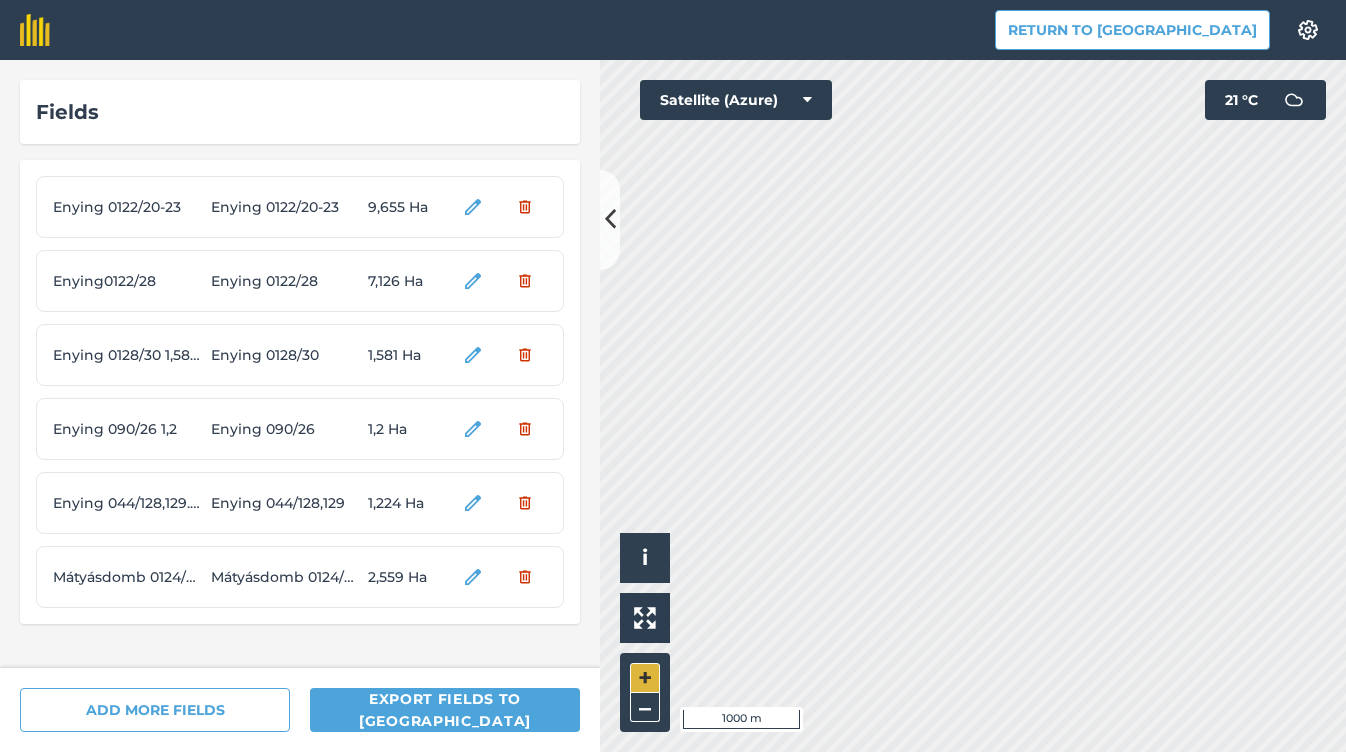 click on "+" at bounding box center [645, 678] 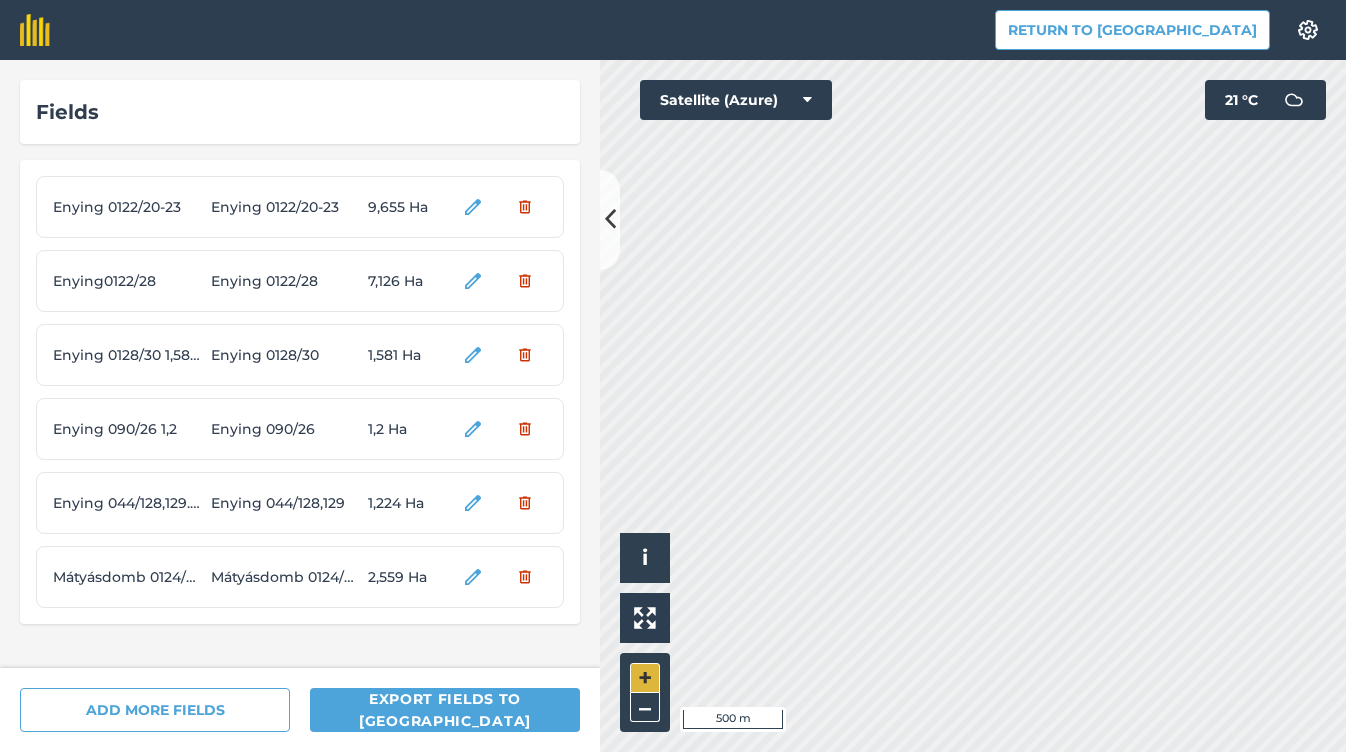 click on "+" at bounding box center (645, 678) 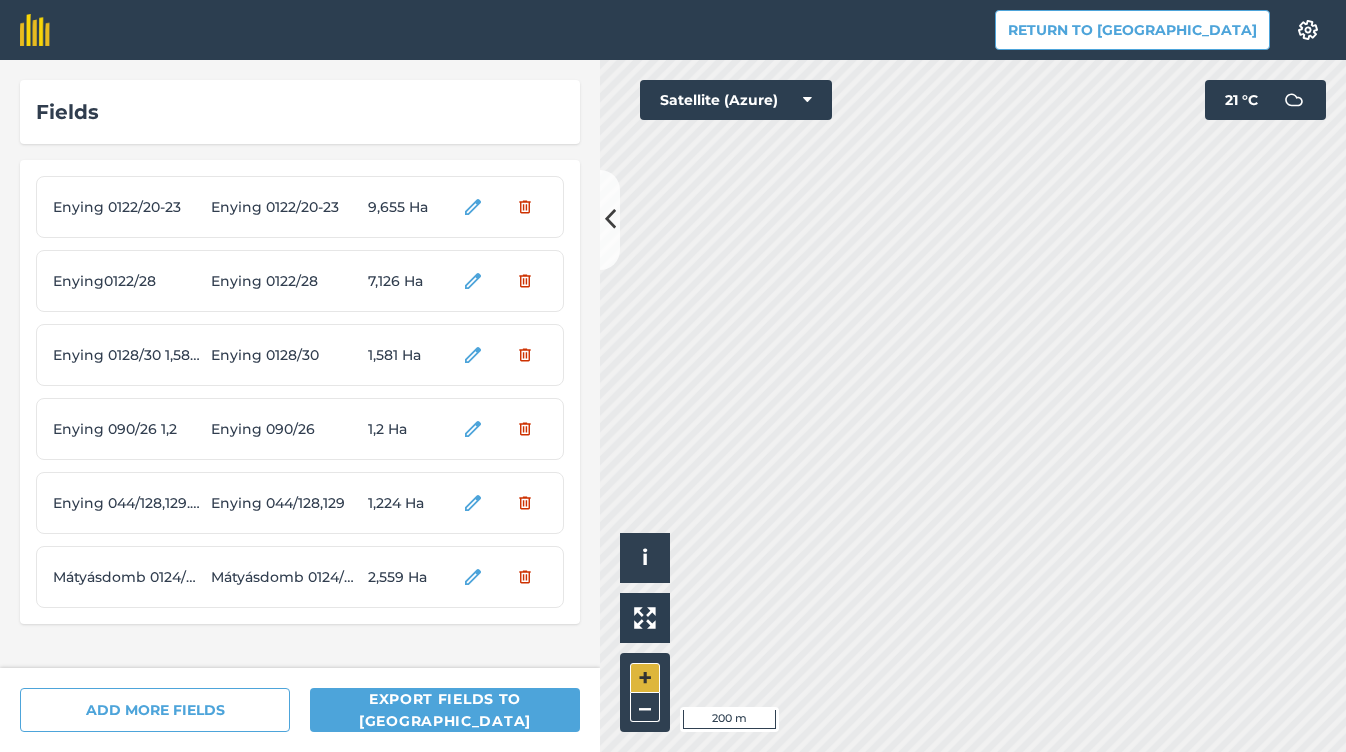 click on "+" at bounding box center (645, 678) 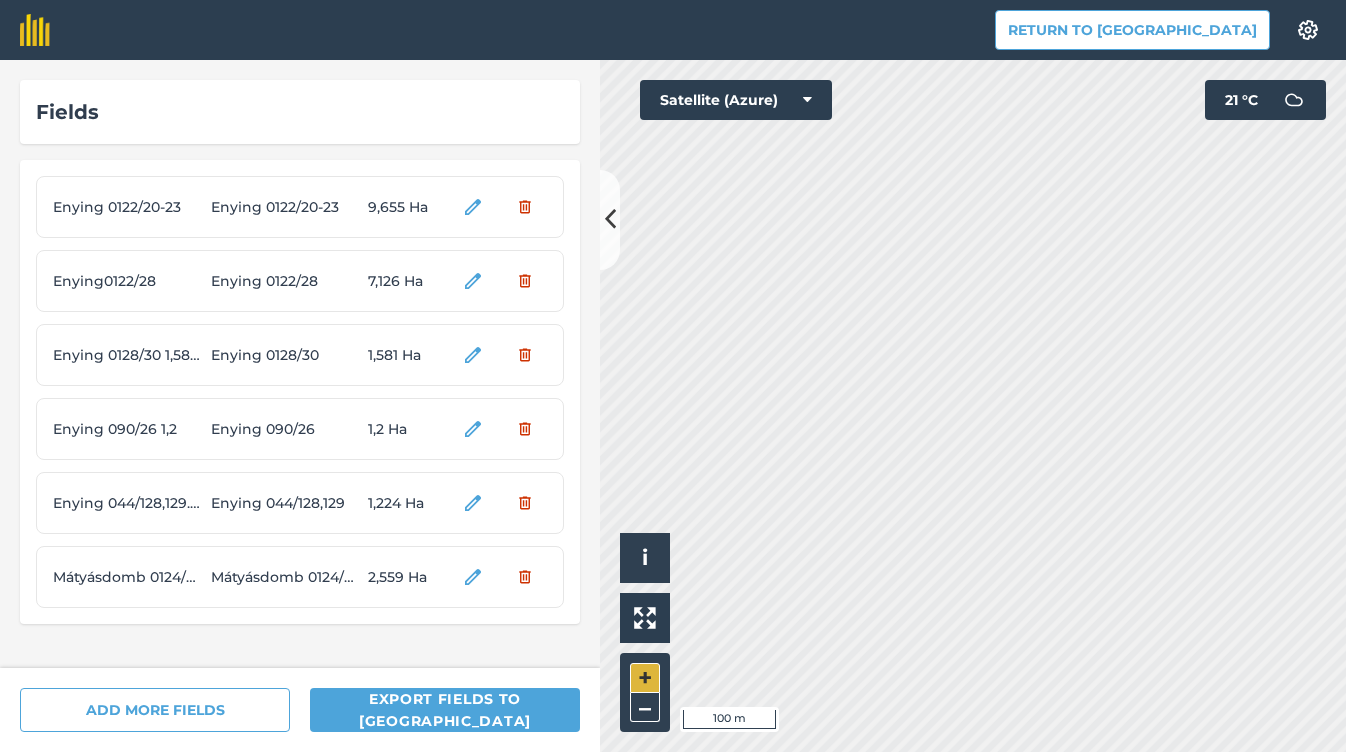 click on "+" at bounding box center (645, 678) 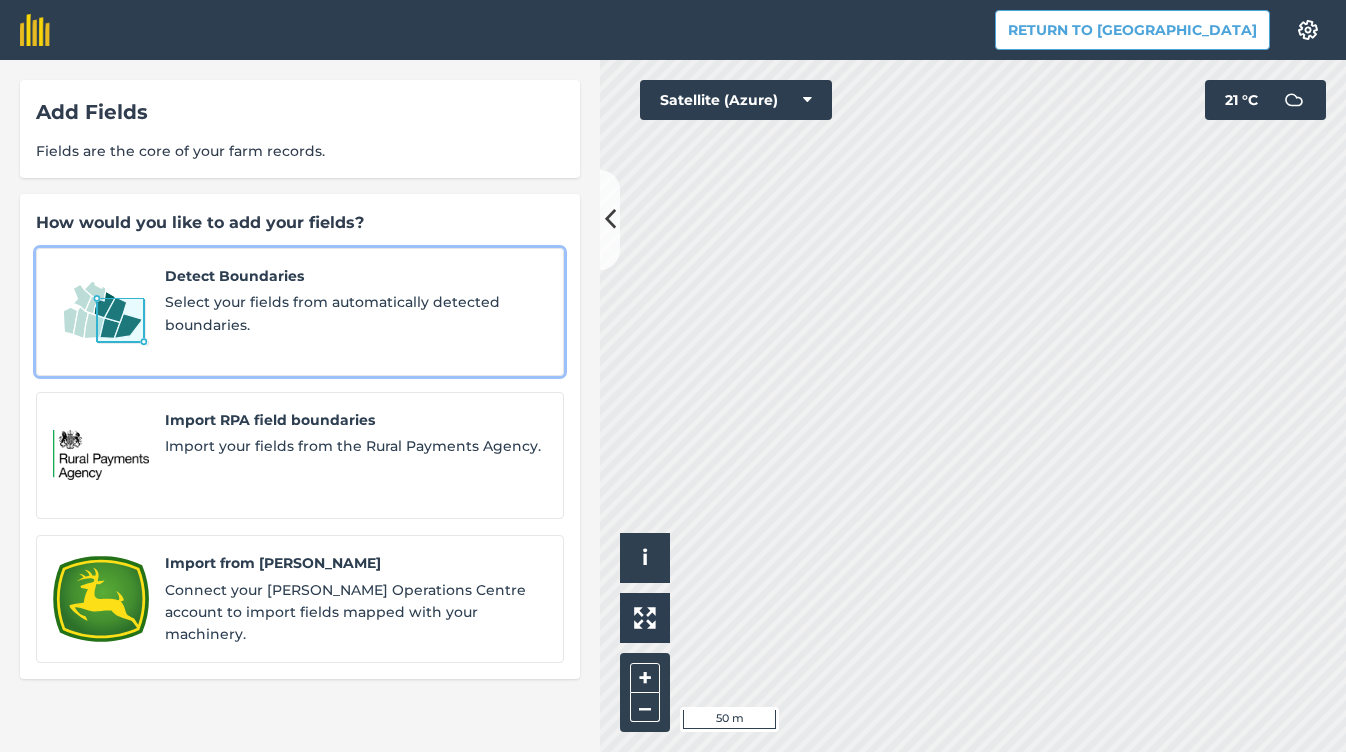 click on "Detect Boundaries" at bounding box center [356, 276] 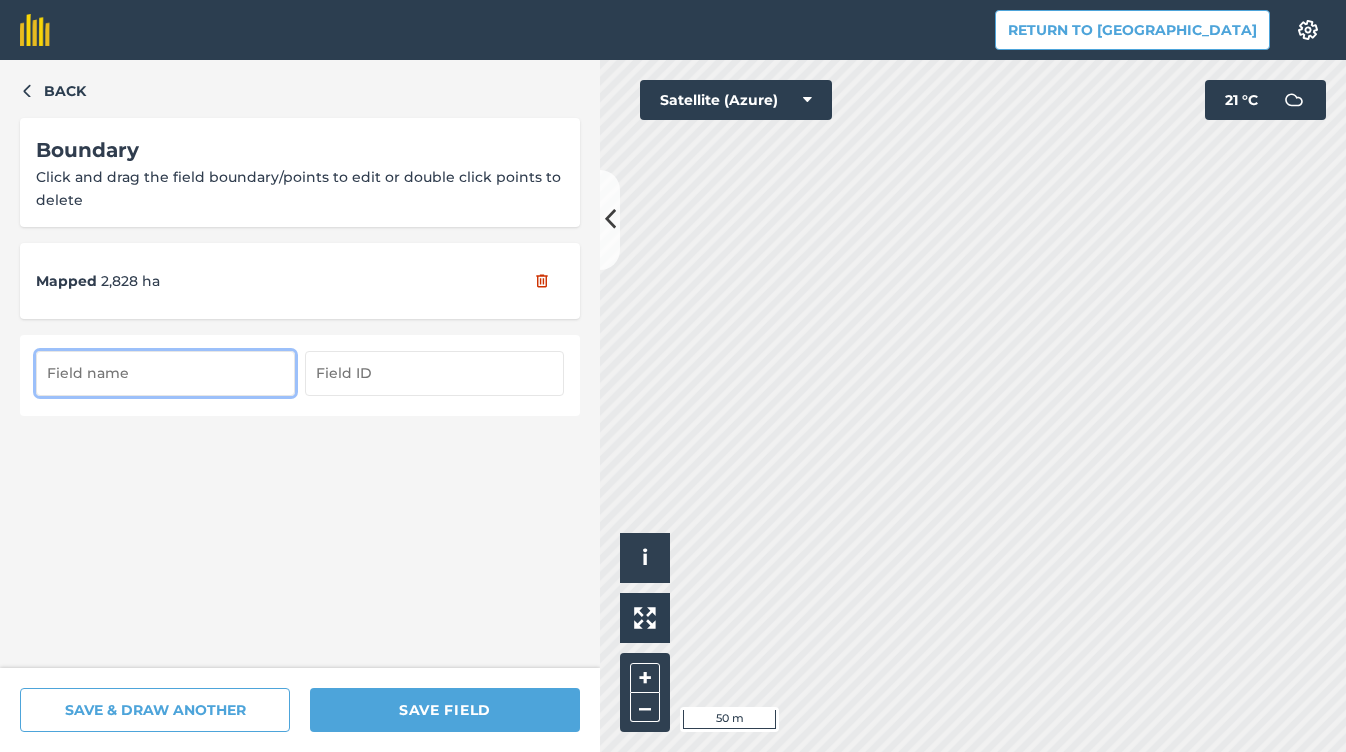 paste on "Mátyásdomb 0124/3-7" 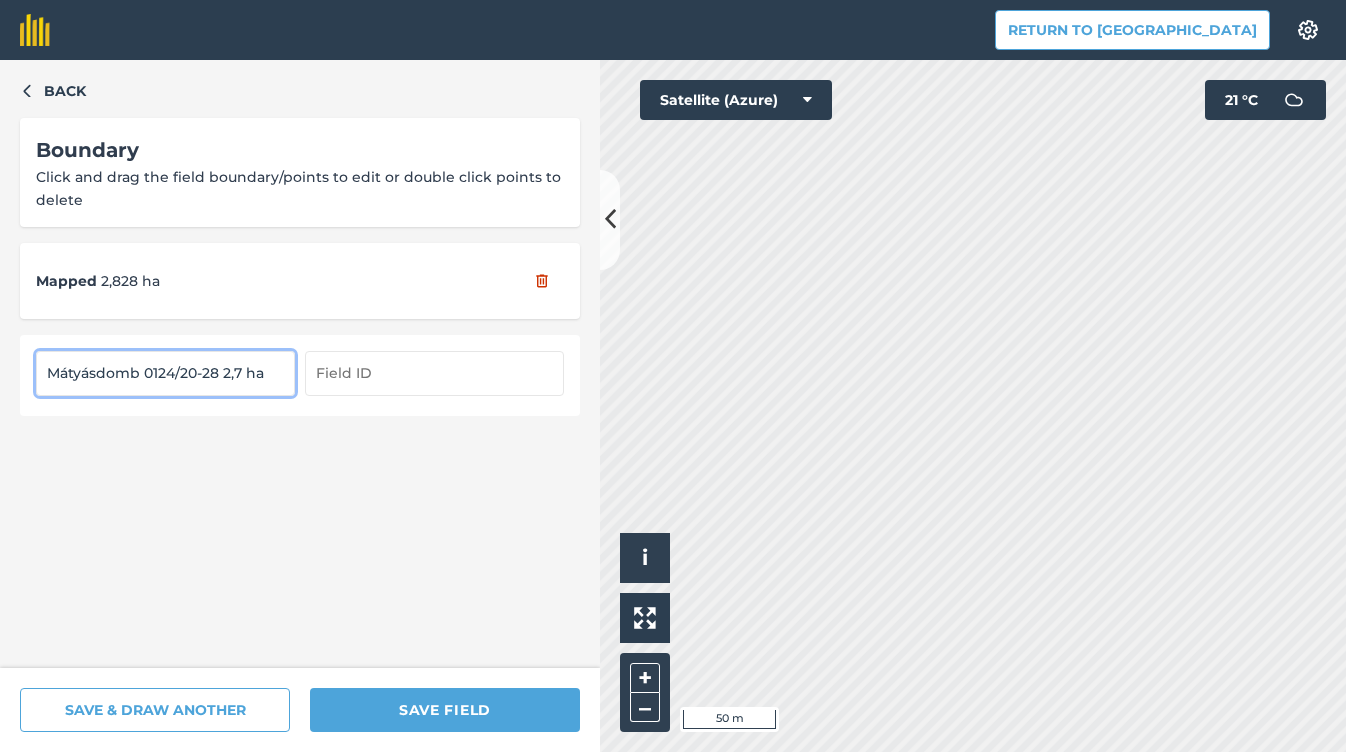 type on "Mátyásdomb 0124/20-28 2,7 ha" 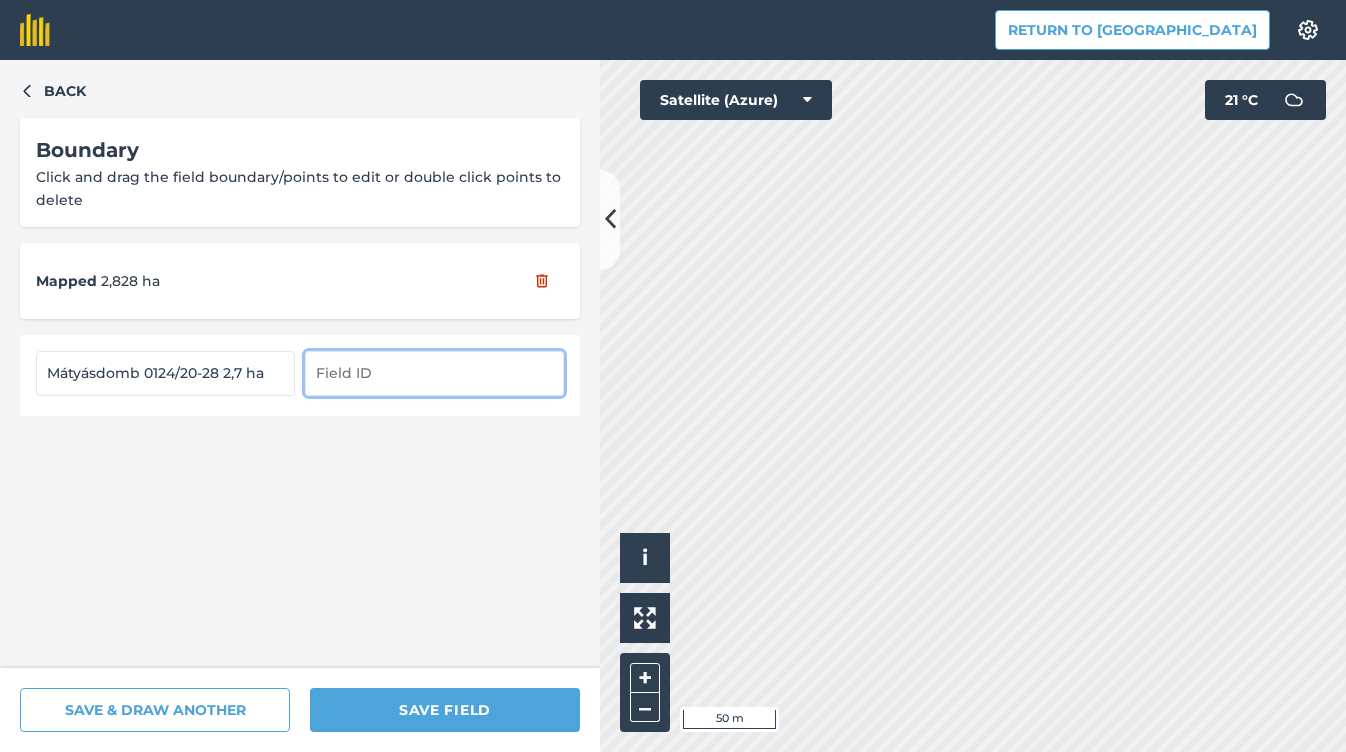 paste on "Mátyásdomb 0124/3-7" 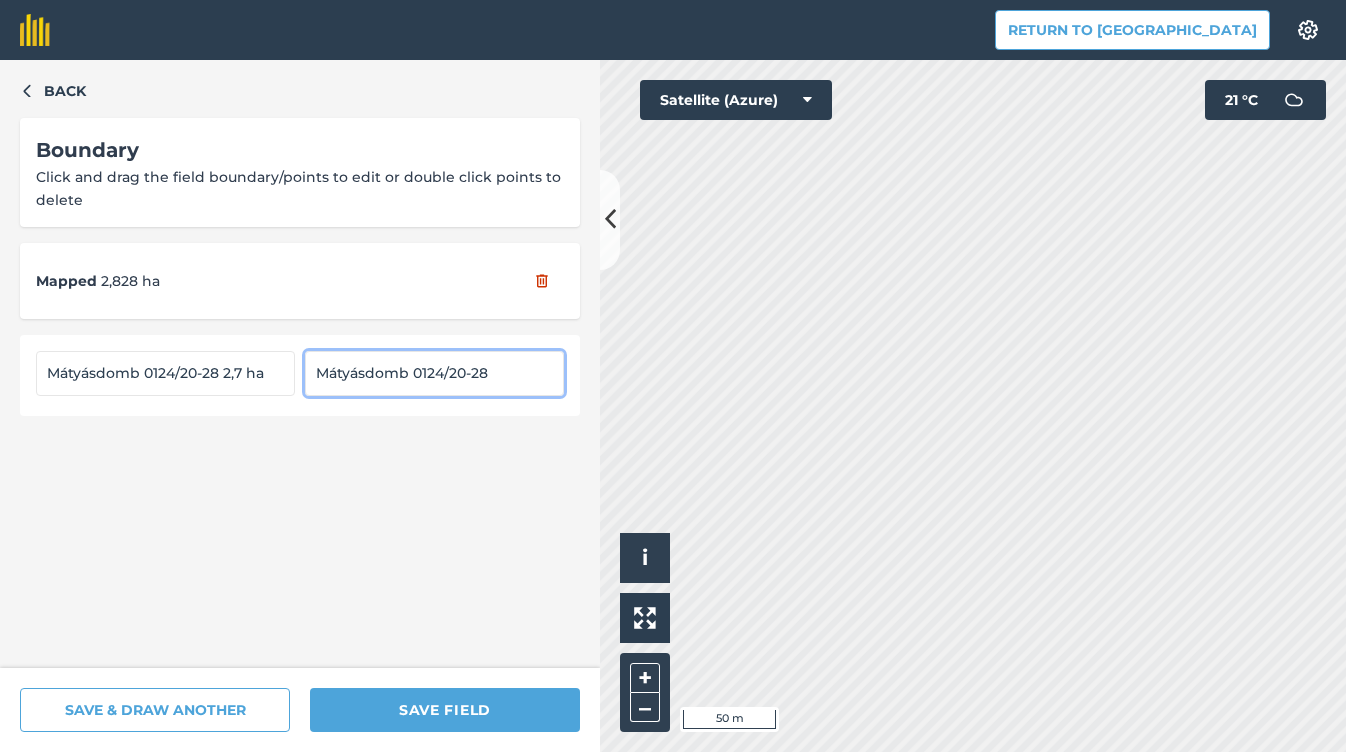 type on "Mátyásdomb 0124/20-28" 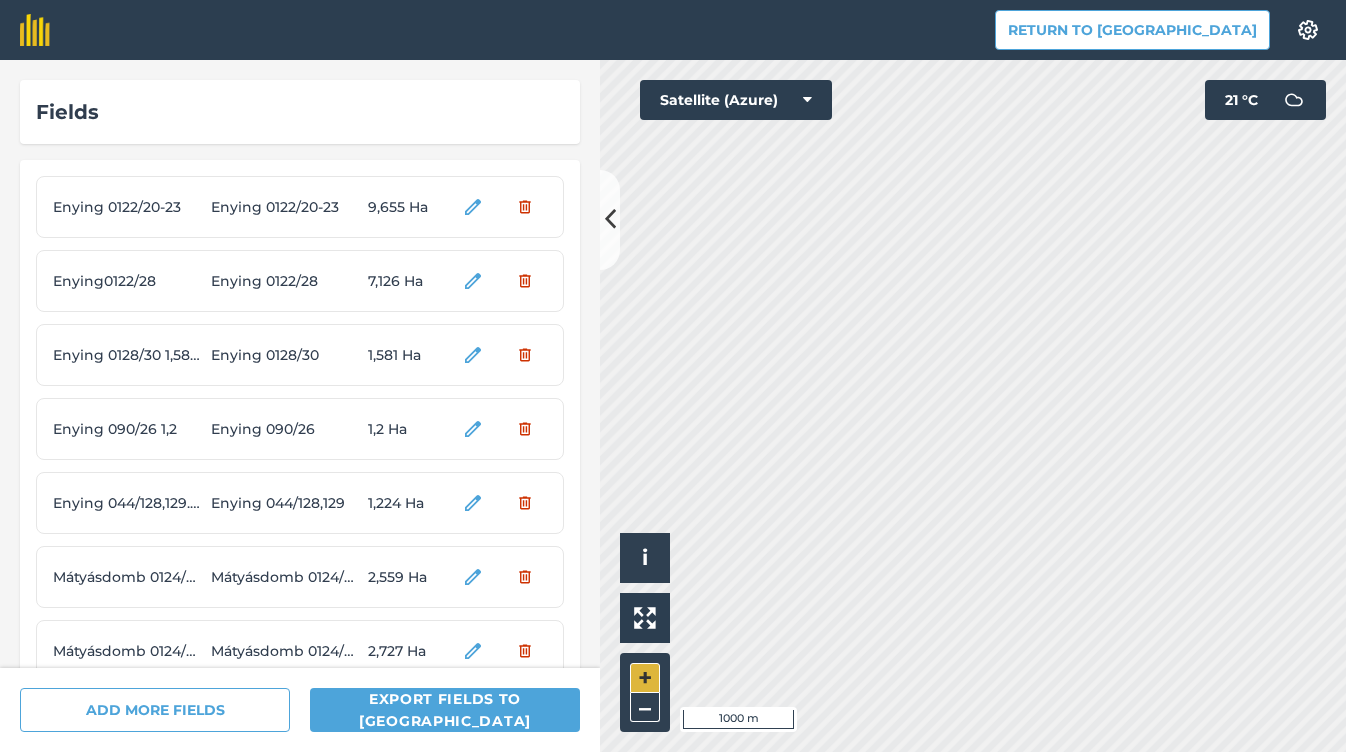 click on "+" at bounding box center [645, 678] 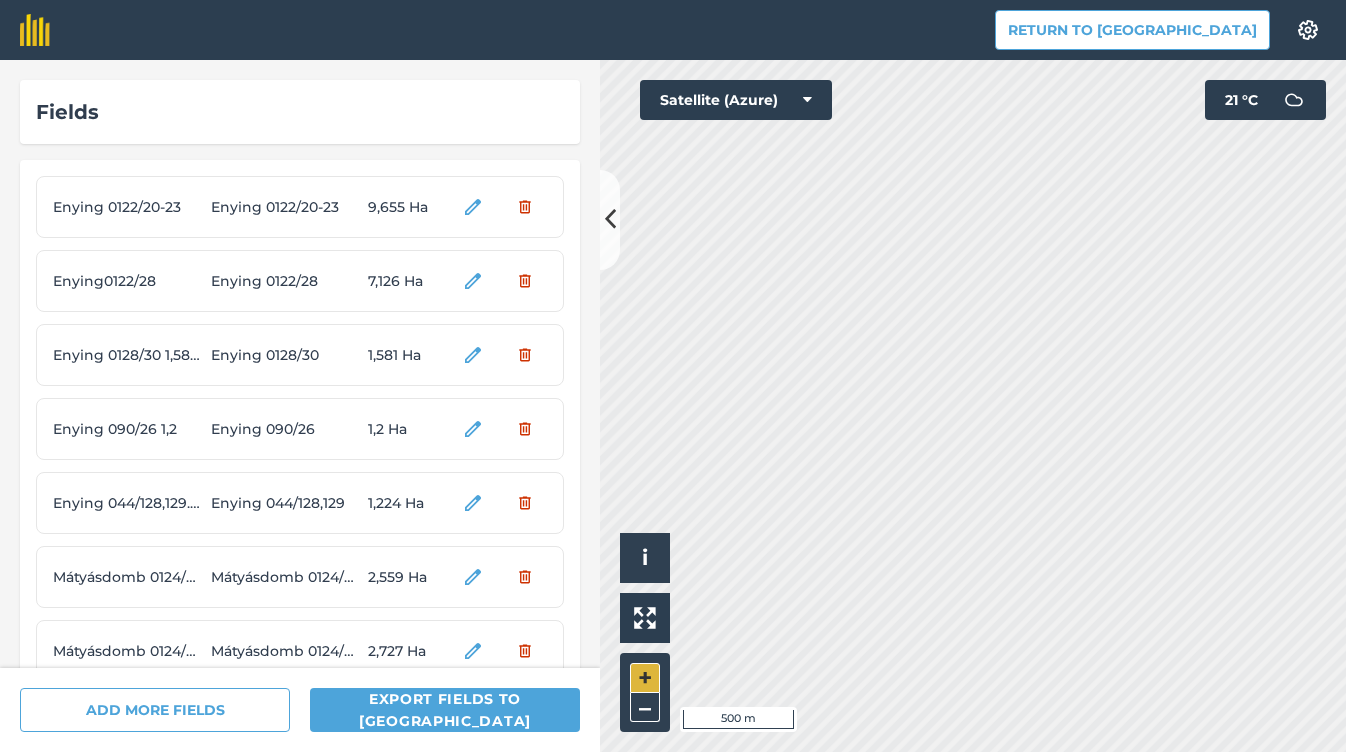 click on "+" at bounding box center [645, 678] 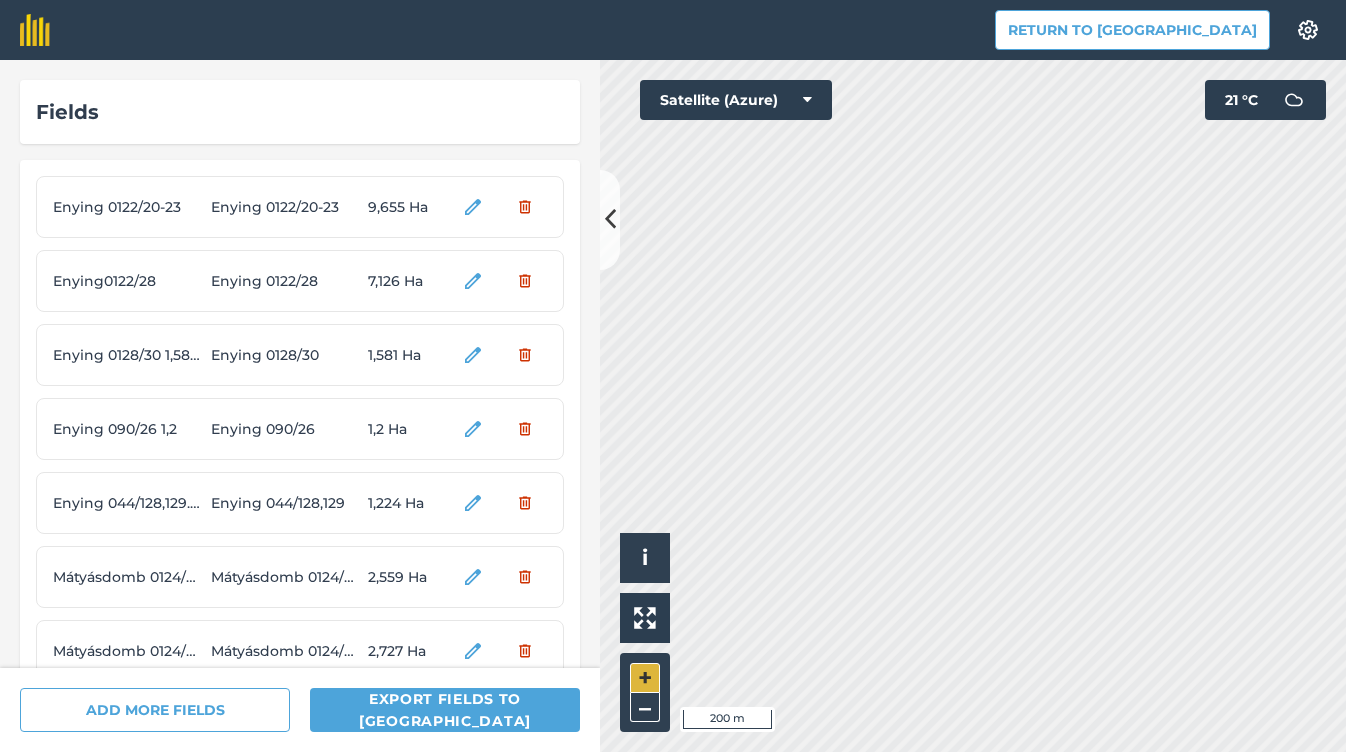 click on "+" at bounding box center (645, 678) 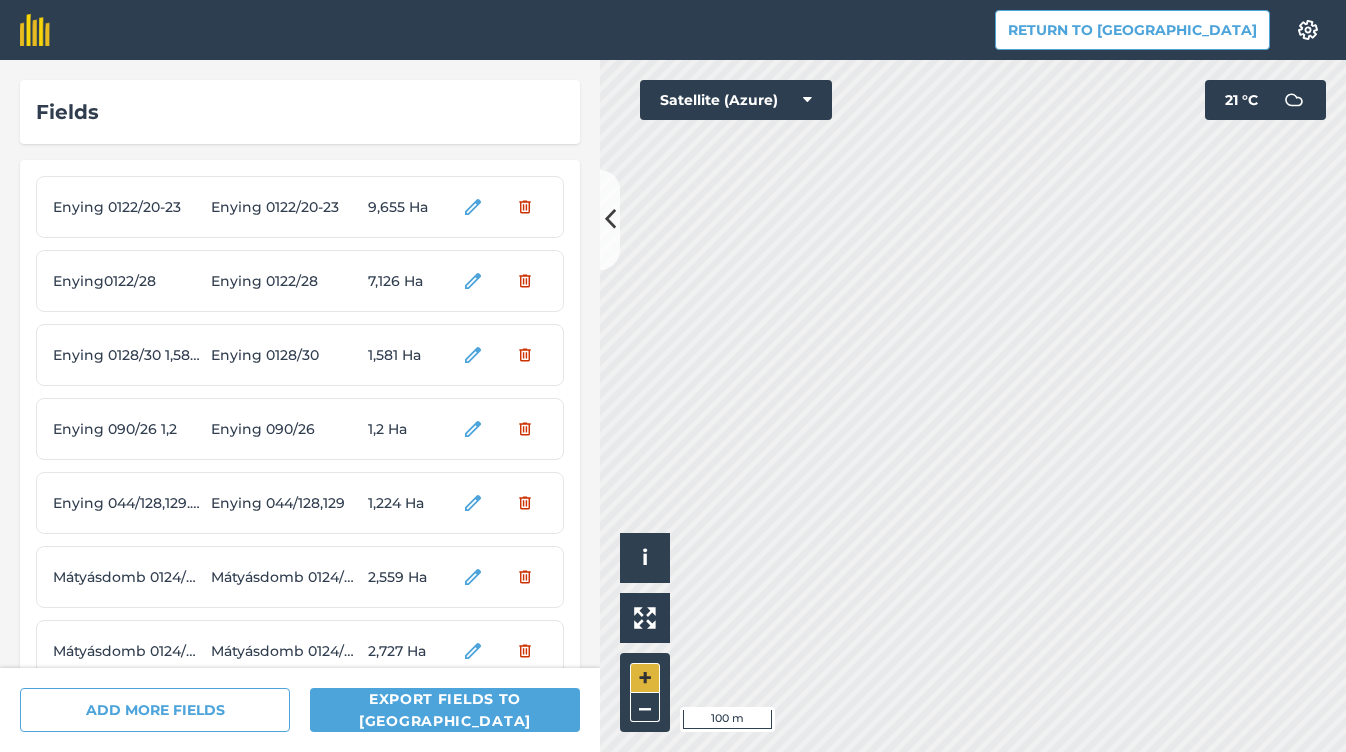 click on "+" at bounding box center [645, 678] 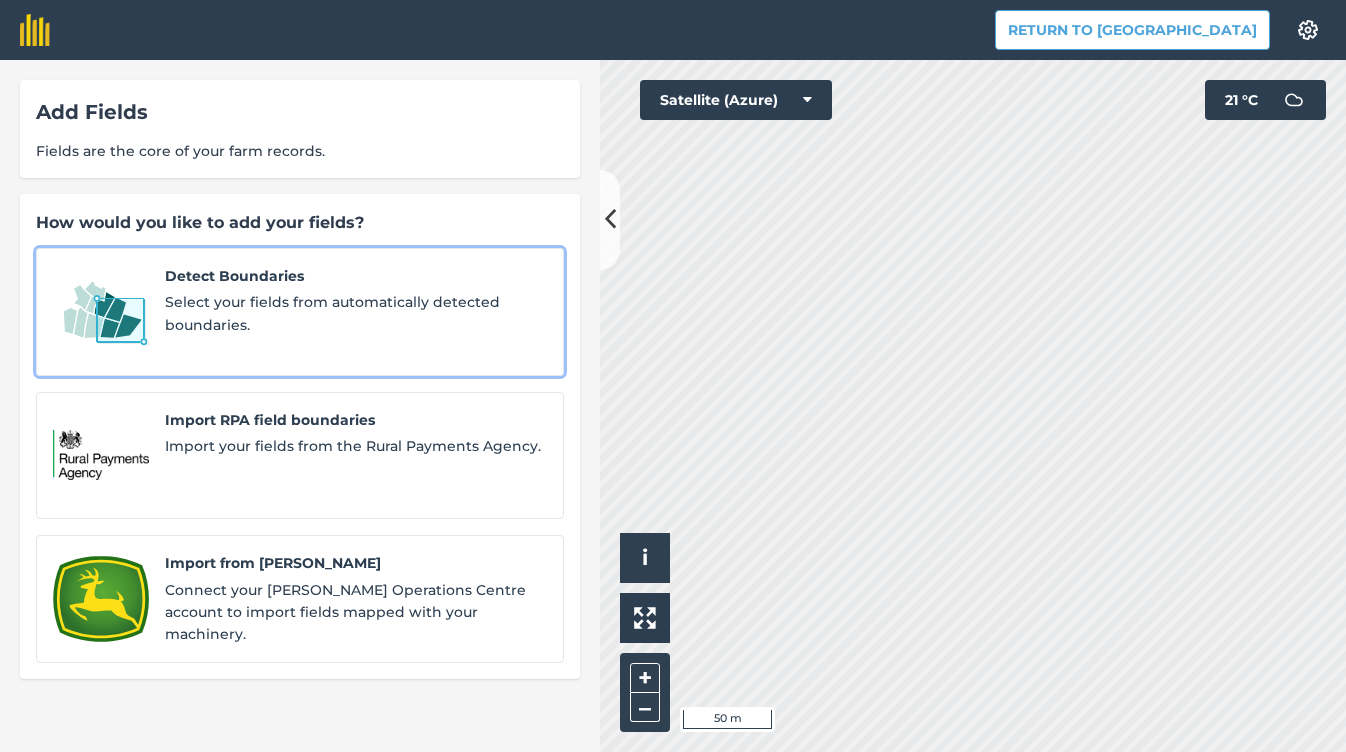 click on "Detect Boundaries" at bounding box center (356, 276) 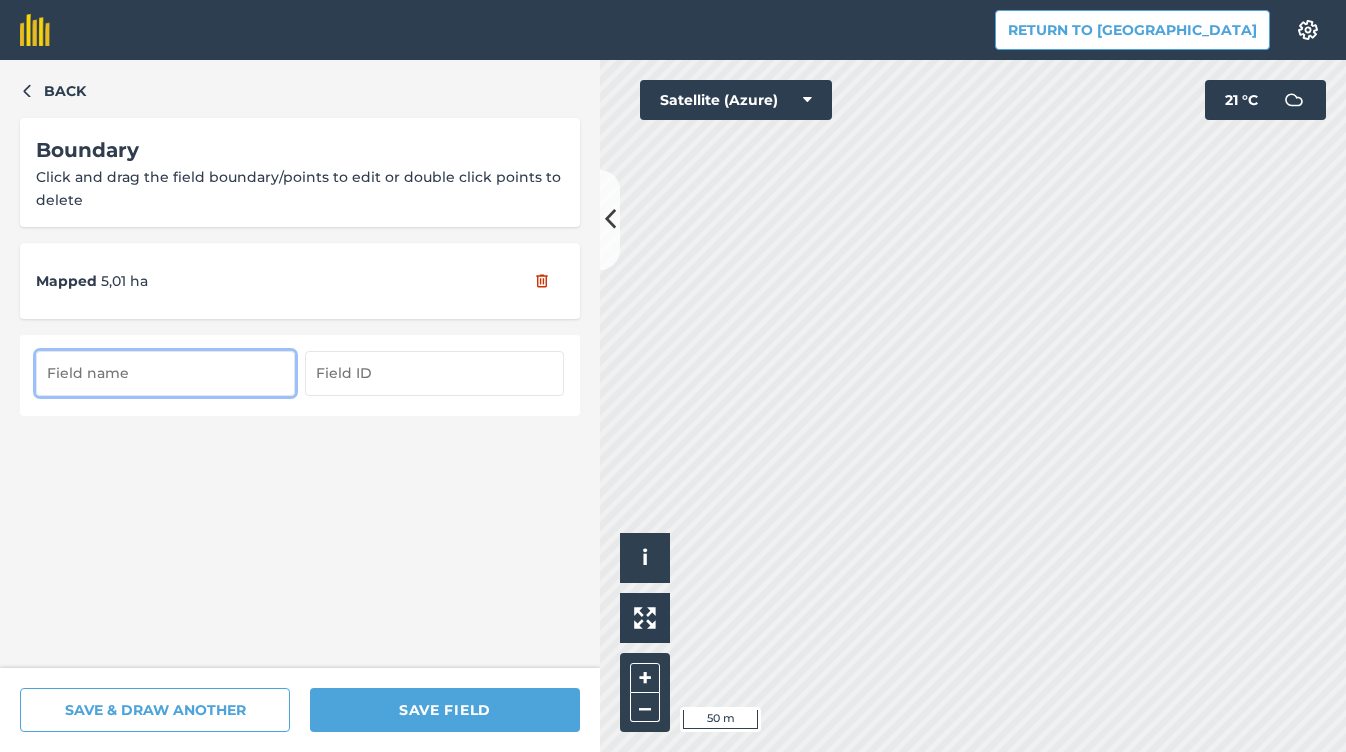 click at bounding box center (165, 373) 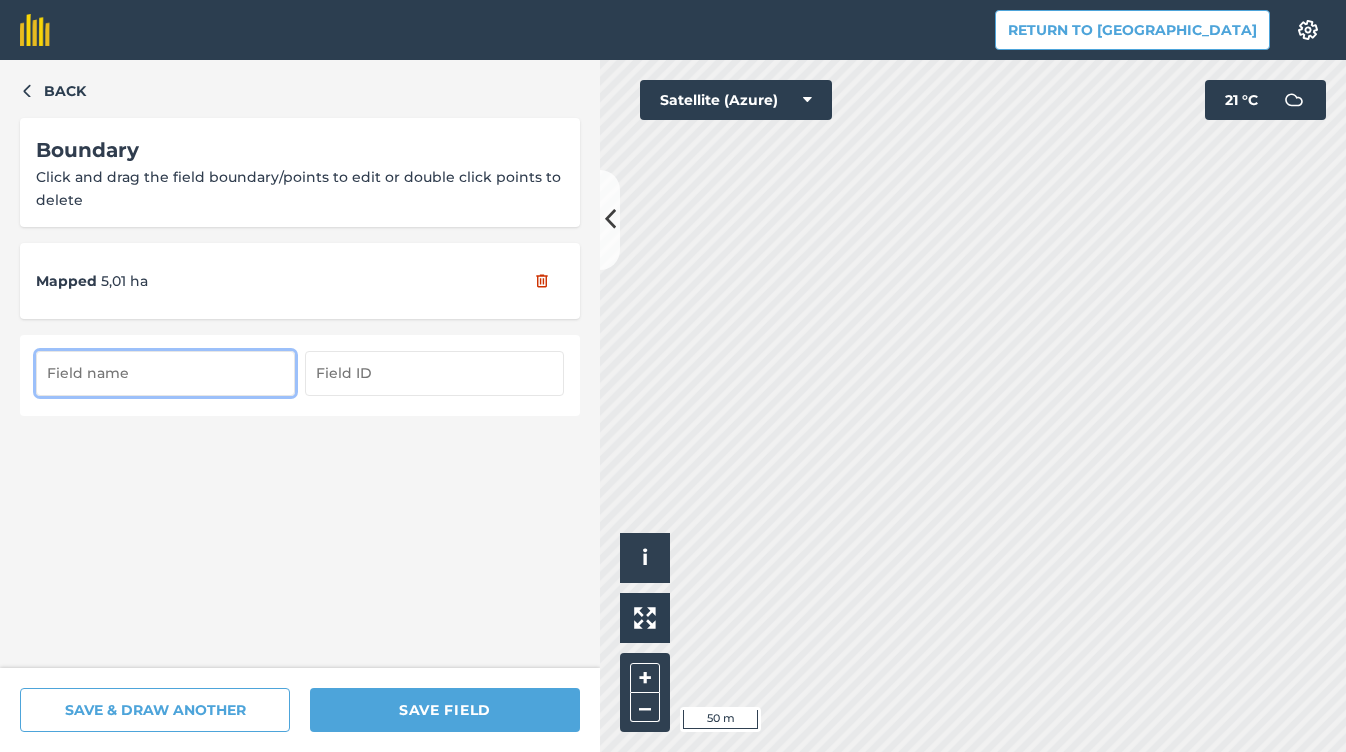 paste on "Mátyásdomb 0124/3-7" 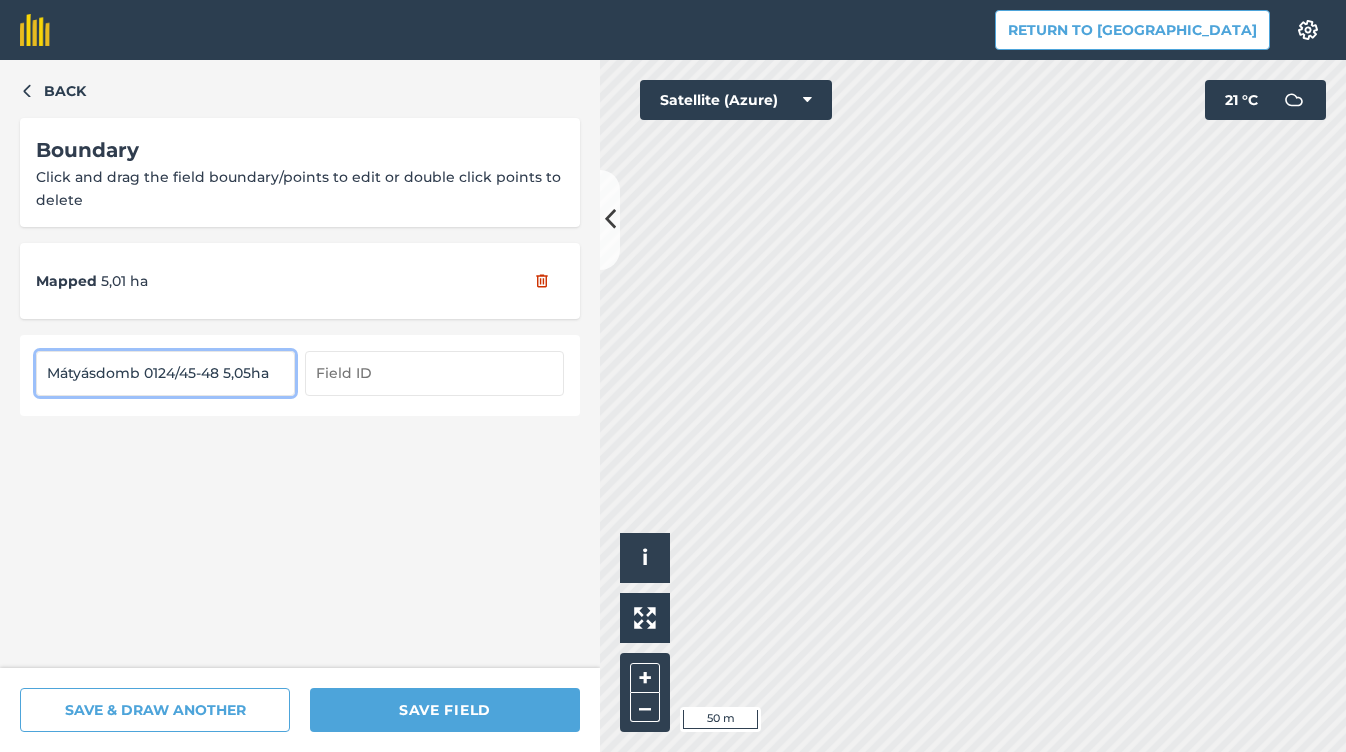 type on "Mátyásdomb 0124/45-48 5,05ha" 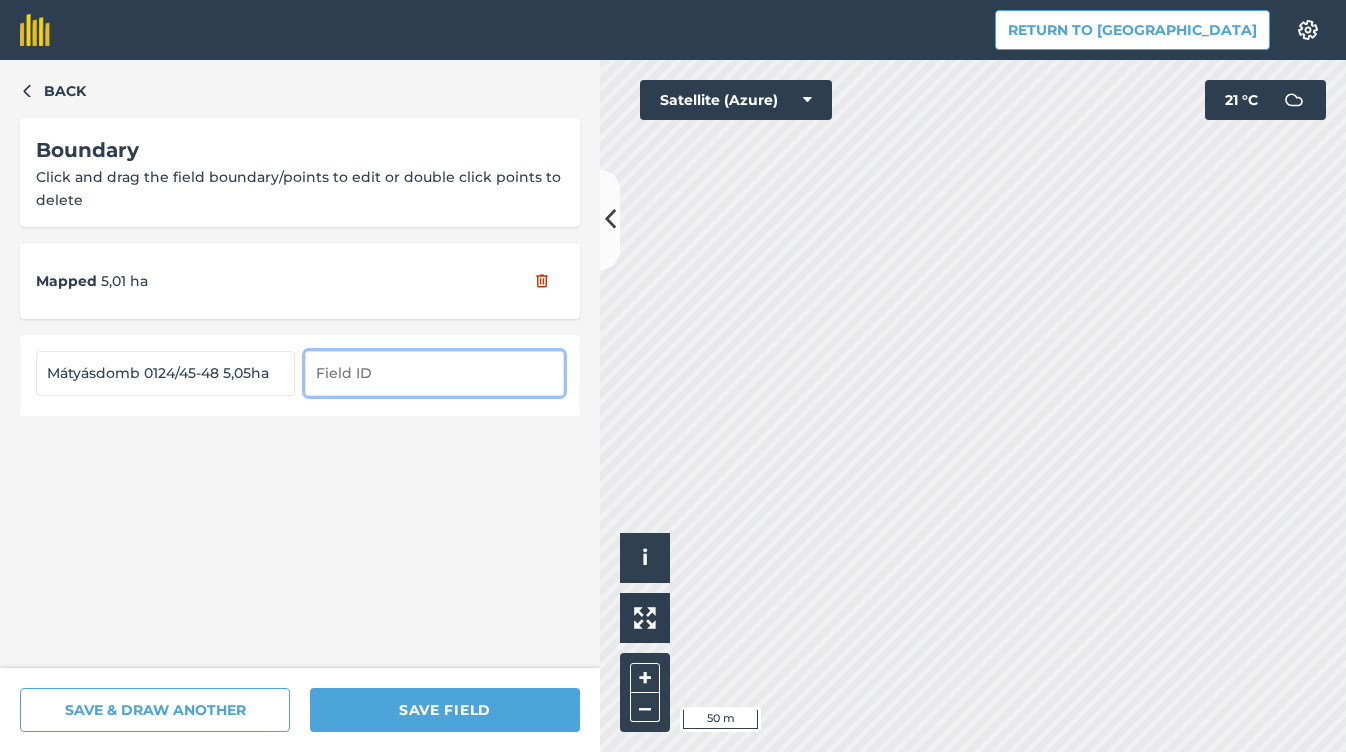 paste on "Mátyásdomb 0124/3-7" 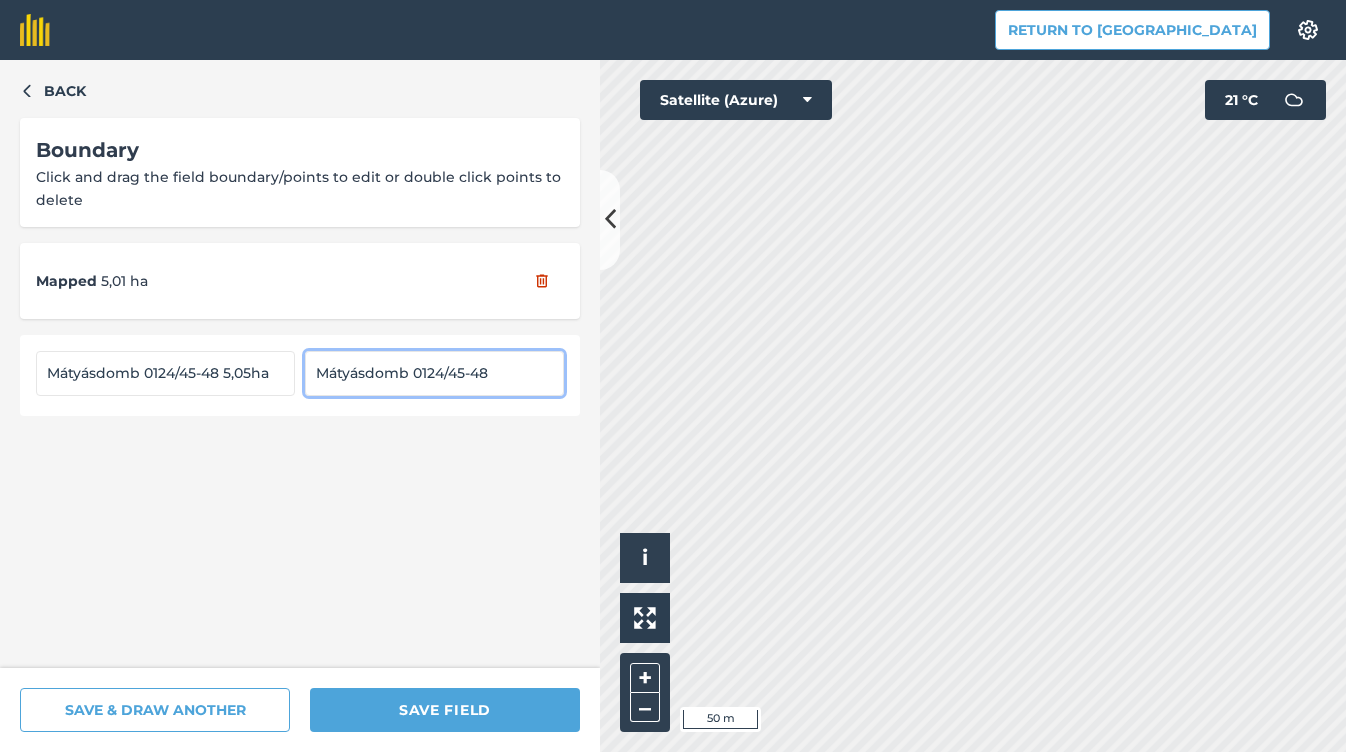 type on "Mátyásdomb 0124/45-48" 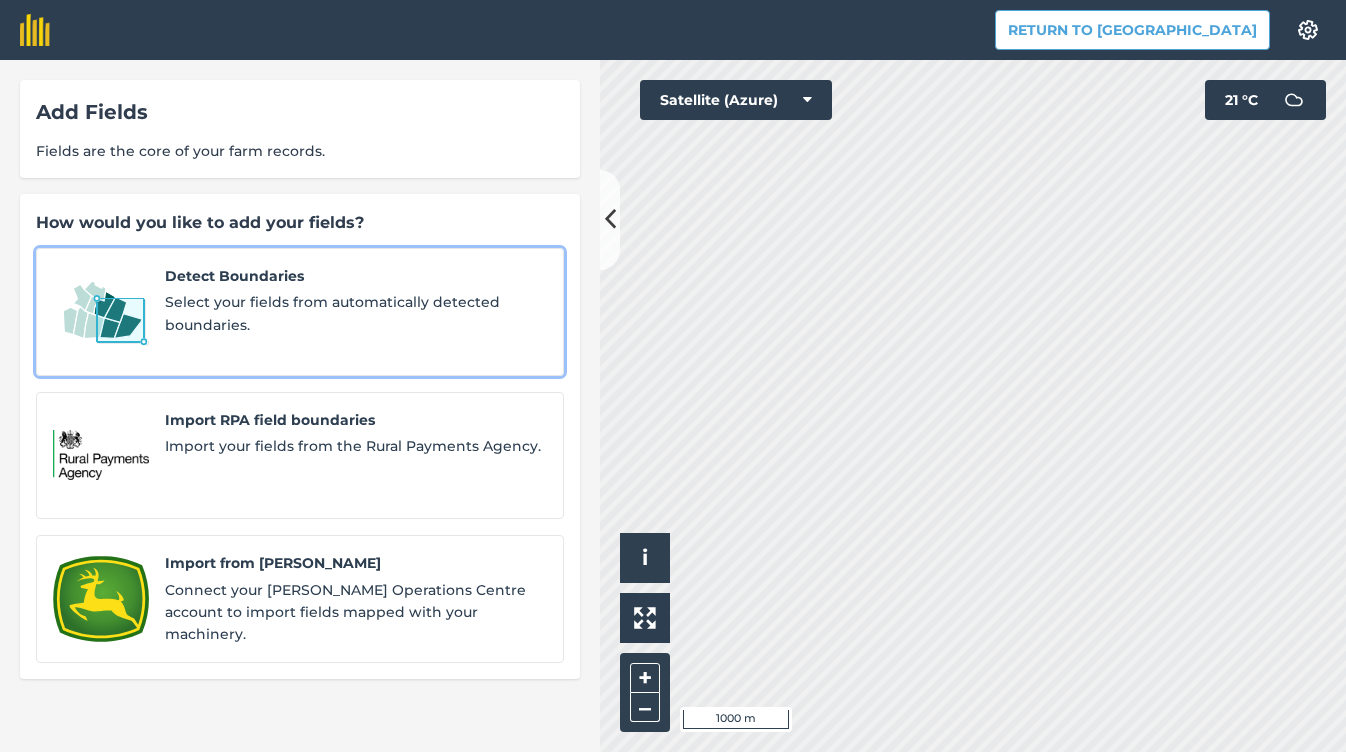 click on "Select your fields from automatically detected boundaries." at bounding box center [356, 313] 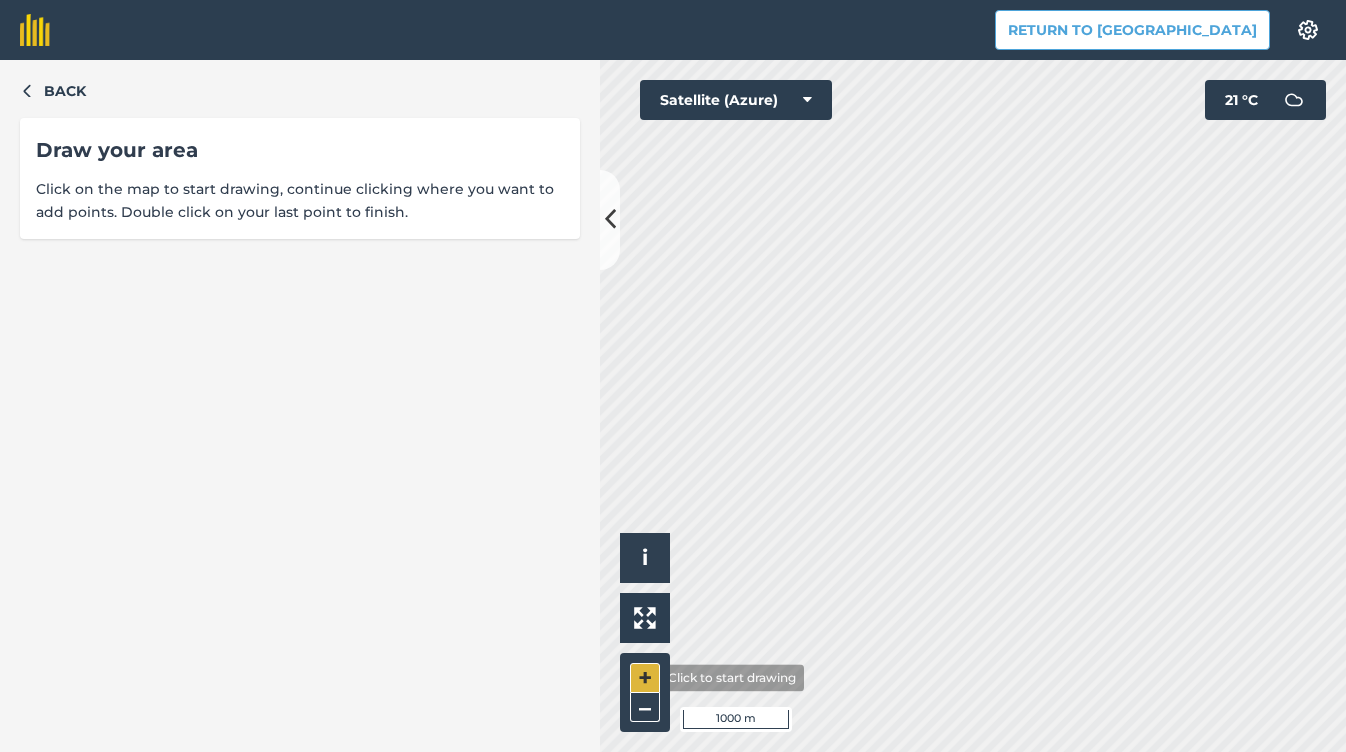click on "+" at bounding box center (645, 678) 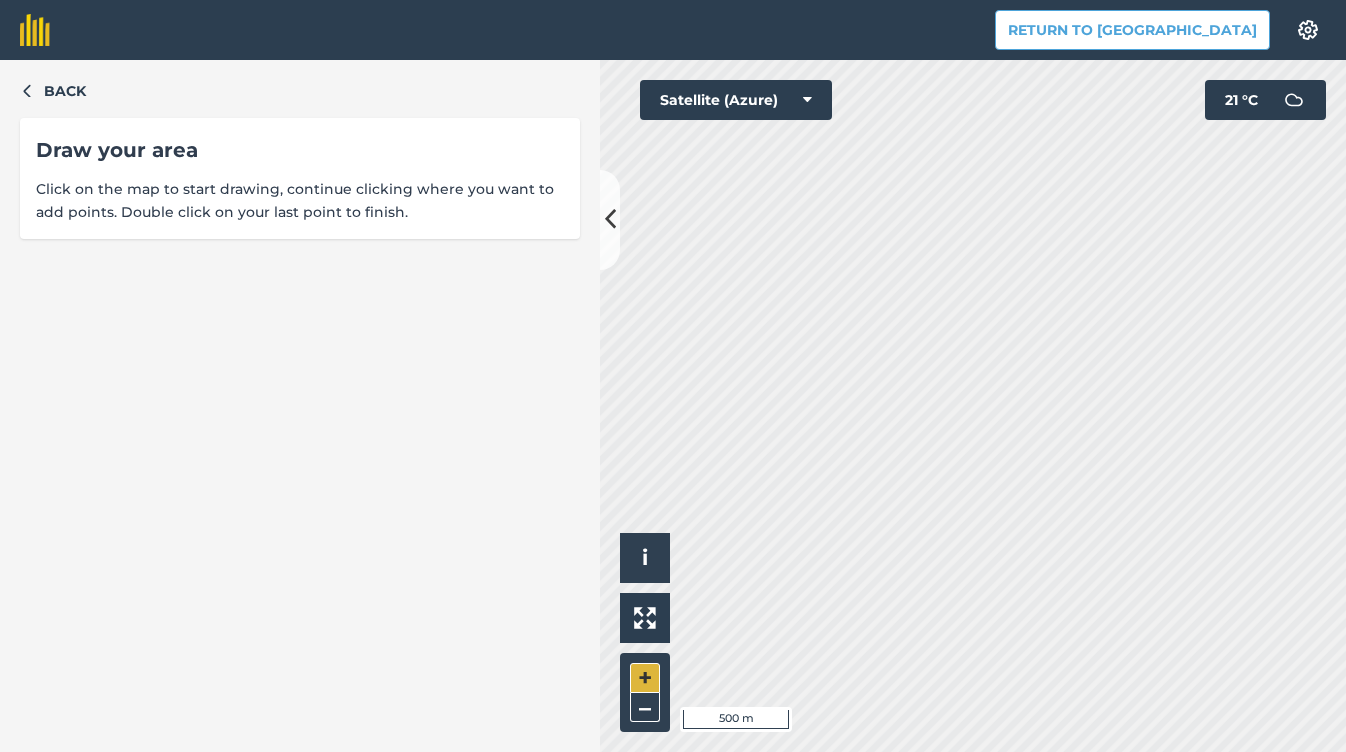 click on "+" at bounding box center [645, 678] 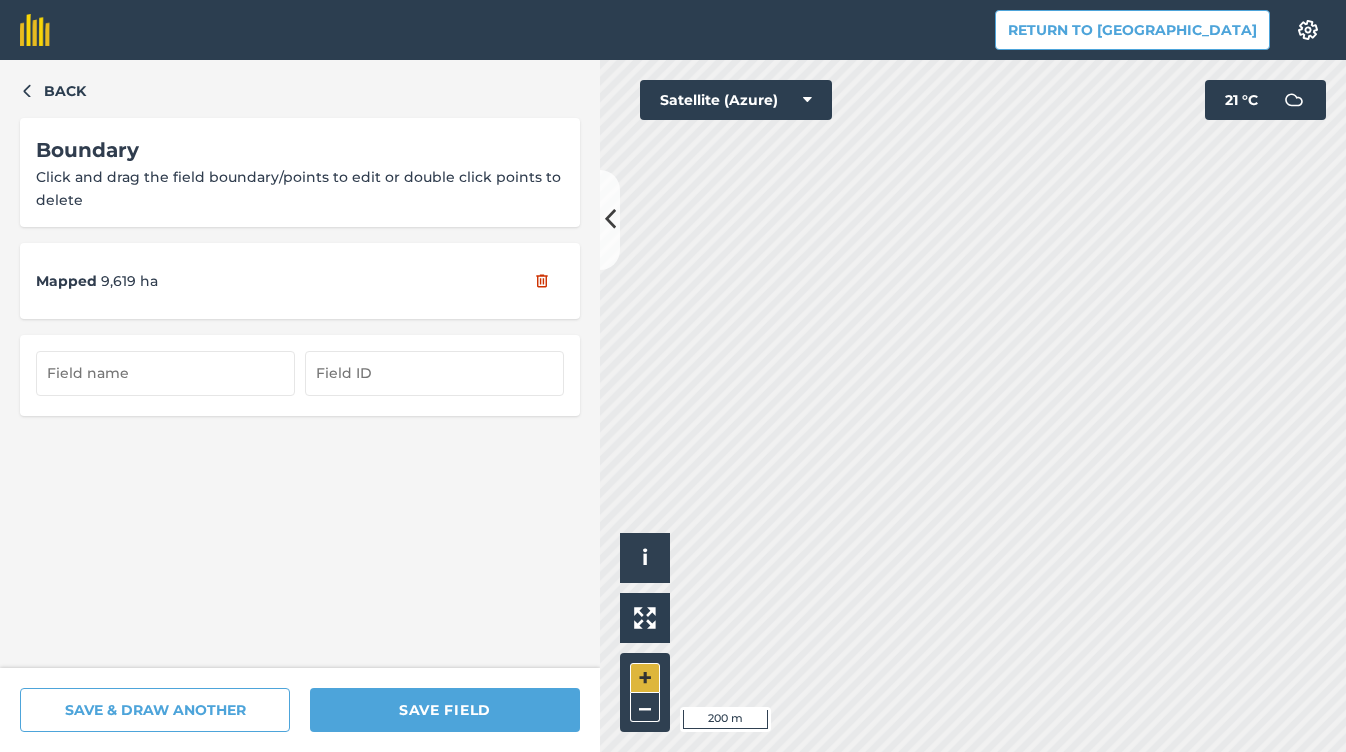 click on "+" at bounding box center [645, 678] 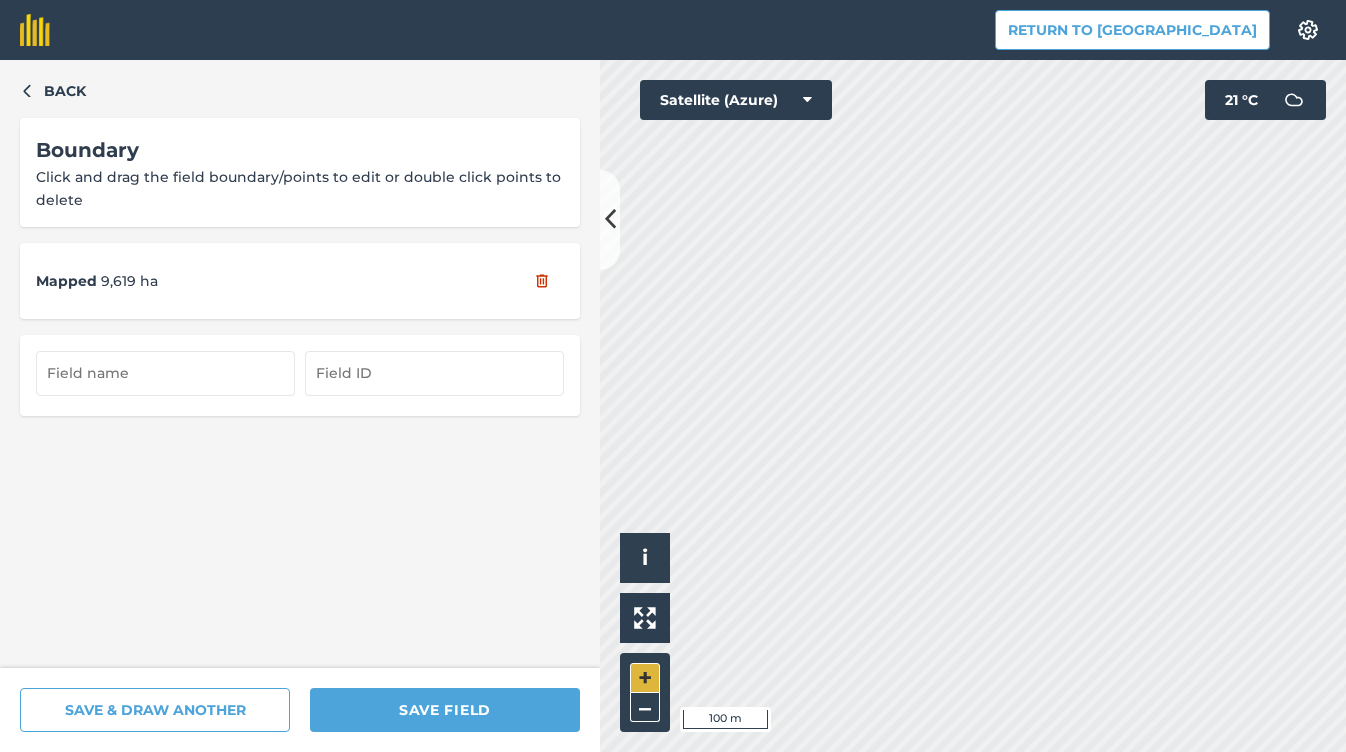 click on "+" at bounding box center (645, 678) 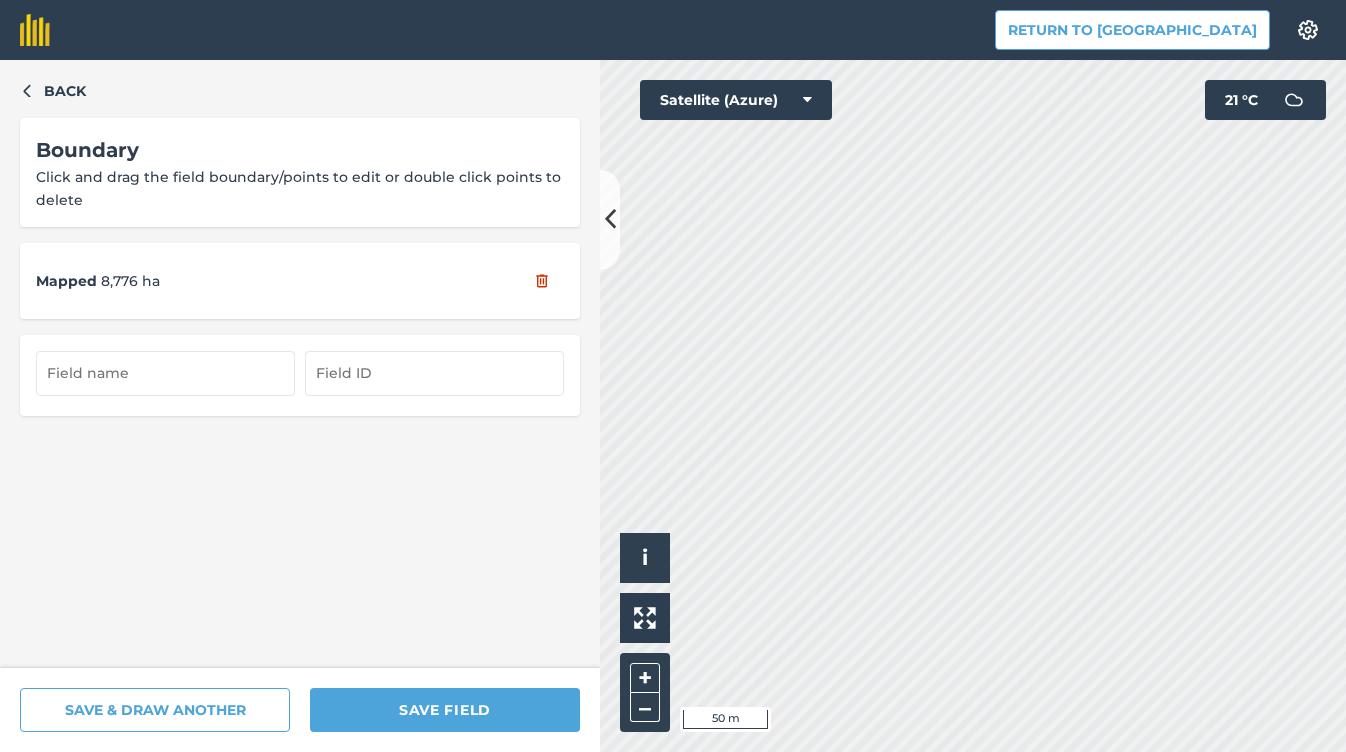 click at bounding box center (610, 219) 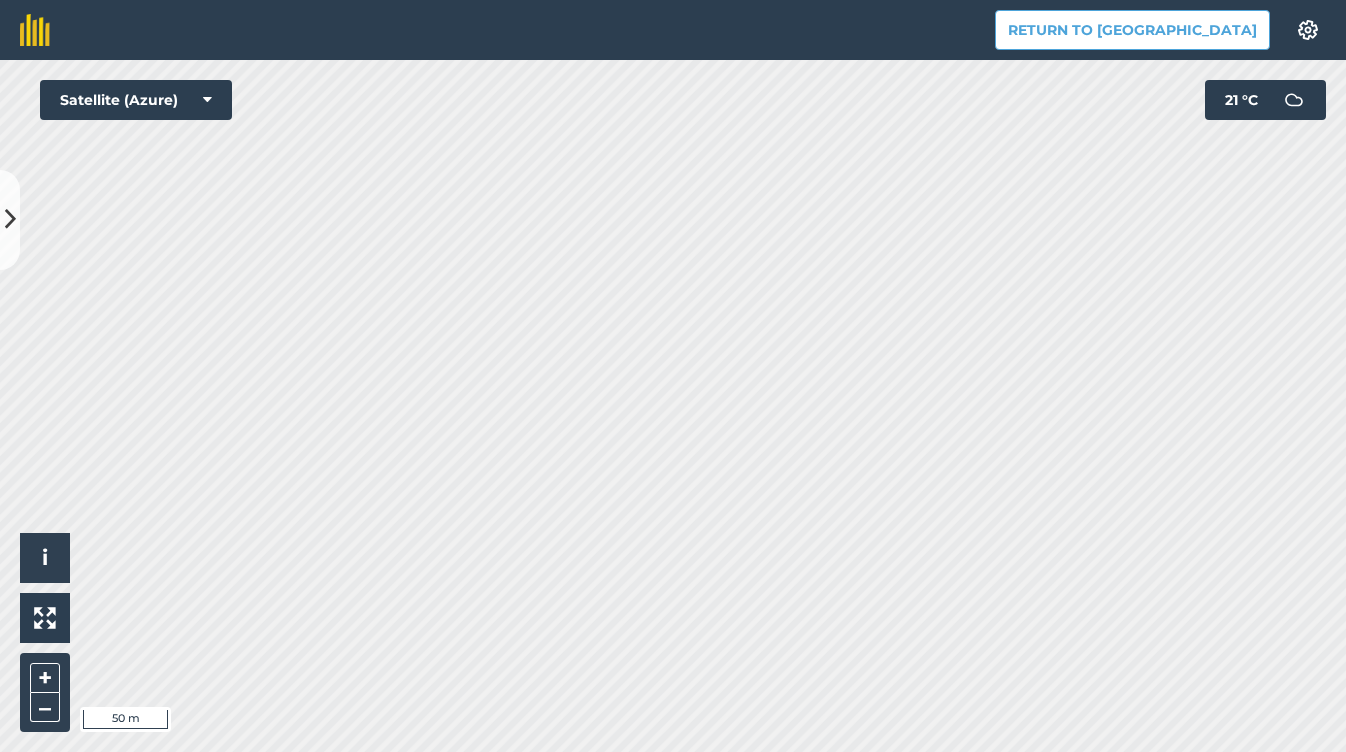 click at bounding box center [10, 219] 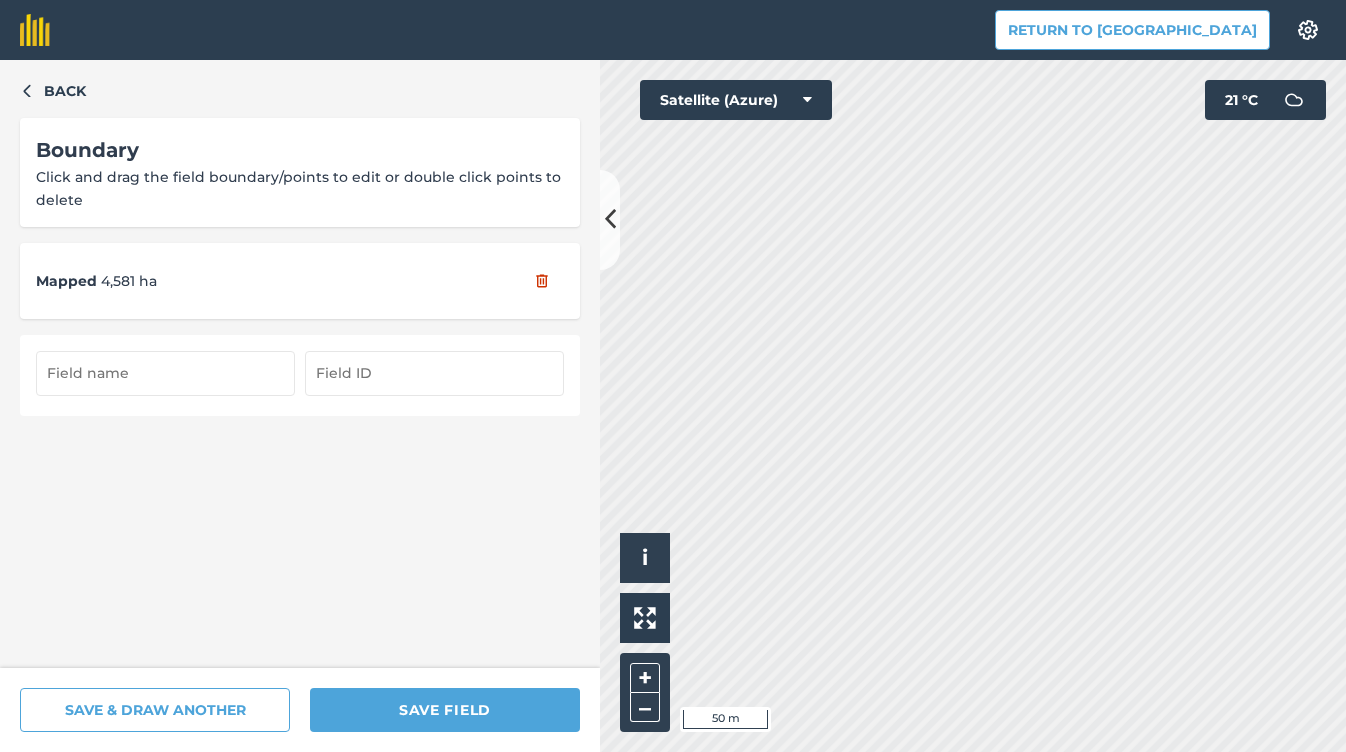 click at bounding box center [165, 373] 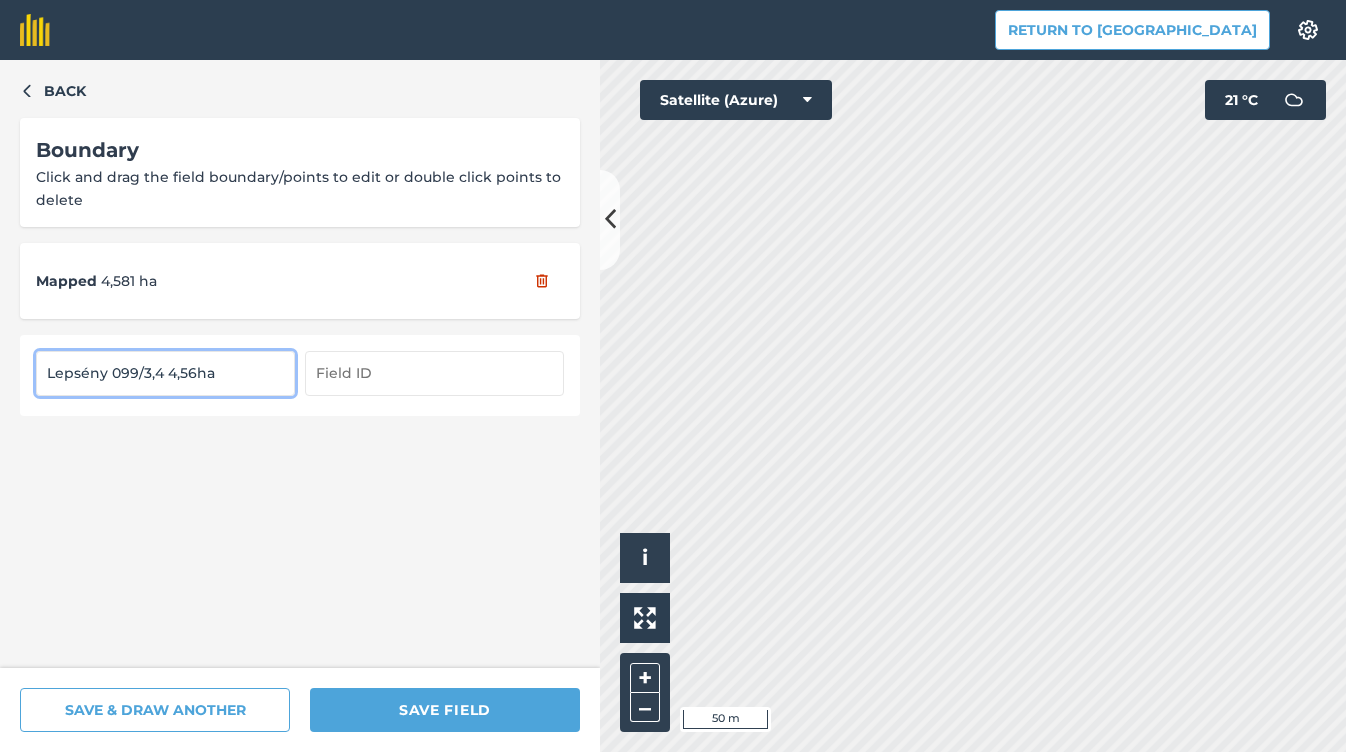 scroll, scrollTop: 0, scrollLeft: 0, axis: both 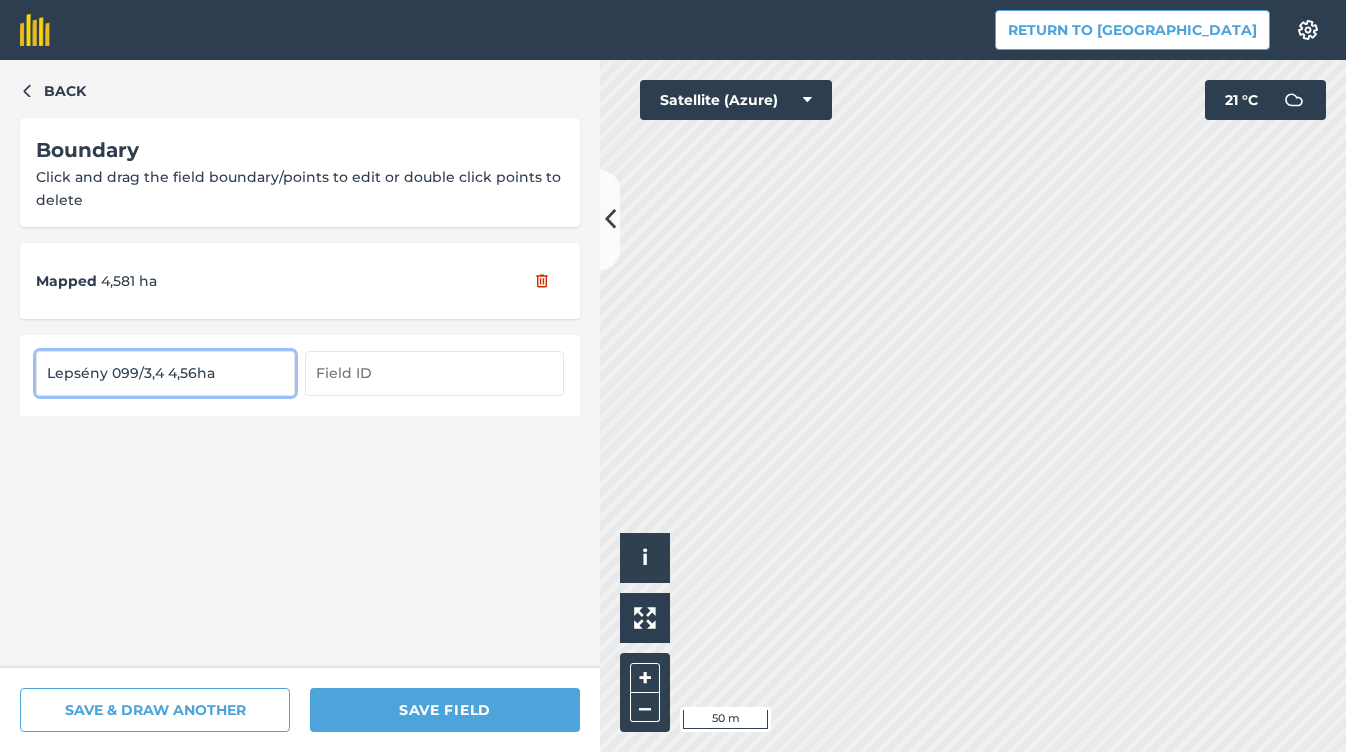 click on "Lepsény 099/3,4 4,56ha" at bounding box center [165, 373] 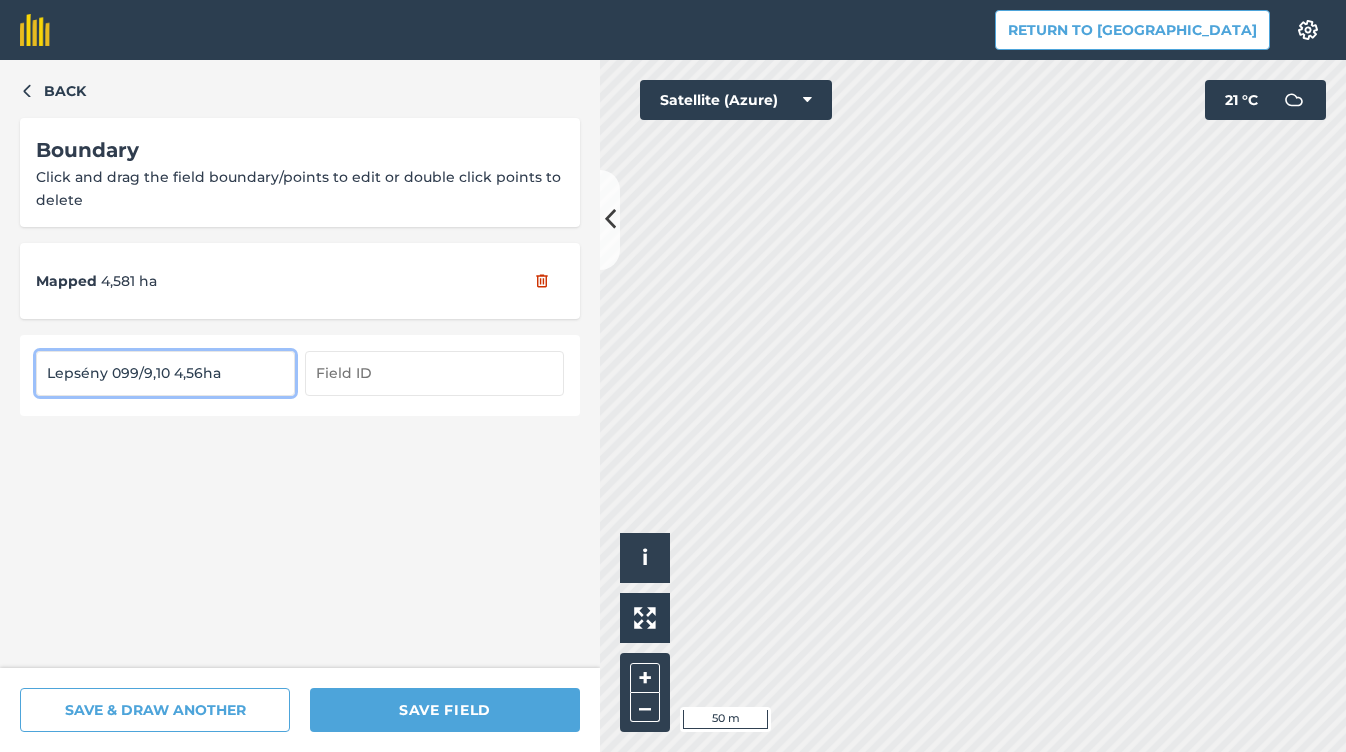 drag, startPoint x: 169, startPoint y: 371, endPoint x: 42, endPoint y: 371, distance: 127 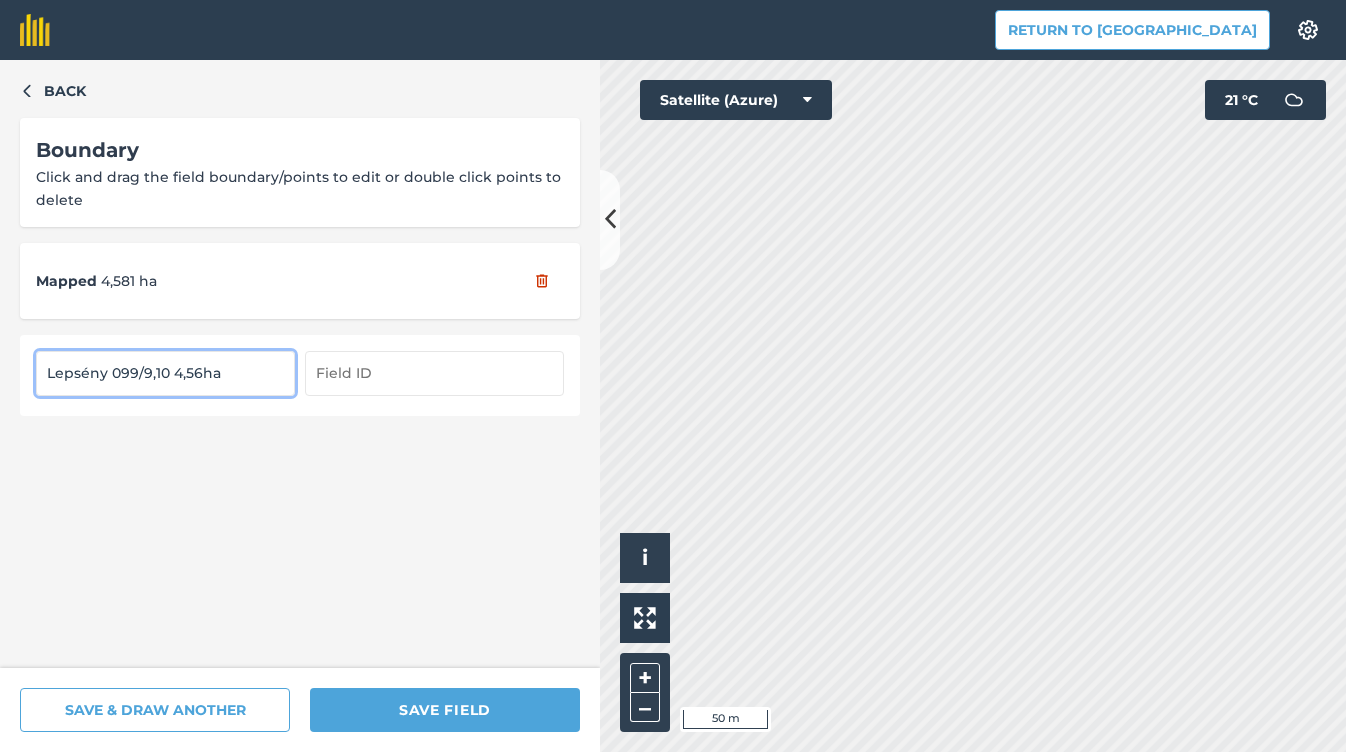 click on "Lepsény 099/9,10 4,56ha" at bounding box center (165, 373) 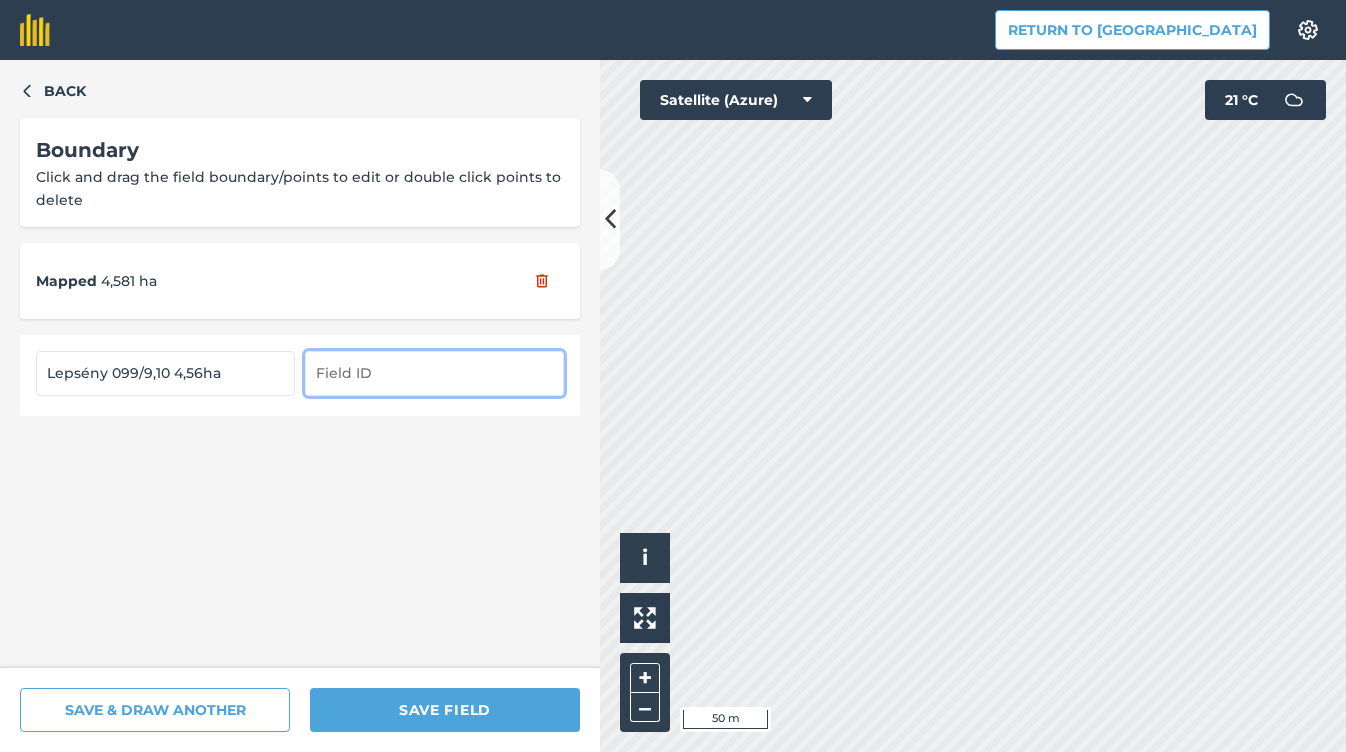 paste on "Lepsény 099/9,10" 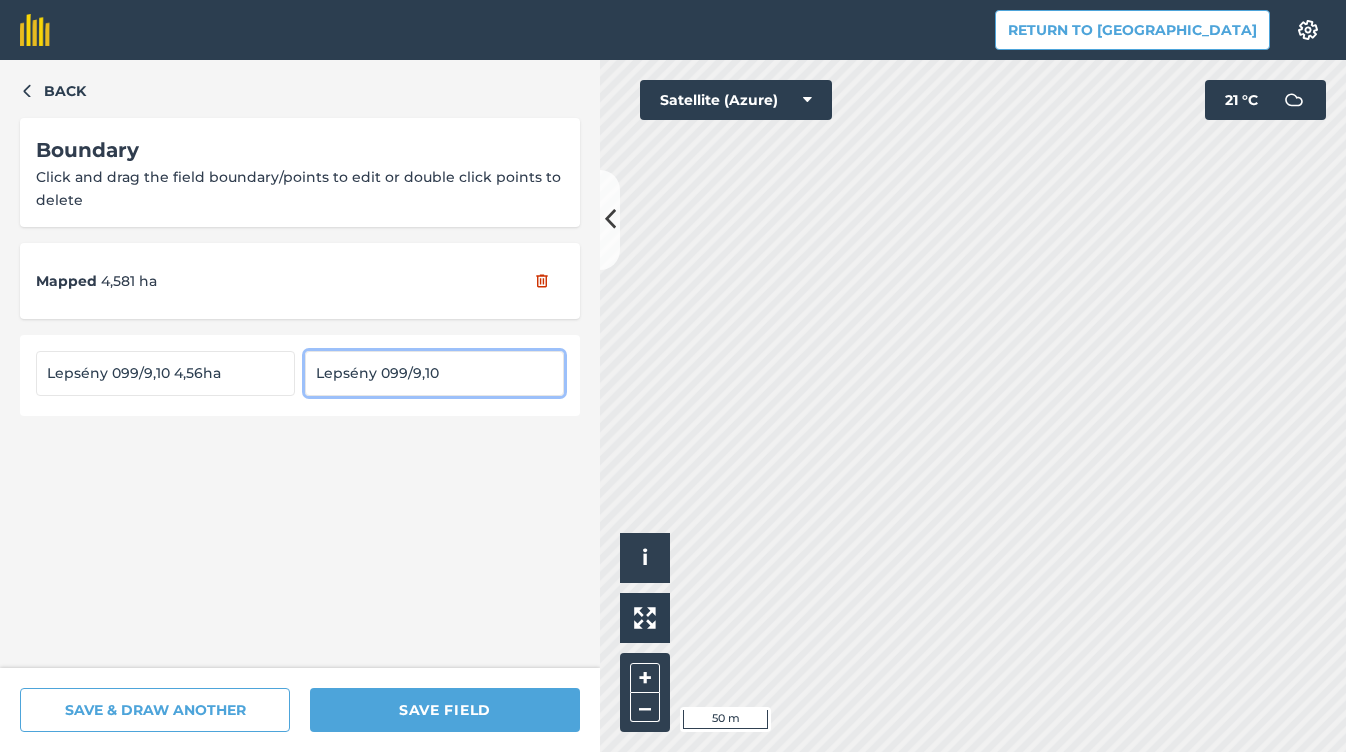 type on "Lepsény 099/9,10" 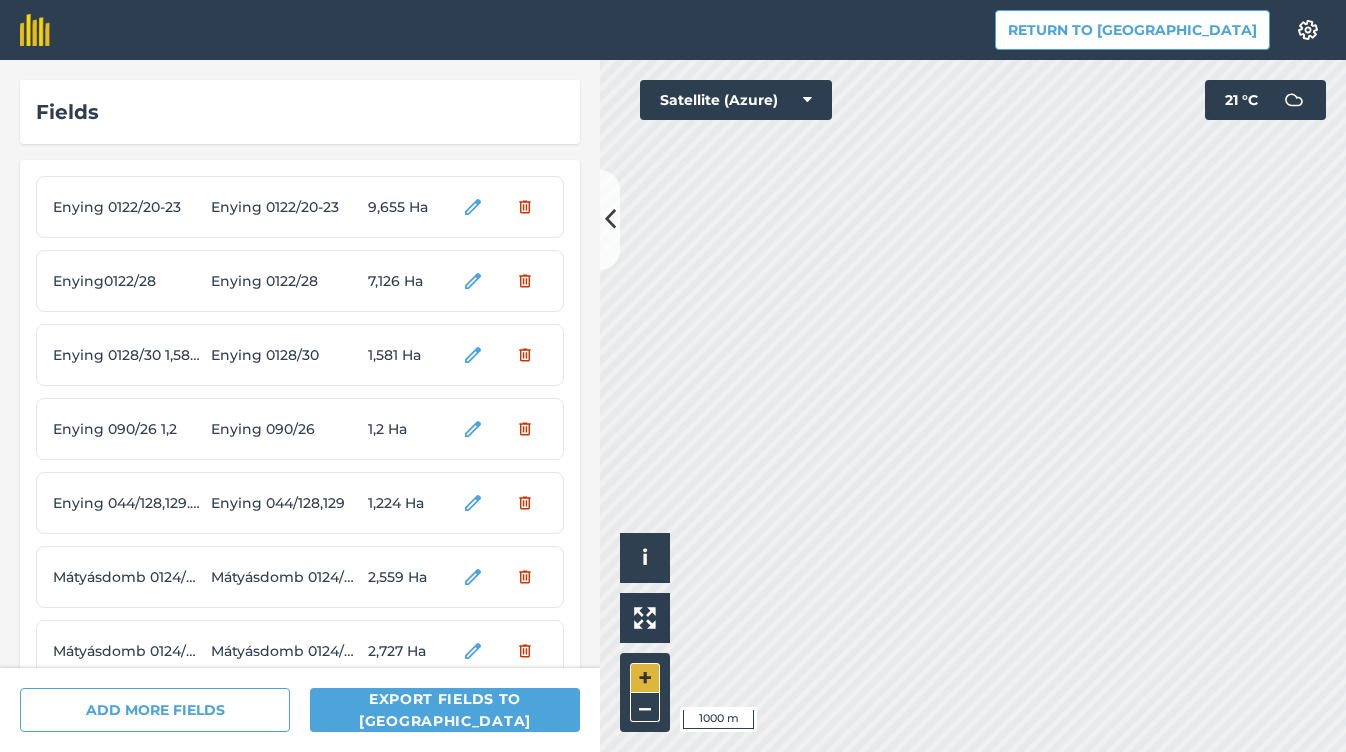 click on "+" at bounding box center [645, 678] 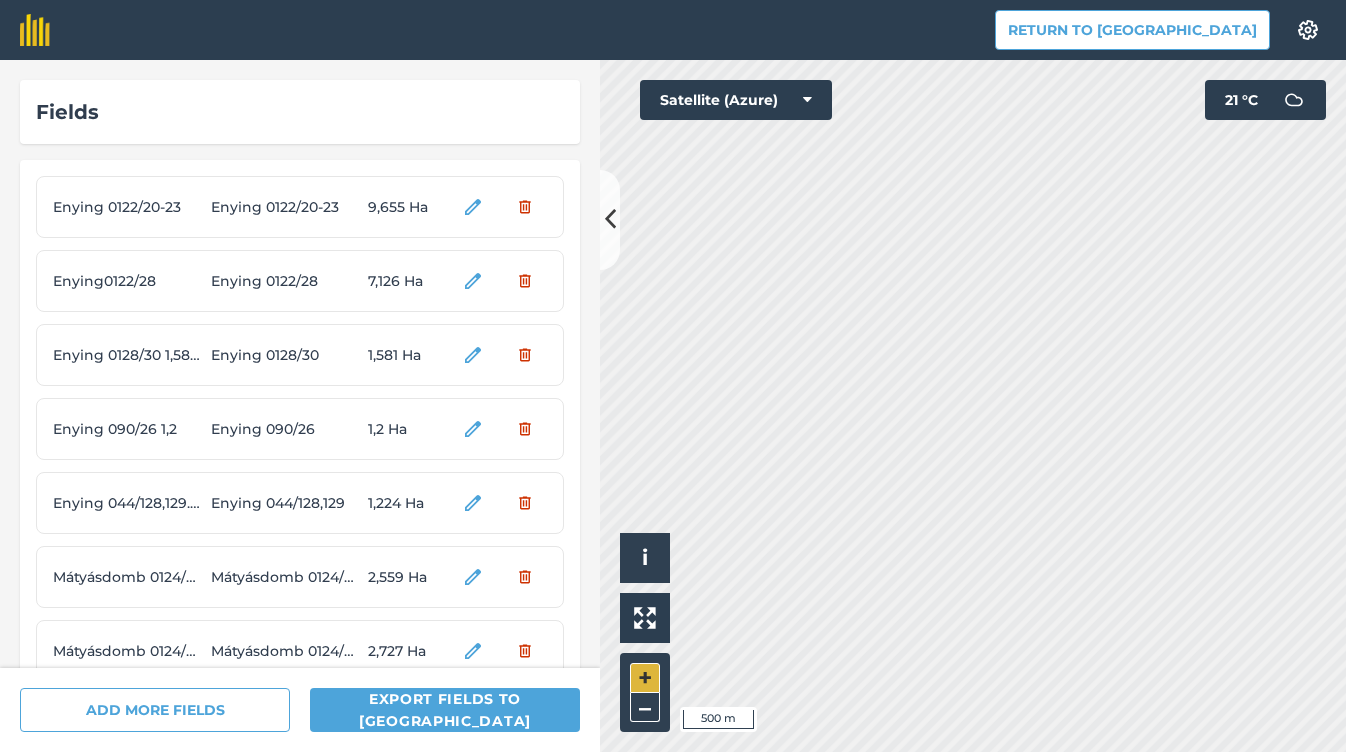 click on "+" at bounding box center (645, 678) 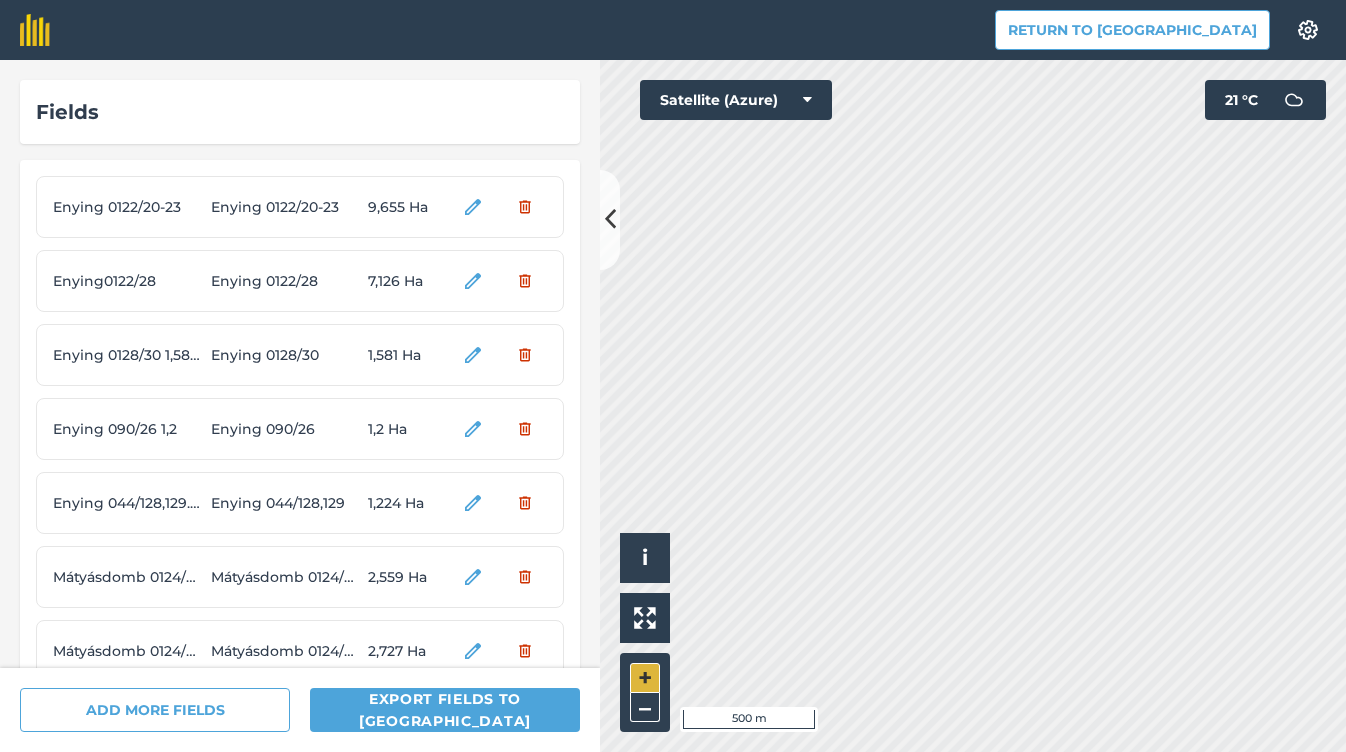 click on "+" at bounding box center (645, 678) 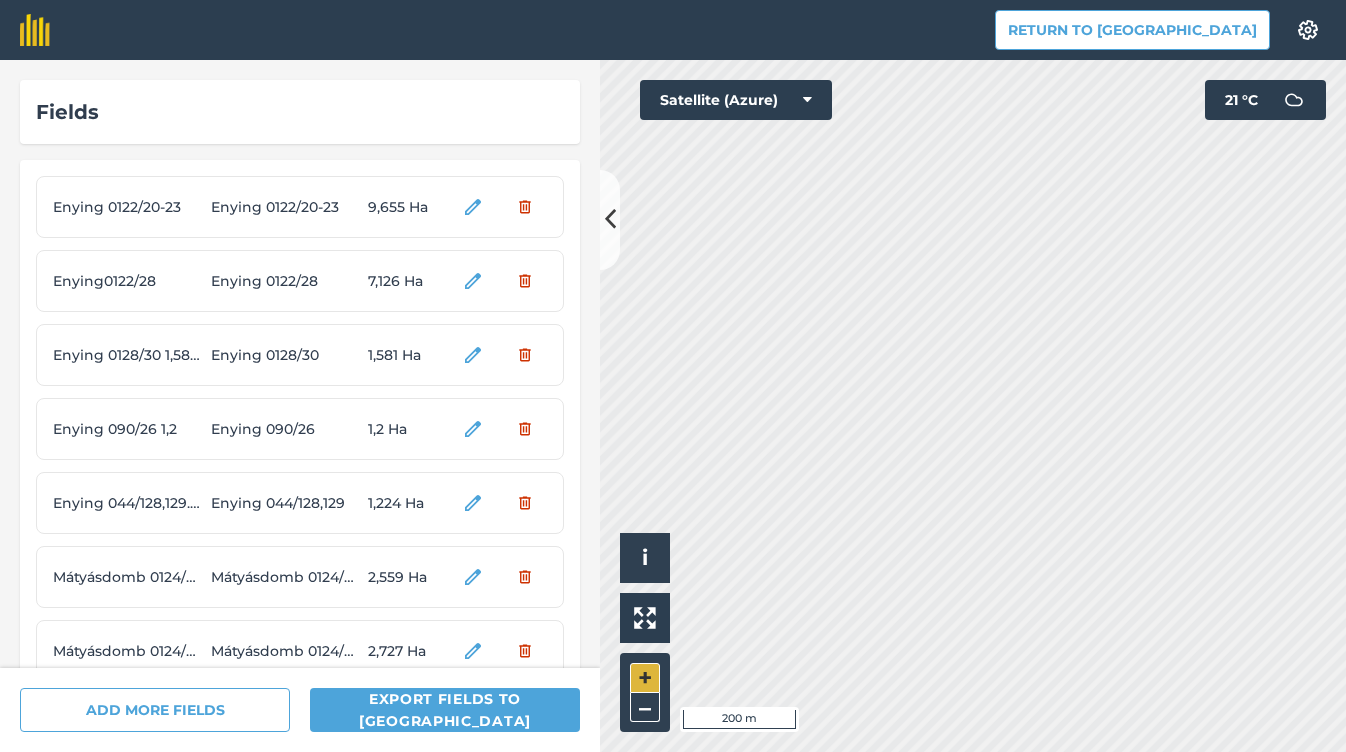click on "+" at bounding box center [645, 678] 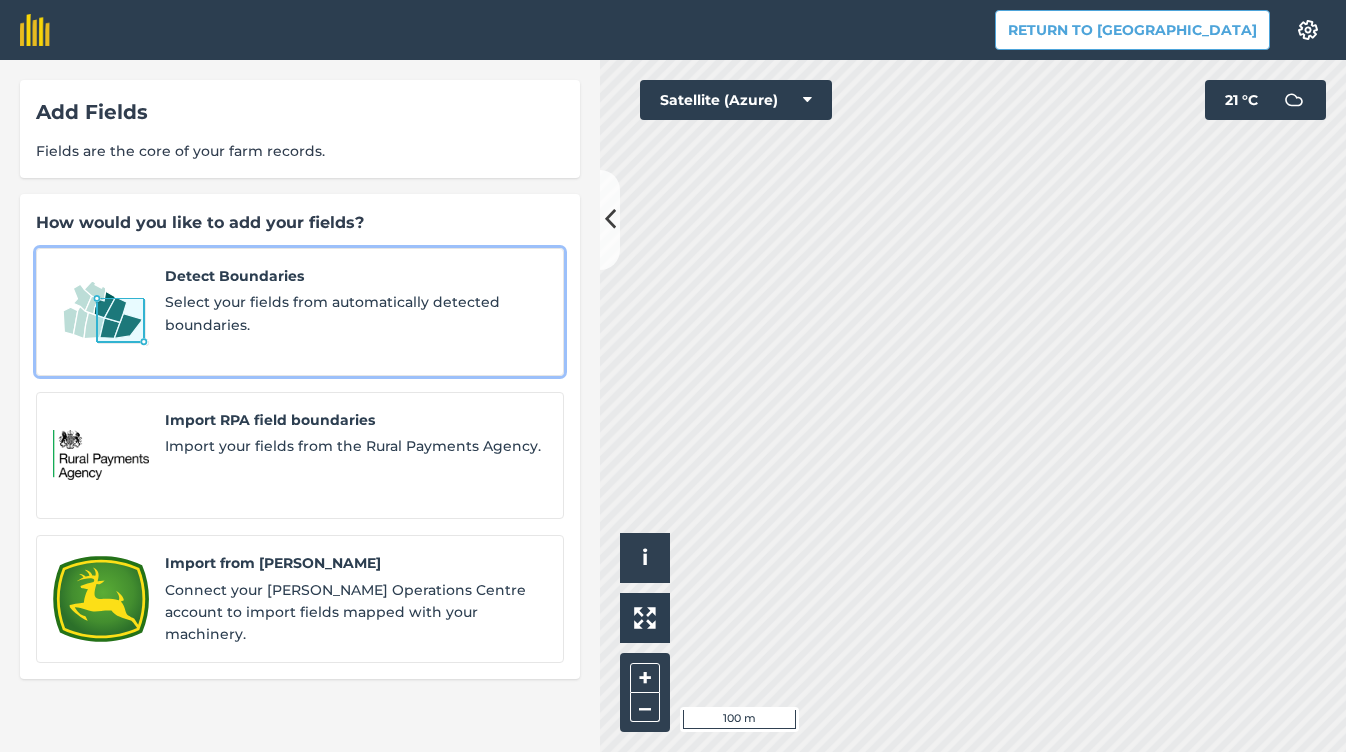 click on "Select your fields from automatically detected boundaries." at bounding box center [356, 313] 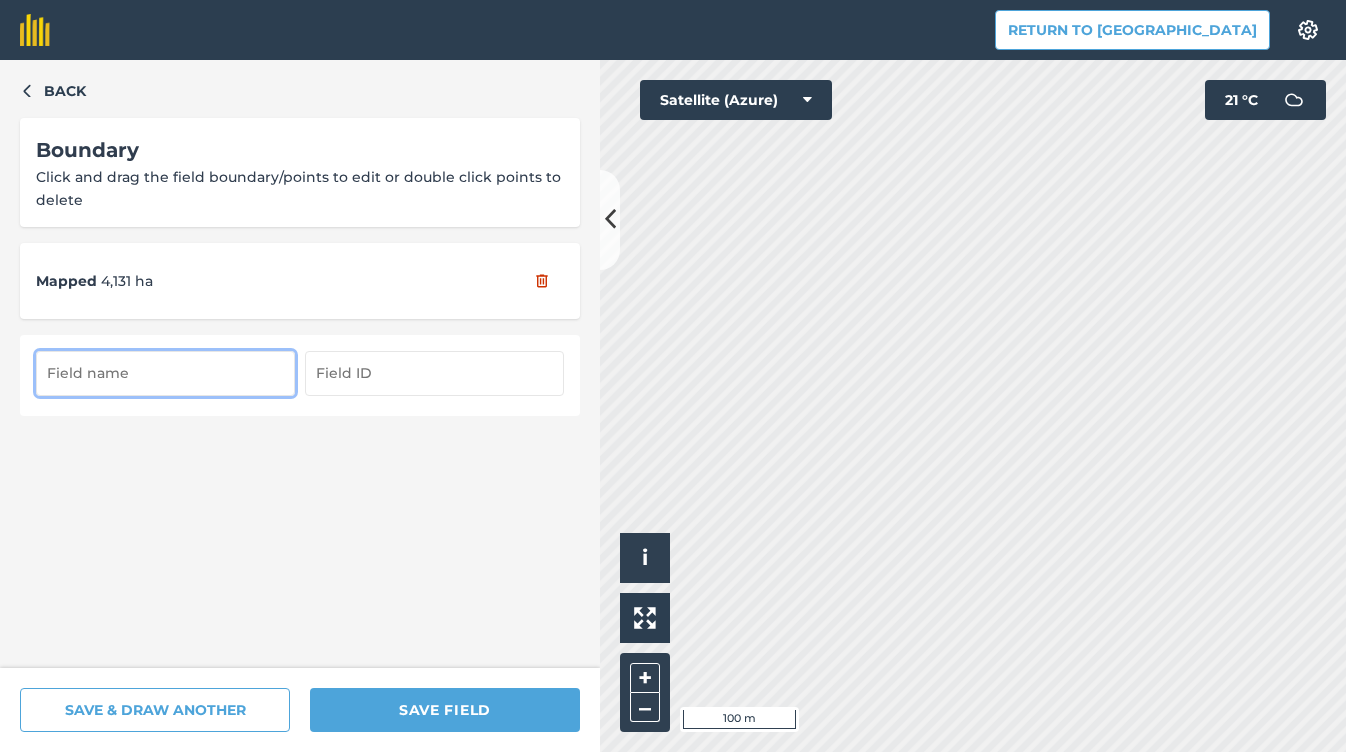 click at bounding box center (165, 373) 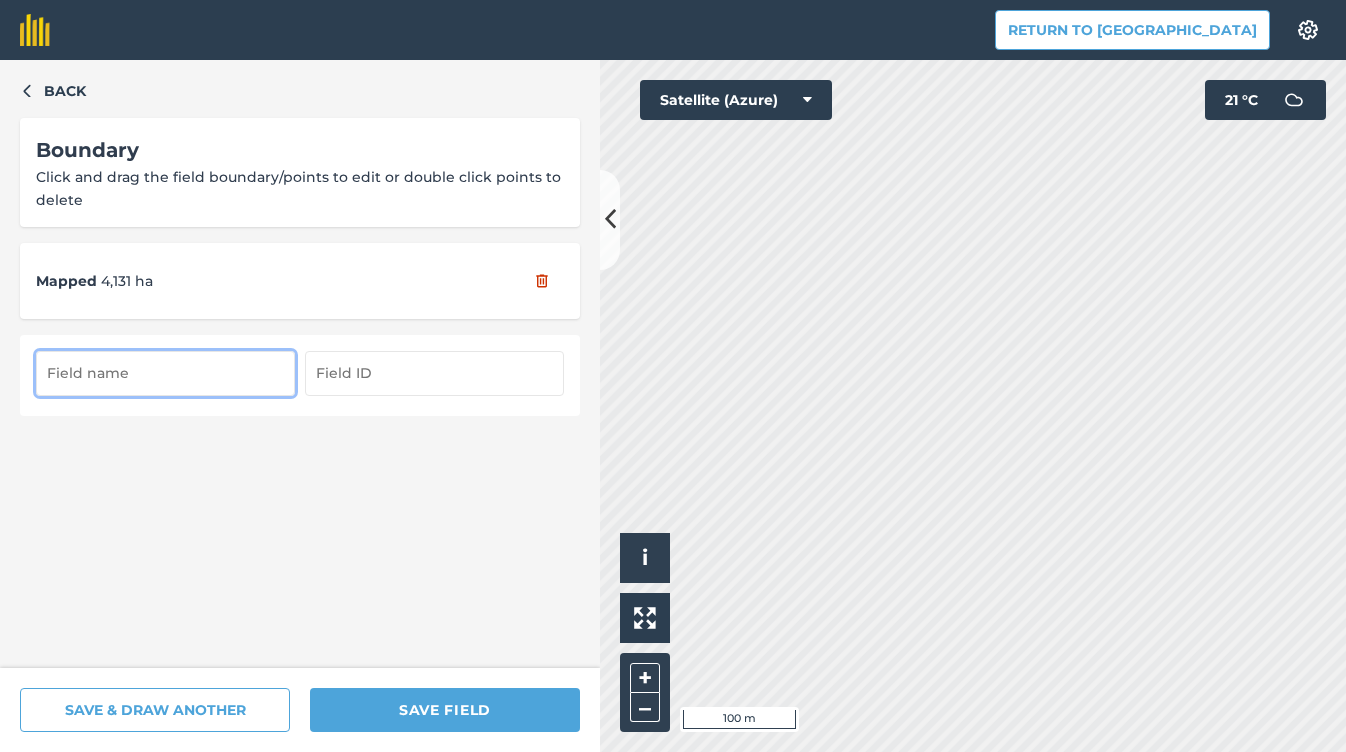 paste on "Lepsény 099/9,10" 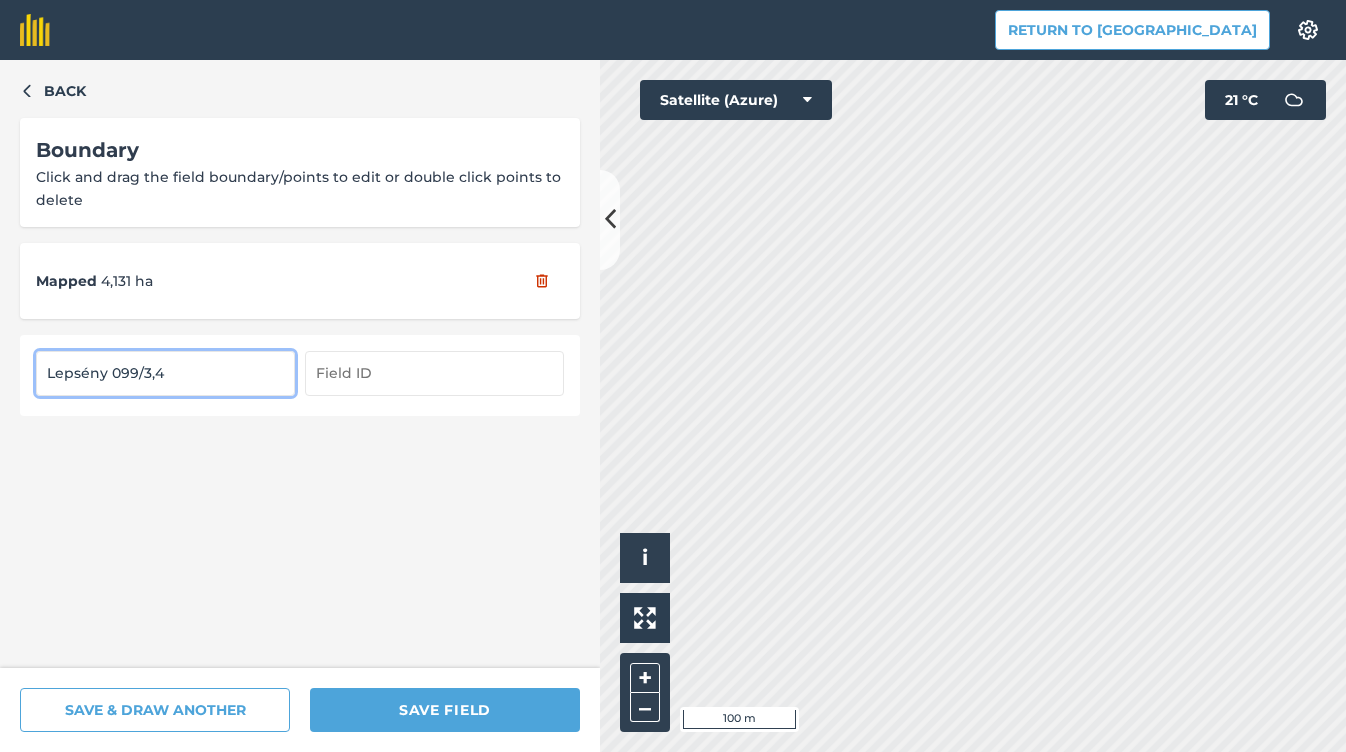 click on "Lepsény 099/3,4" at bounding box center [165, 373] 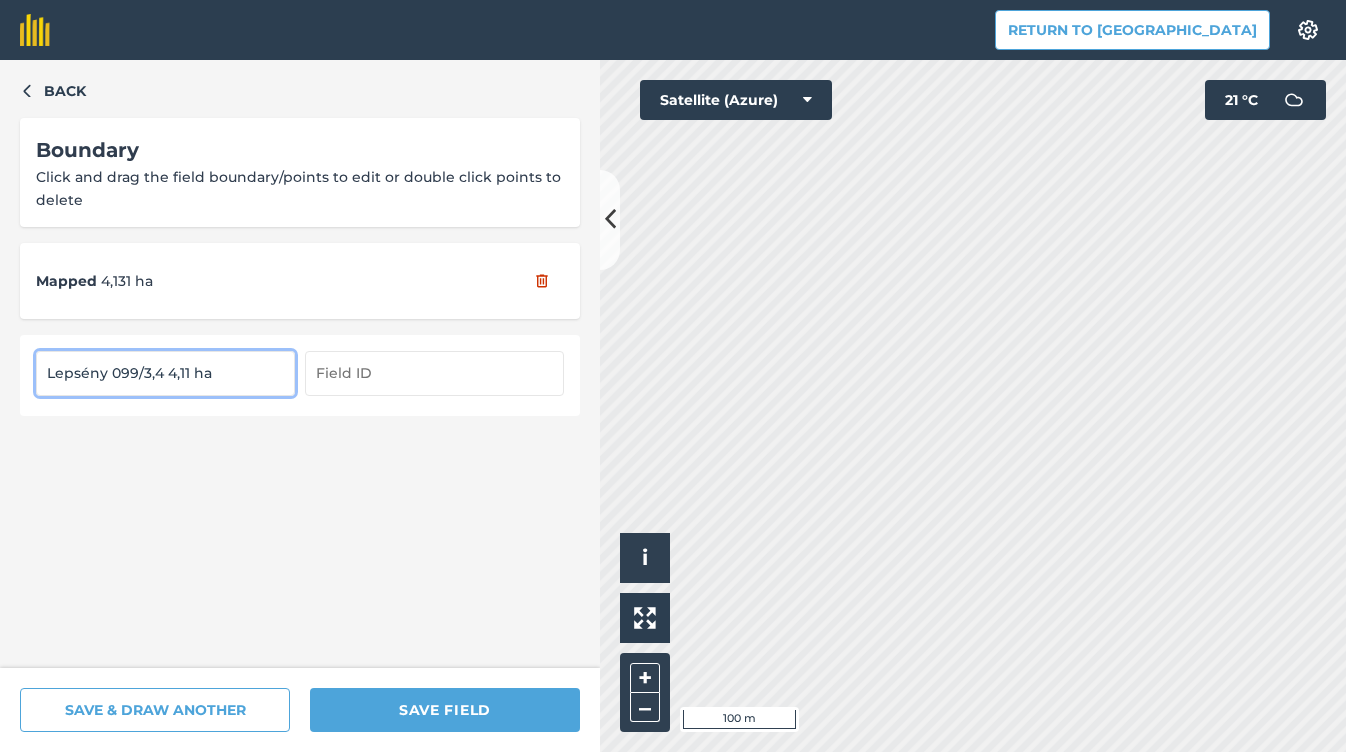 type on "Lepsény 099/3,4 4,11 ha" 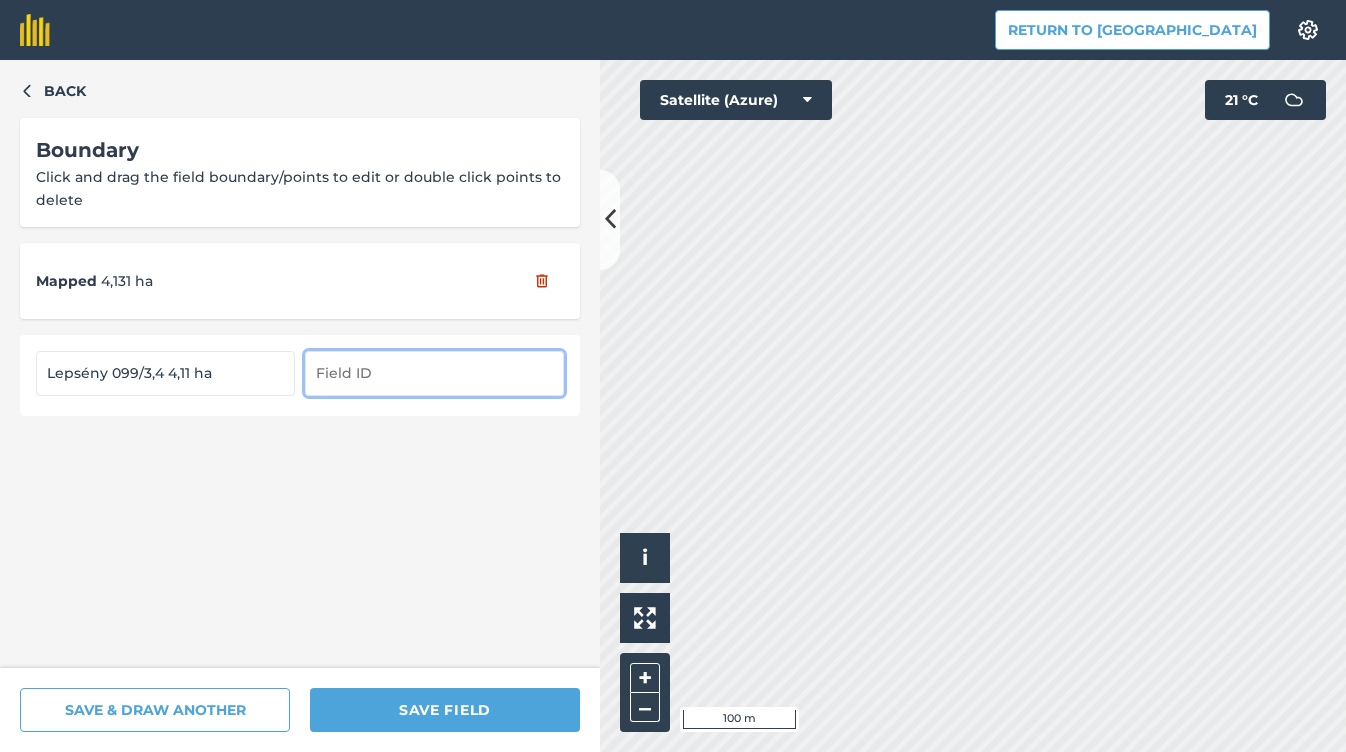 paste on "Lepsény 099/9,10" 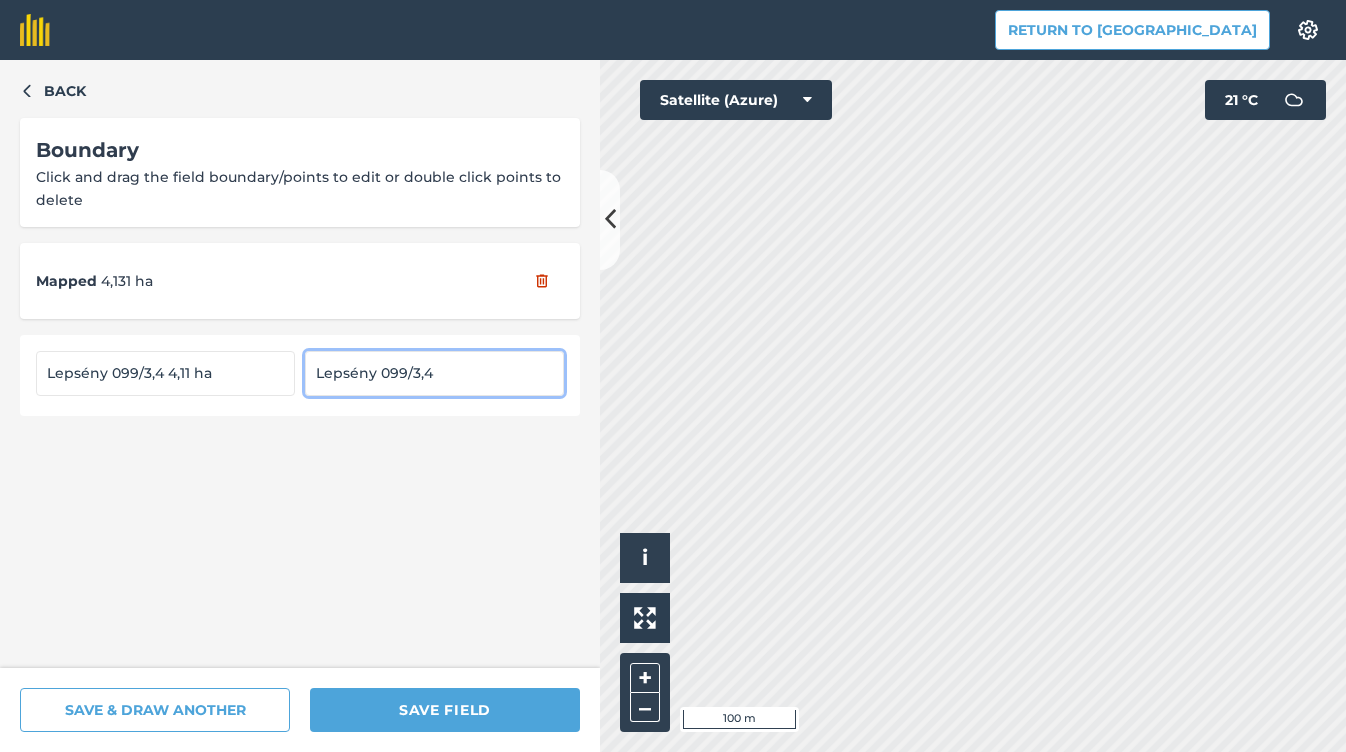 click on "Lepsény 099/3,4" at bounding box center (434, 373) 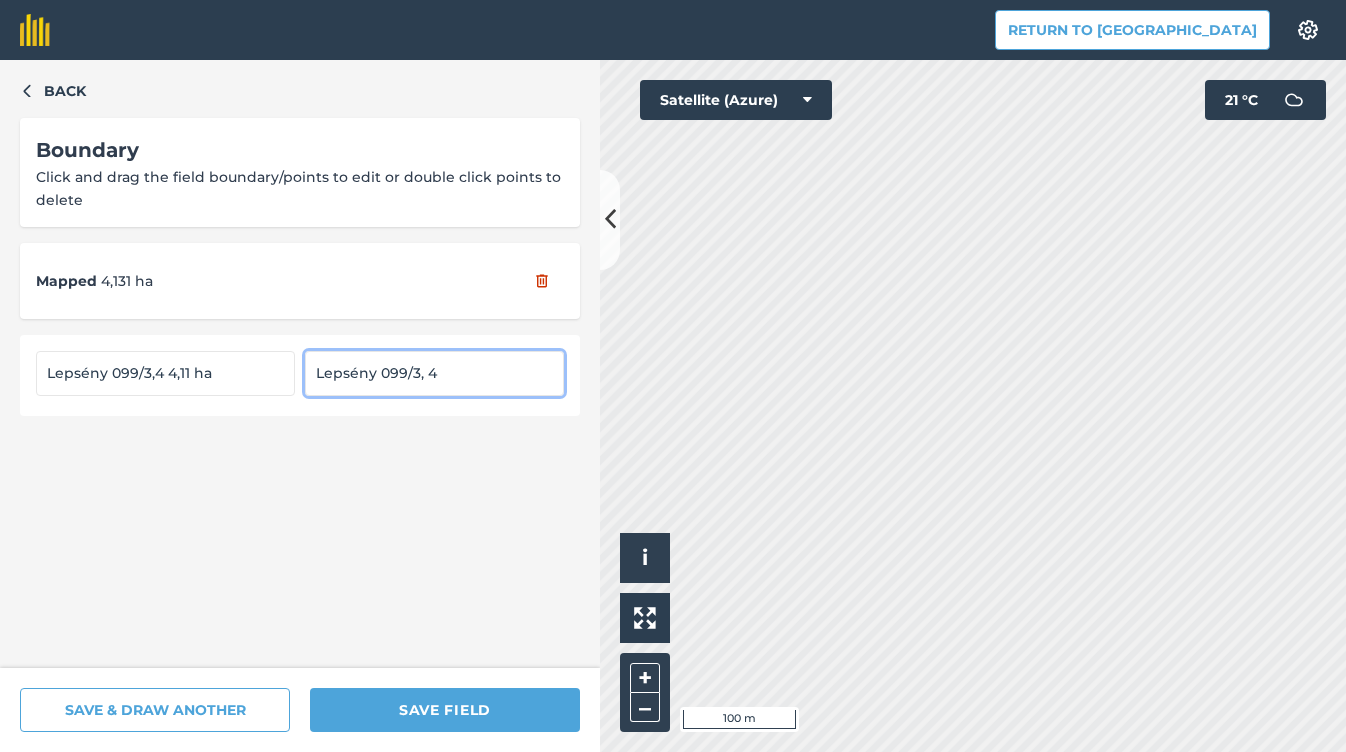 type on "Lepsény 099/3, 4" 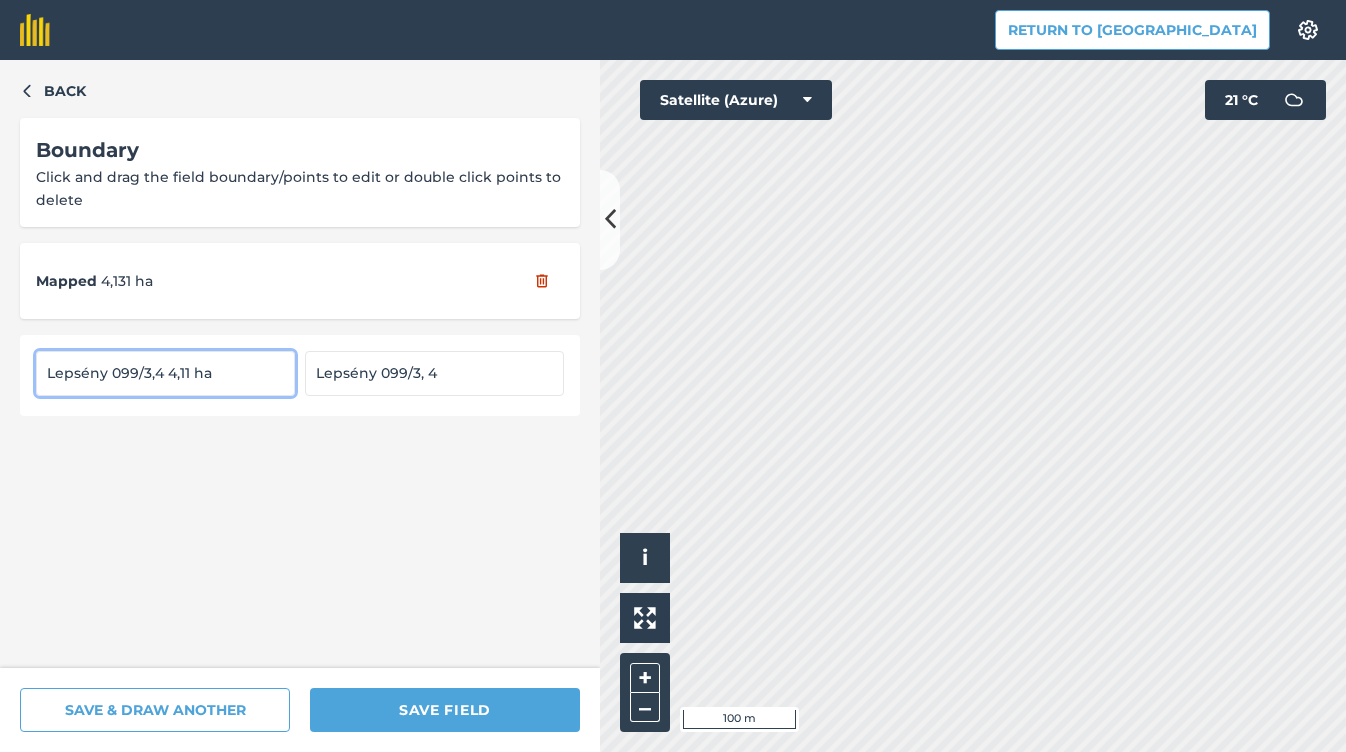 click on "Lepsény 099/3,4 4,11 ha" at bounding box center [165, 373] 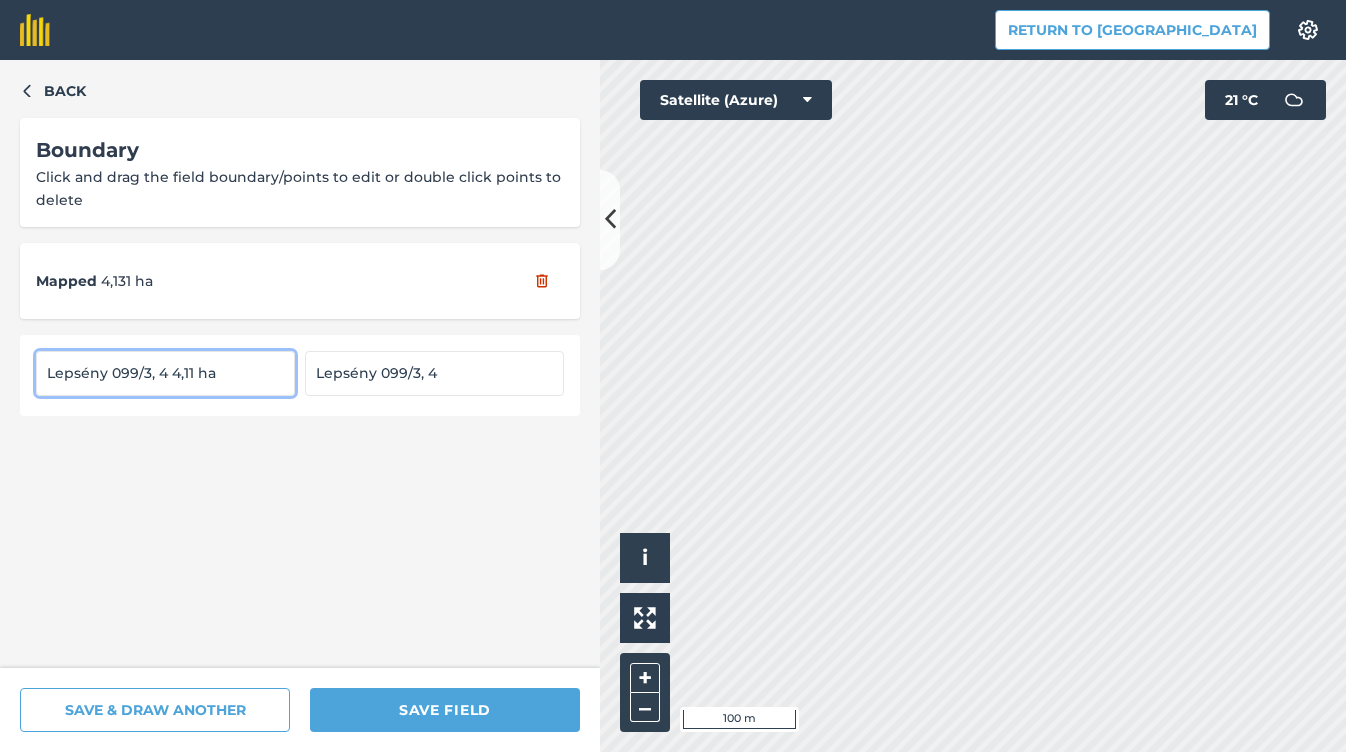 click on "Lepsény 099/3, 4 4,11 ha" at bounding box center [165, 373] 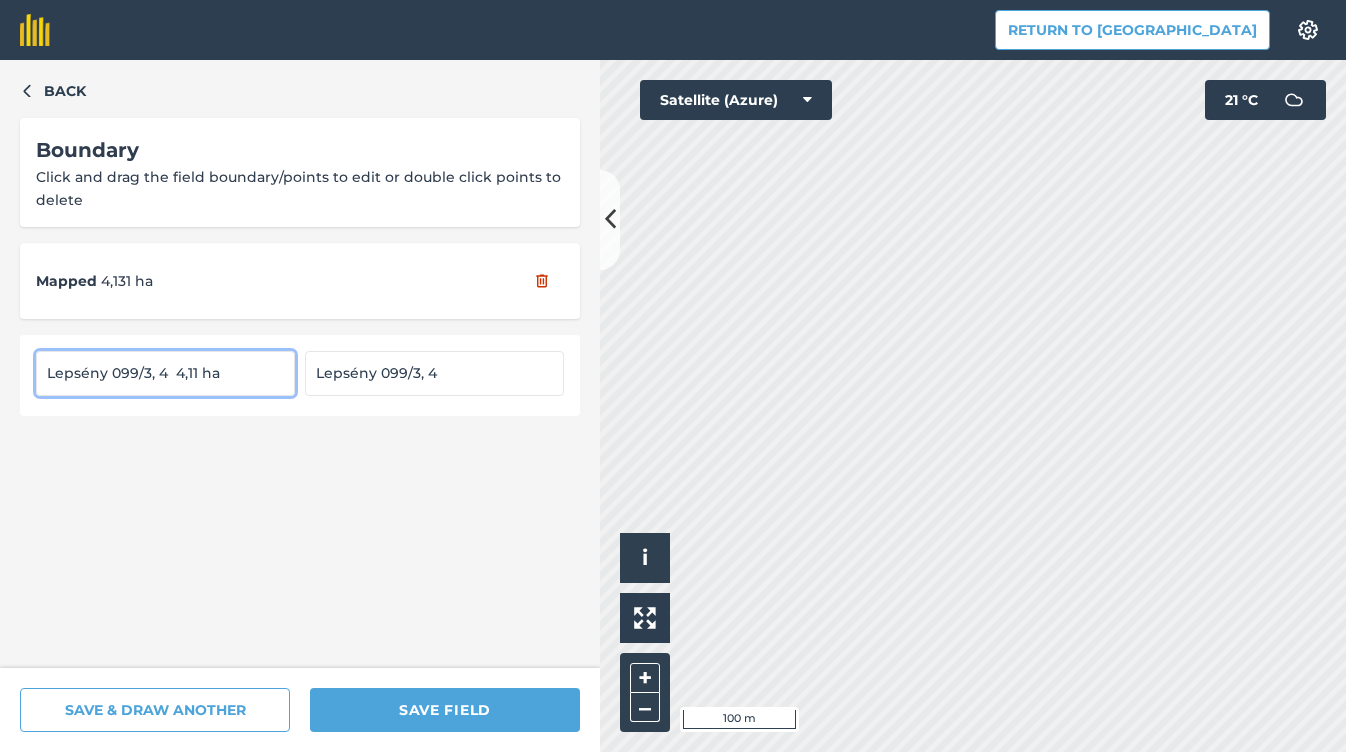type on "Lepsény 099/3, 4  4,11 ha" 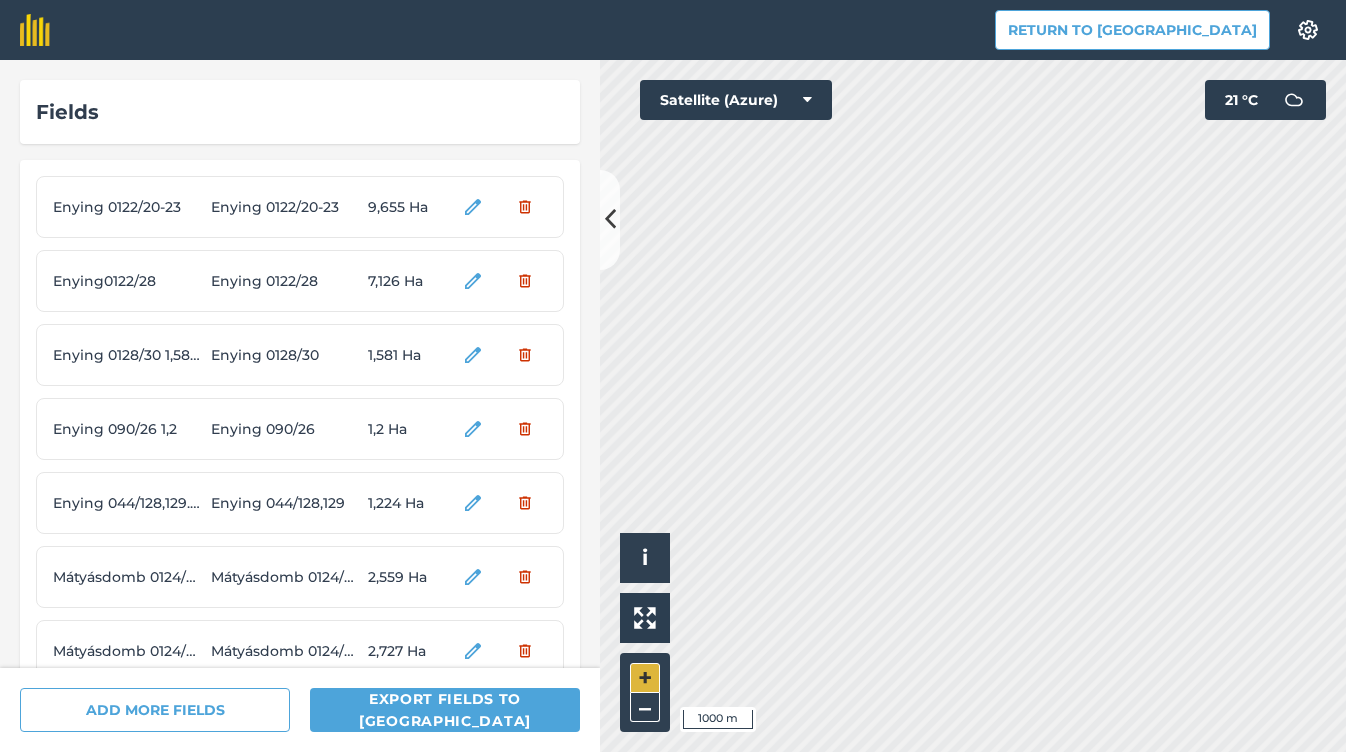 click on "+" at bounding box center (645, 678) 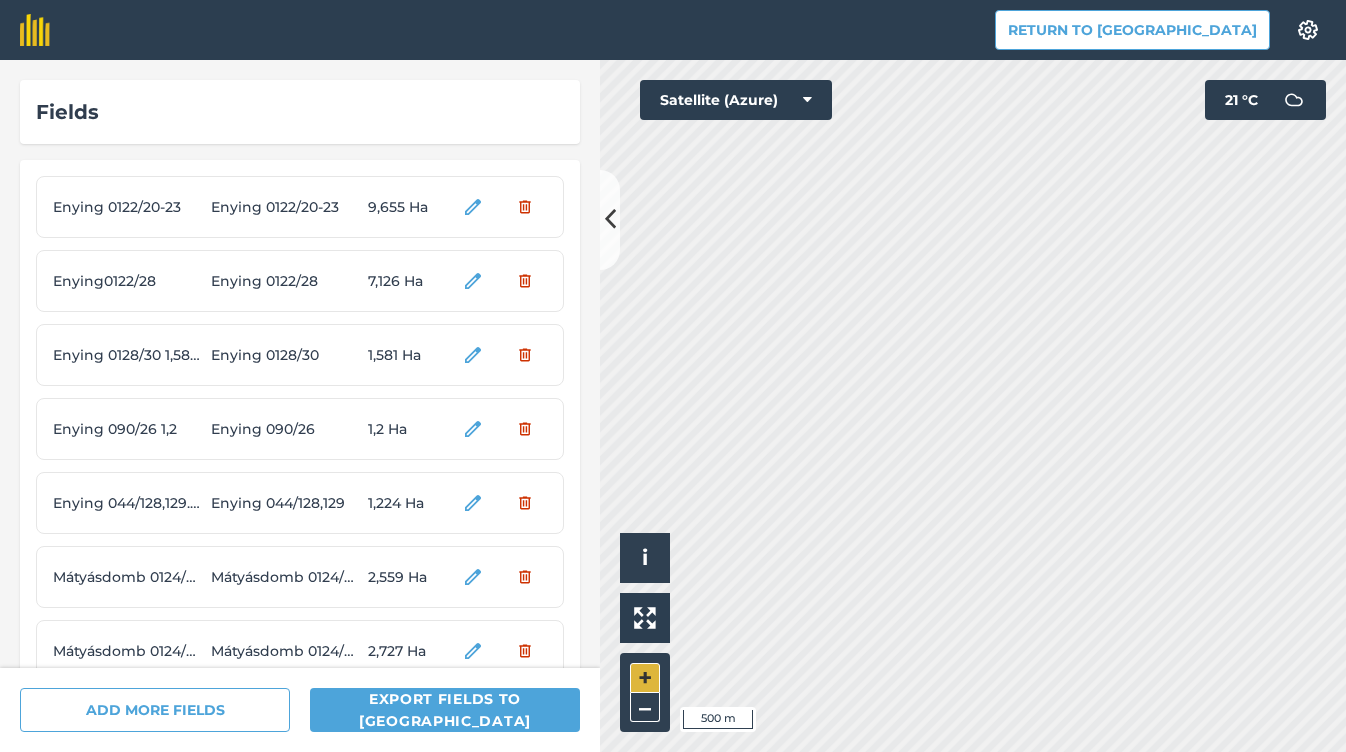 click on "+" at bounding box center [645, 678] 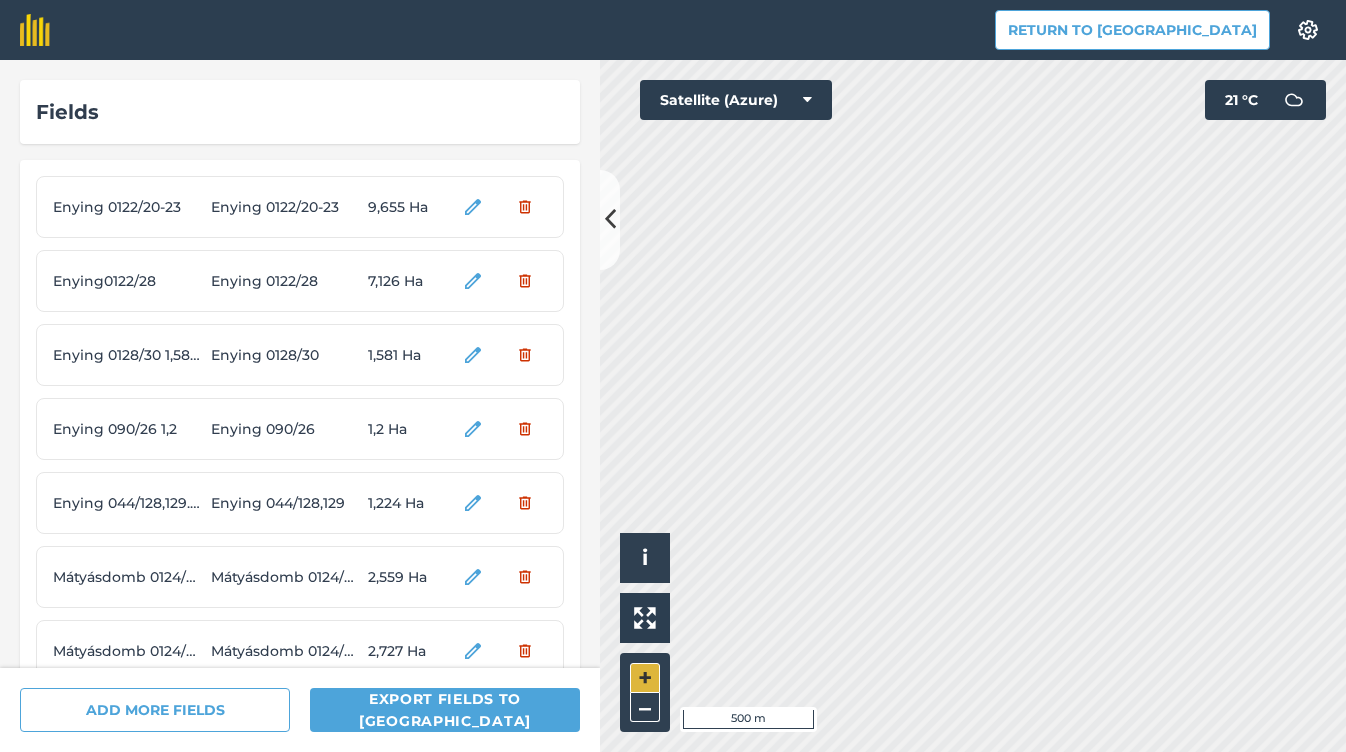 click on "+" at bounding box center (645, 678) 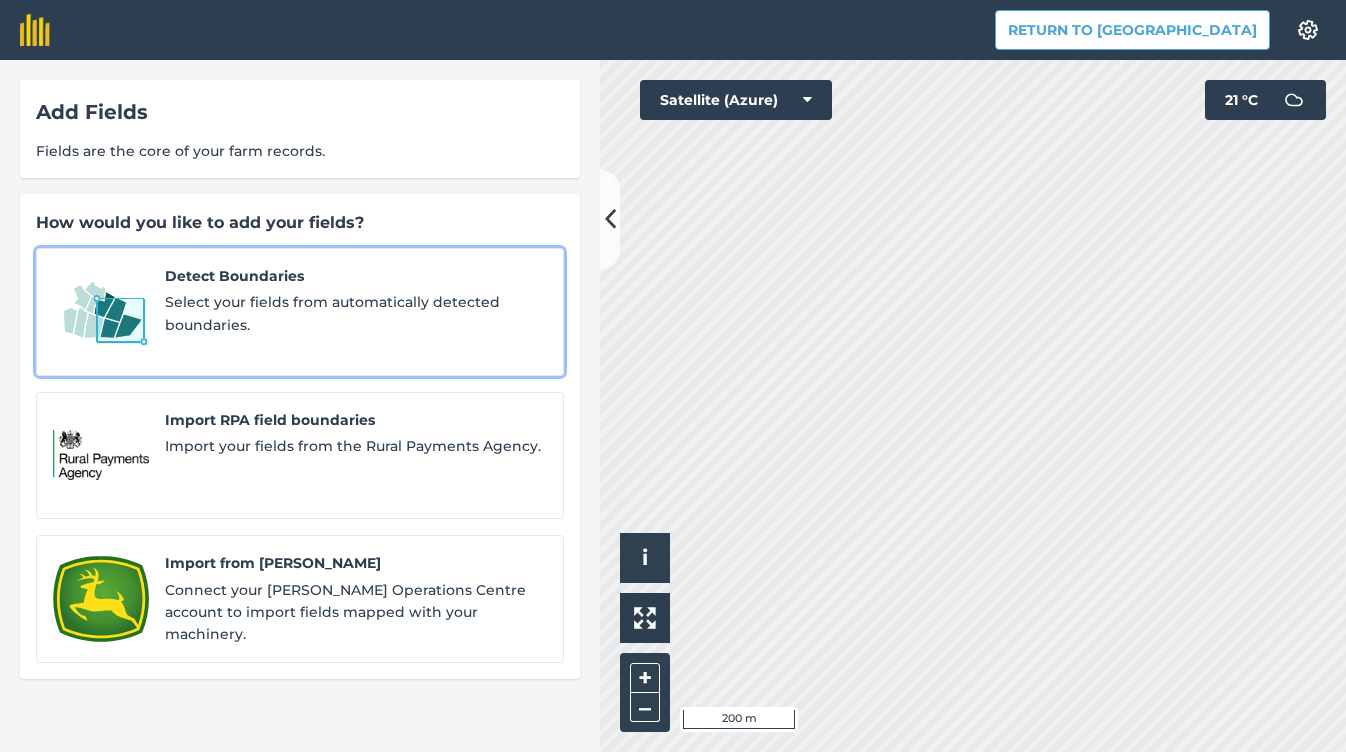 click on "Detect Boundaries" at bounding box center (356, 276) 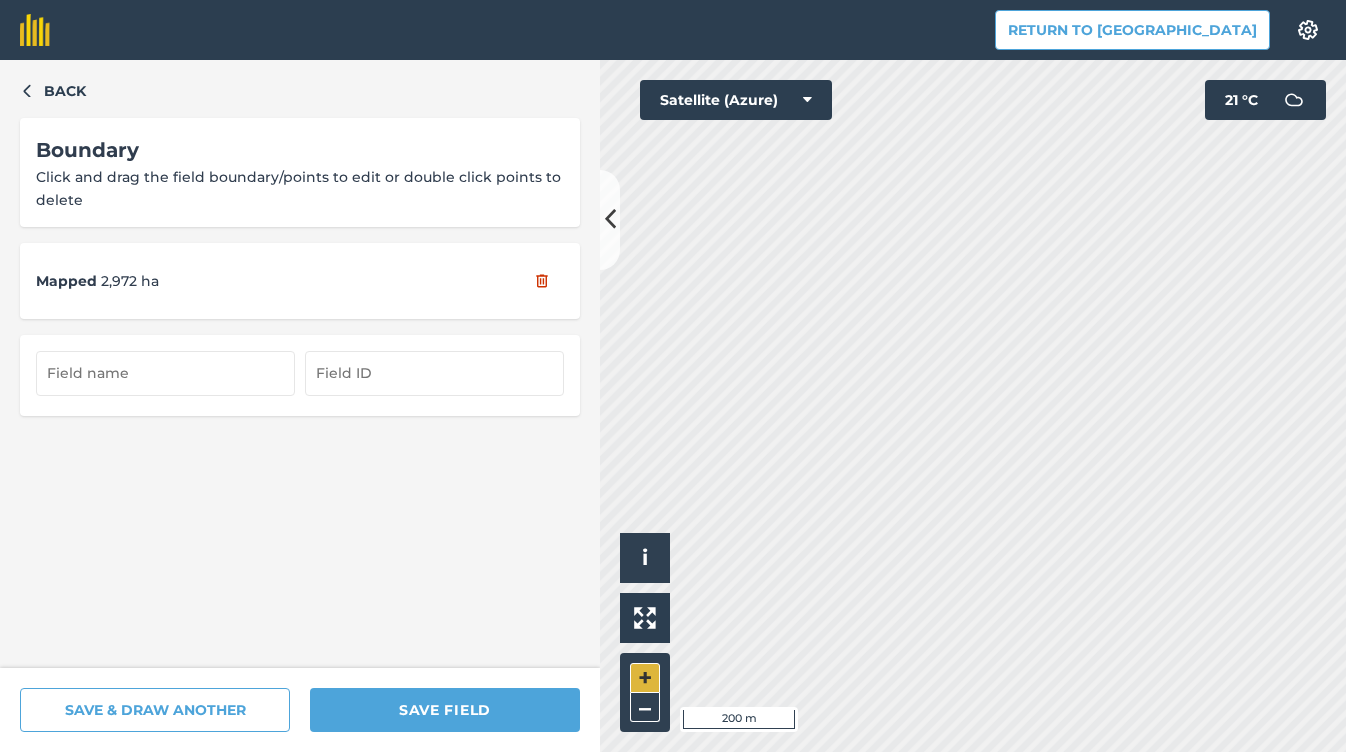 click on "+" at bounding box center (645, 678) 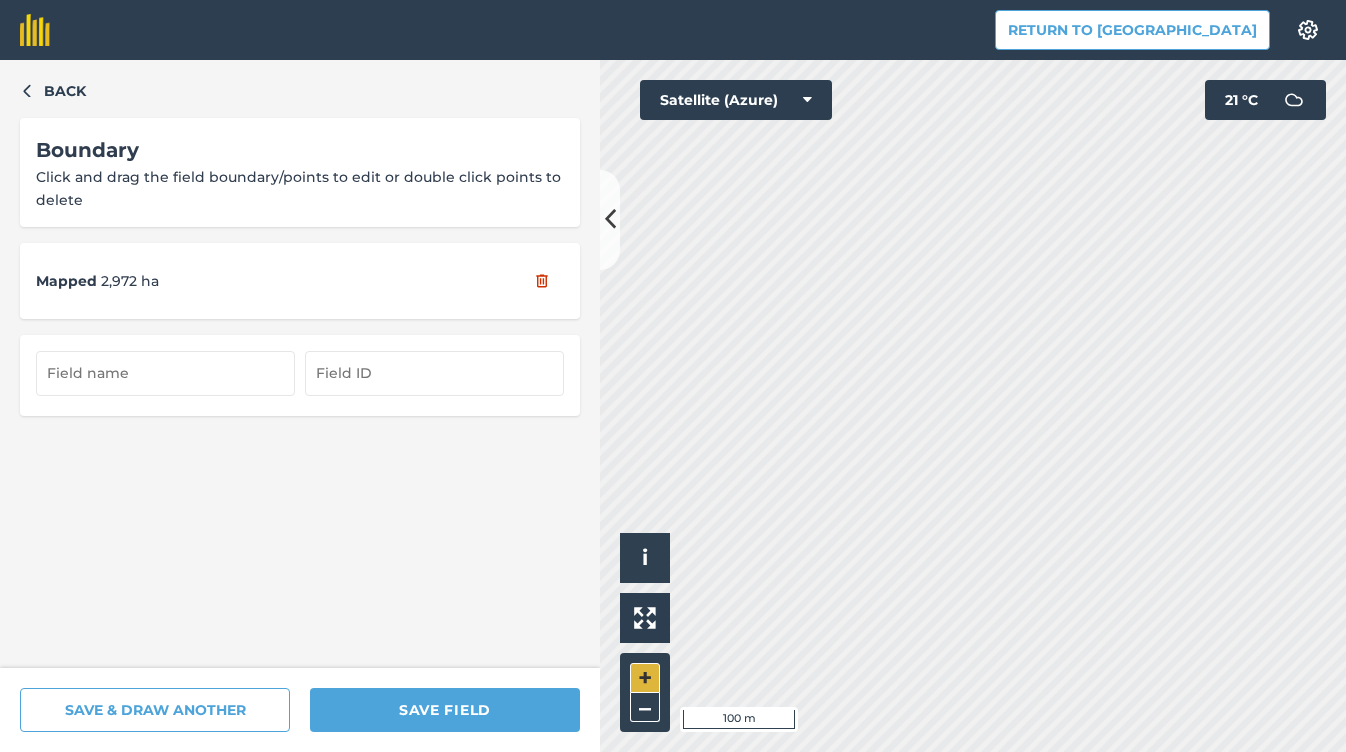 click on "+" at bounding box center [645, 678] 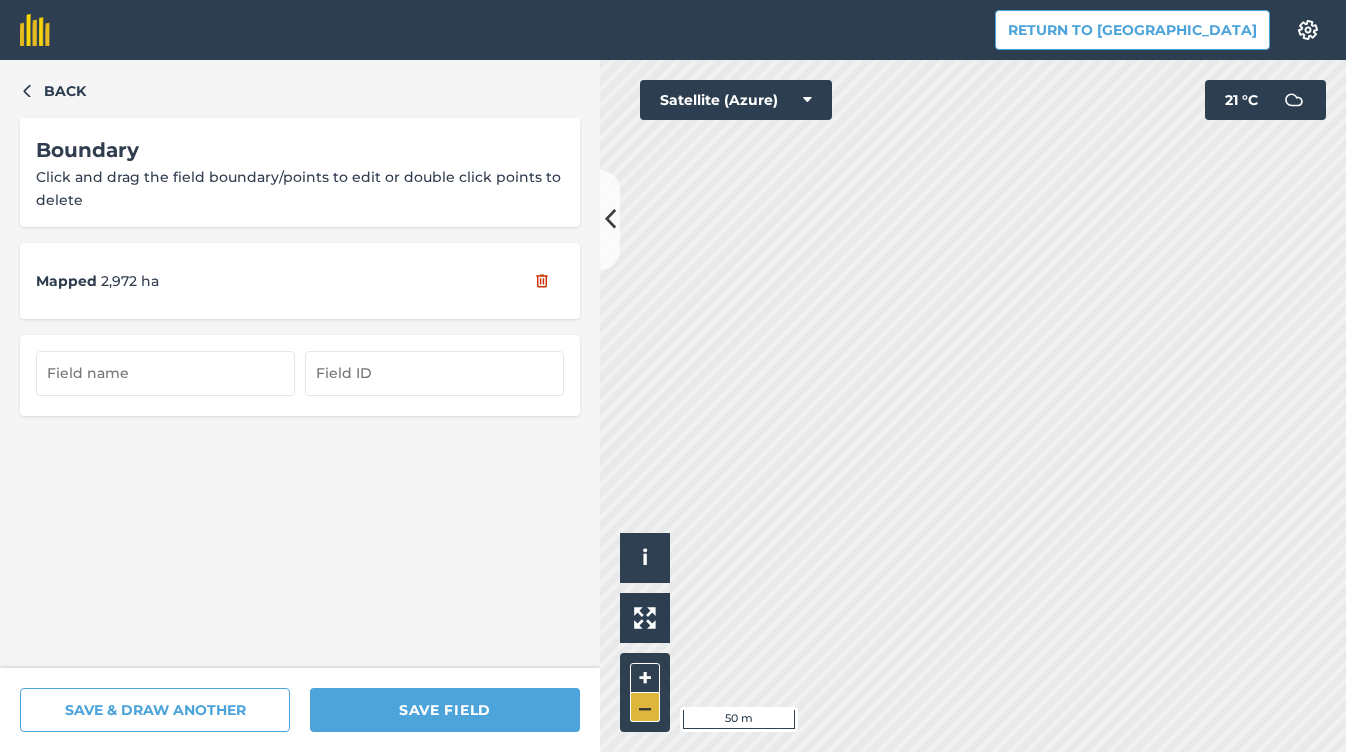 click on "–" at bounding box center [645, 707] 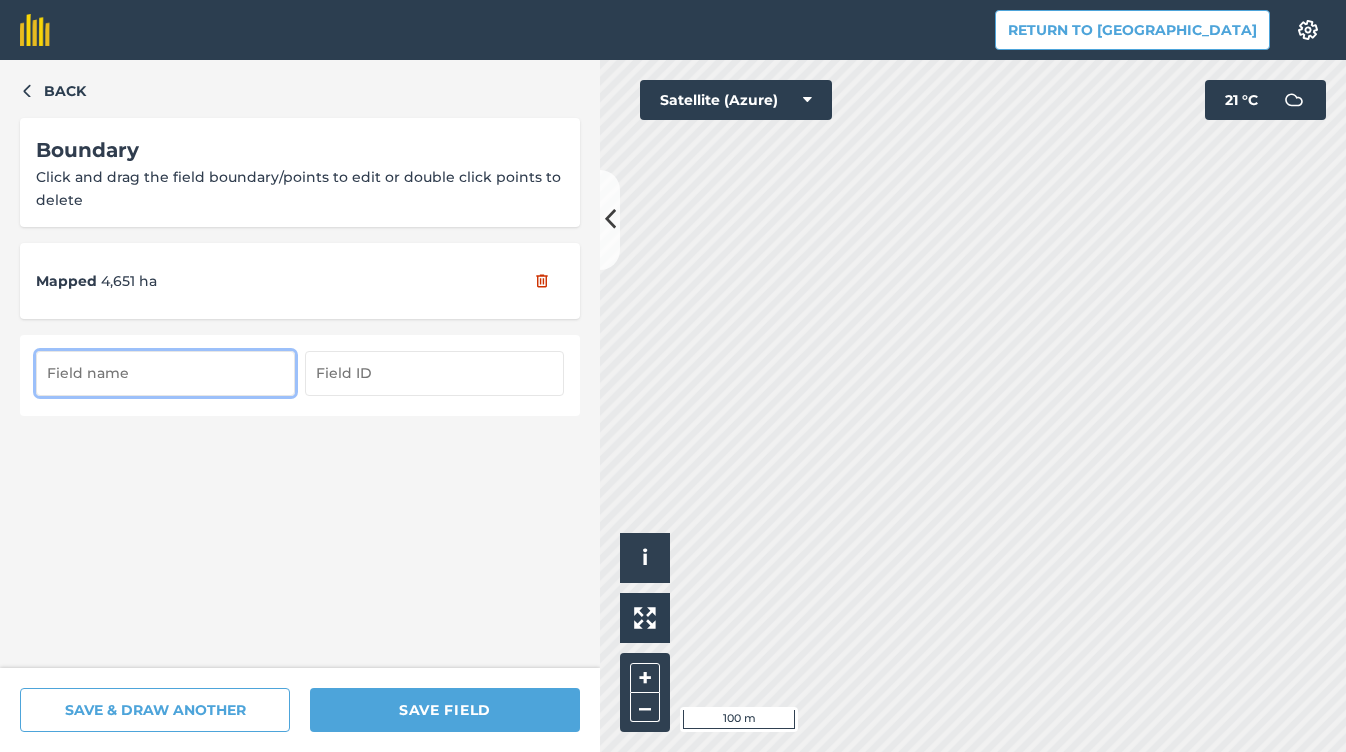 click at bounding box center [165, 373] 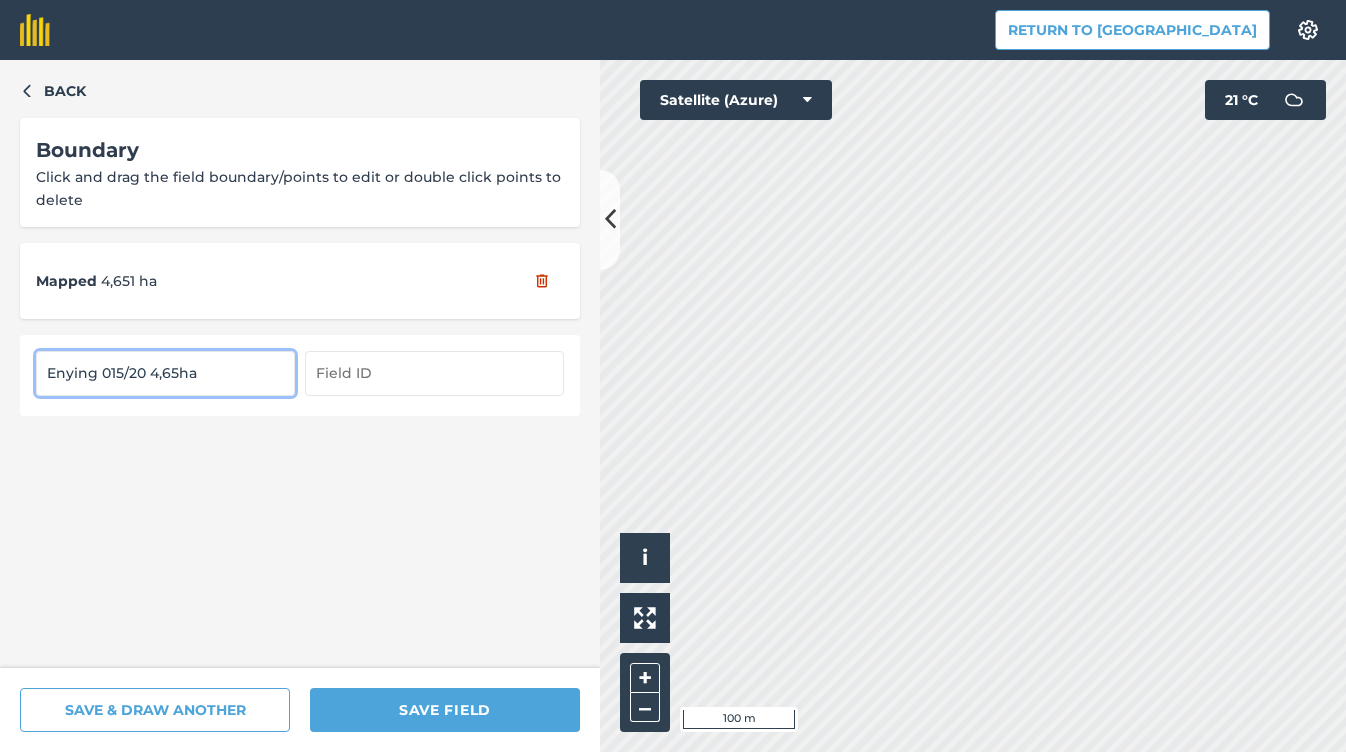 click on "Enying 015/20 4,65ha" at bounding box center [165, 373] 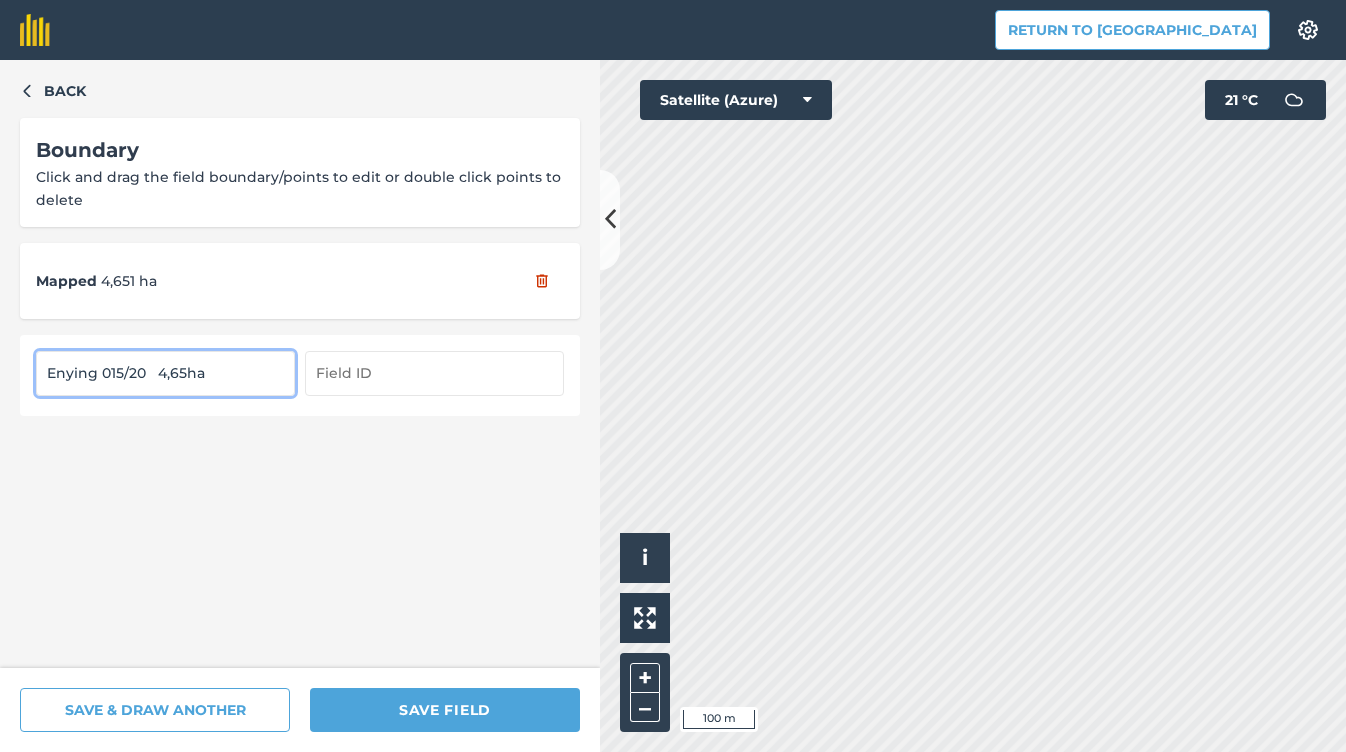 type on "Enying 015/20   4,65ha" 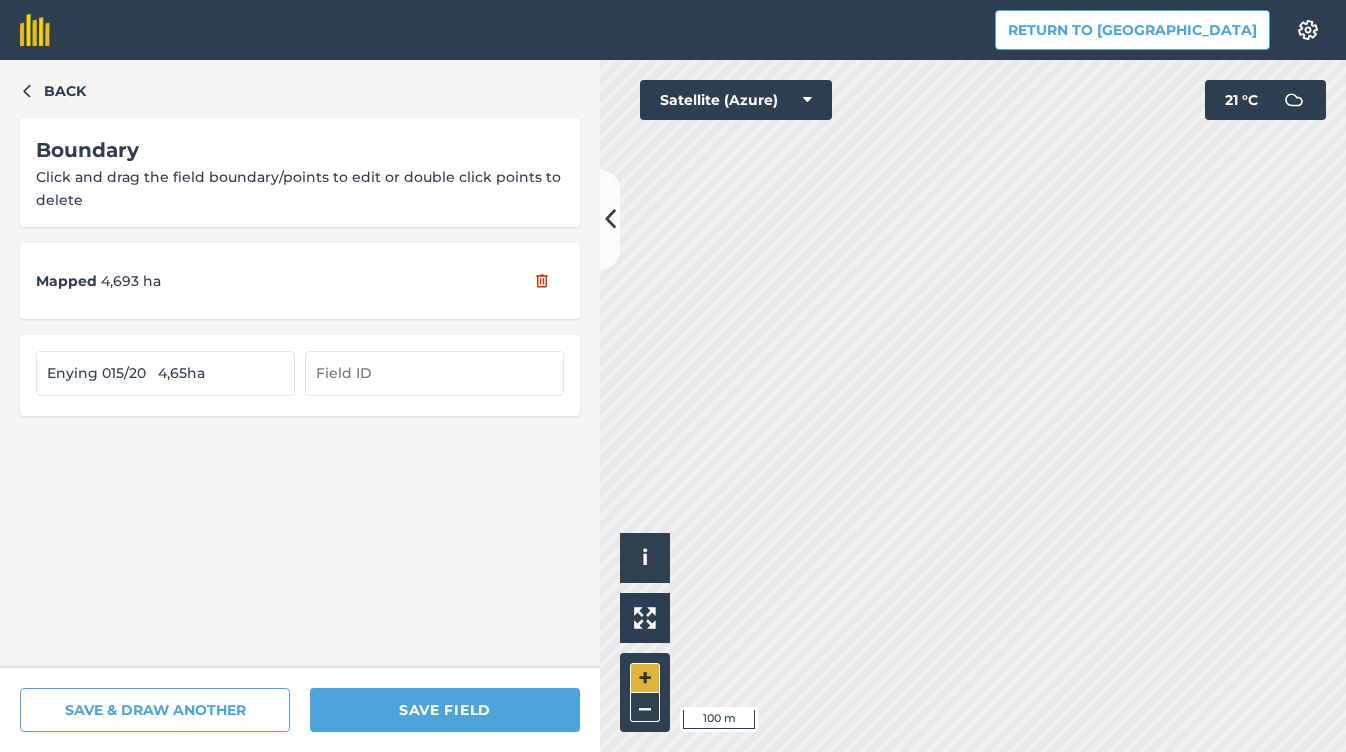 click on "+" at bounding box center (645, 678) 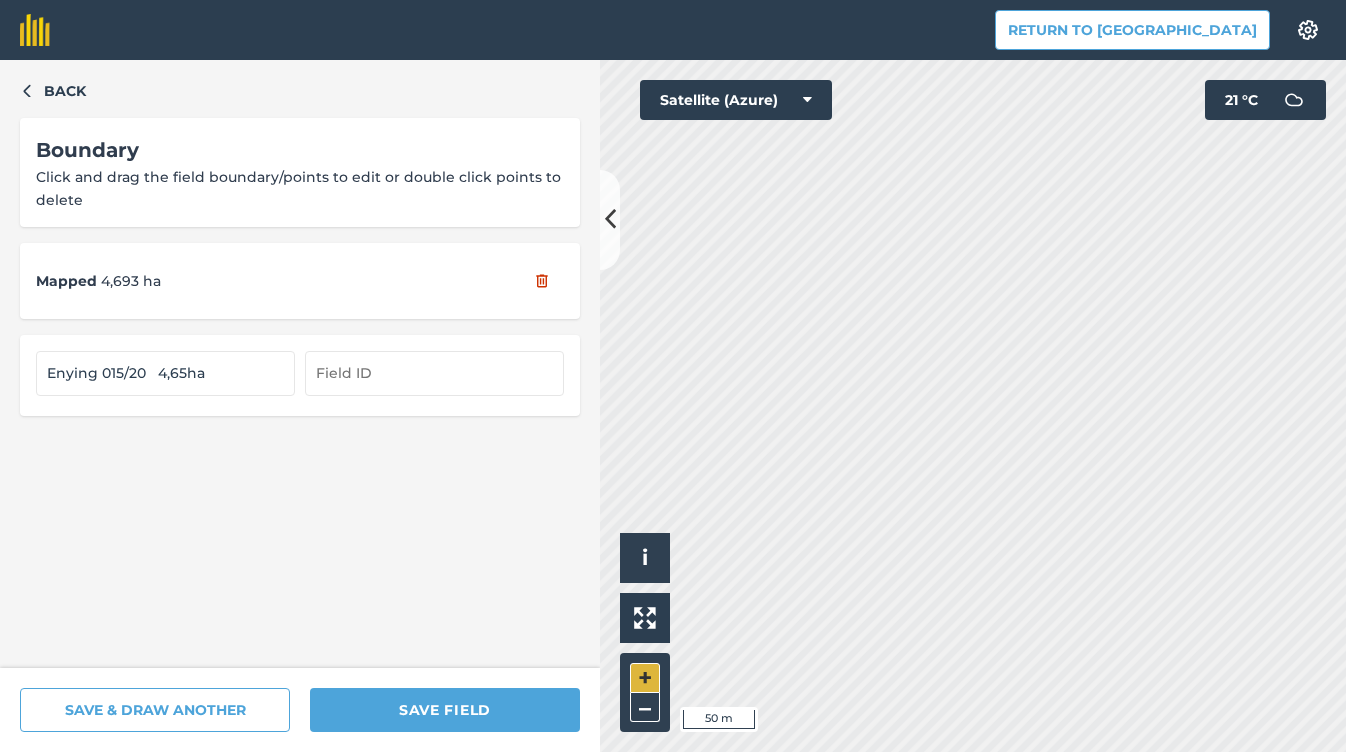 click on "+" at bounding box center [645, 678] 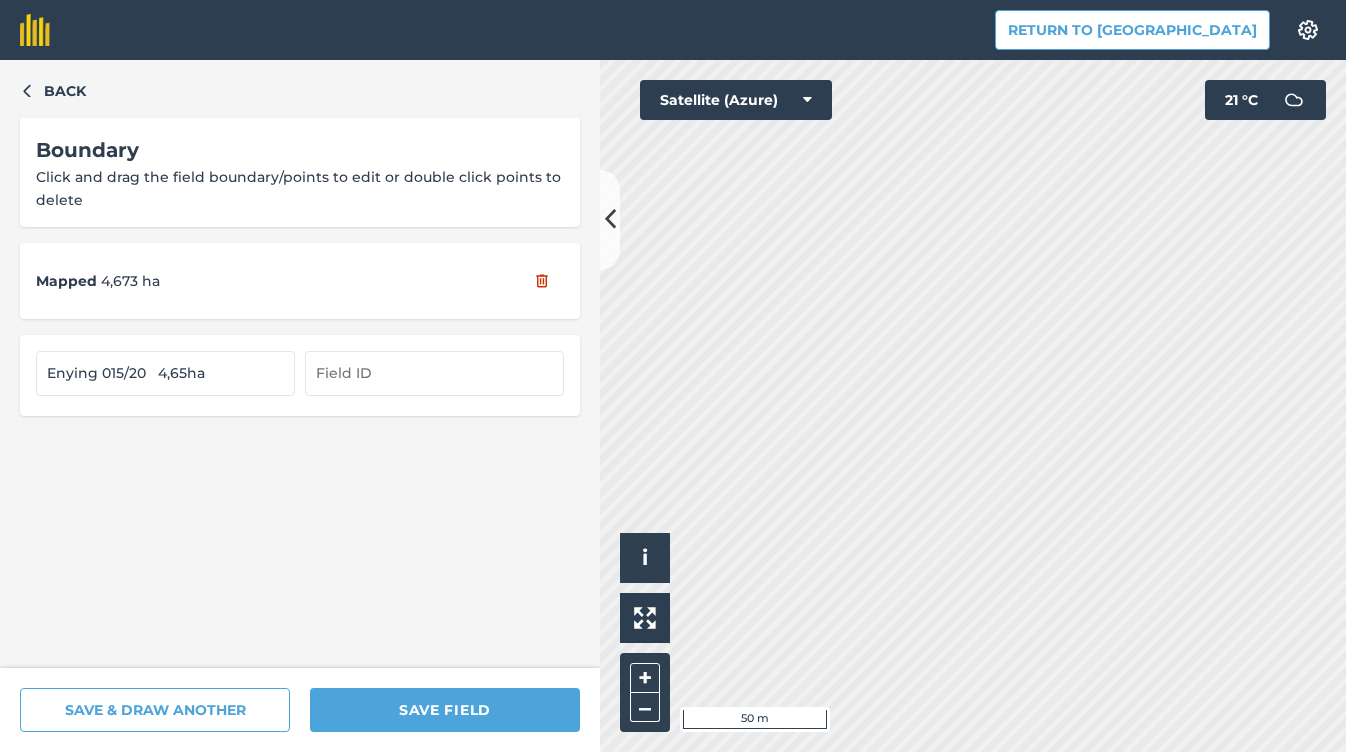 click on "Return to Agreena Settings Map printing is not available on our free plan Please upgrade to our Essentials, Plus or Pro plan to access this feature. Back Boundary Click and drag the field boundary/points to edit or double click points to delete Mapped 4,673 ha Enying 015/20   4,65ha SAVE & DRAW ANOTHER SAVE FIELD Click to start drawing i © 2025 TomTom, Microsoft 50 m + – Satellite (Azure) 21   ° C" at bounding box center [673, 376] 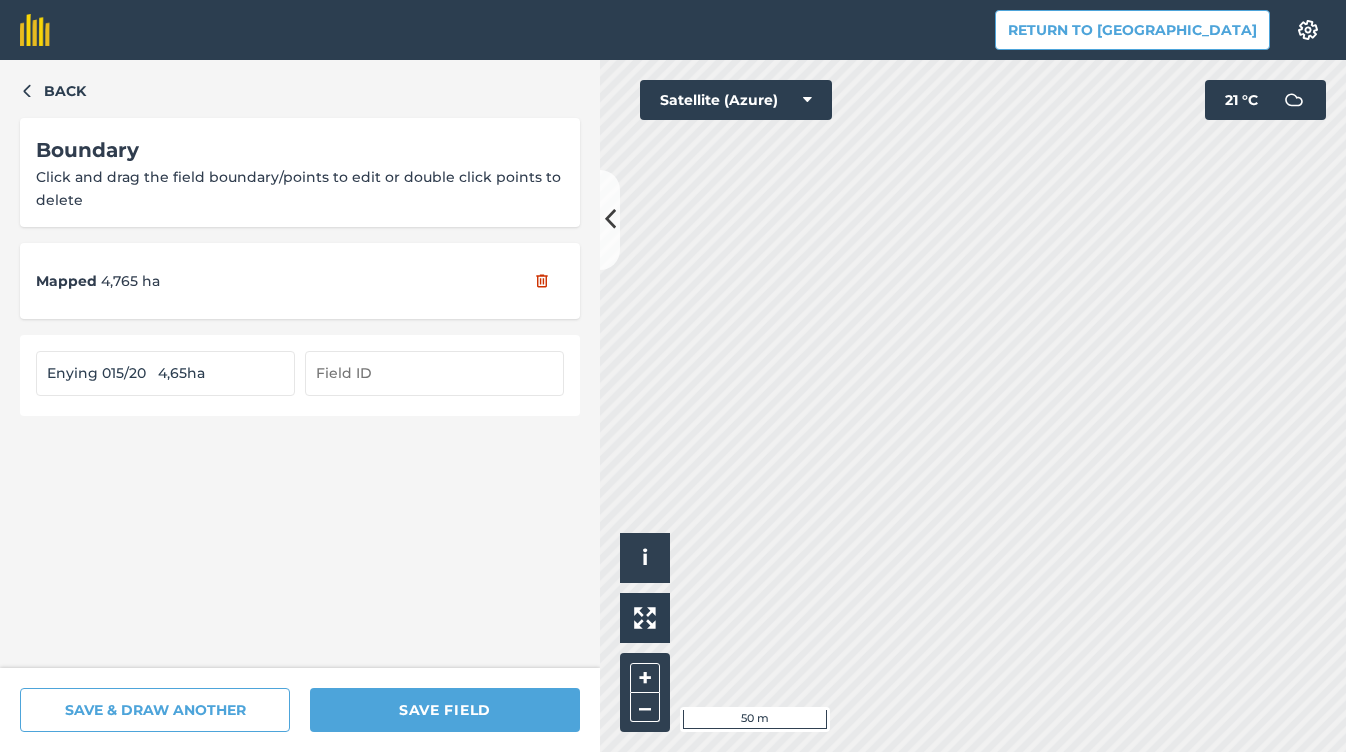 click at bounding box center [434, 373] 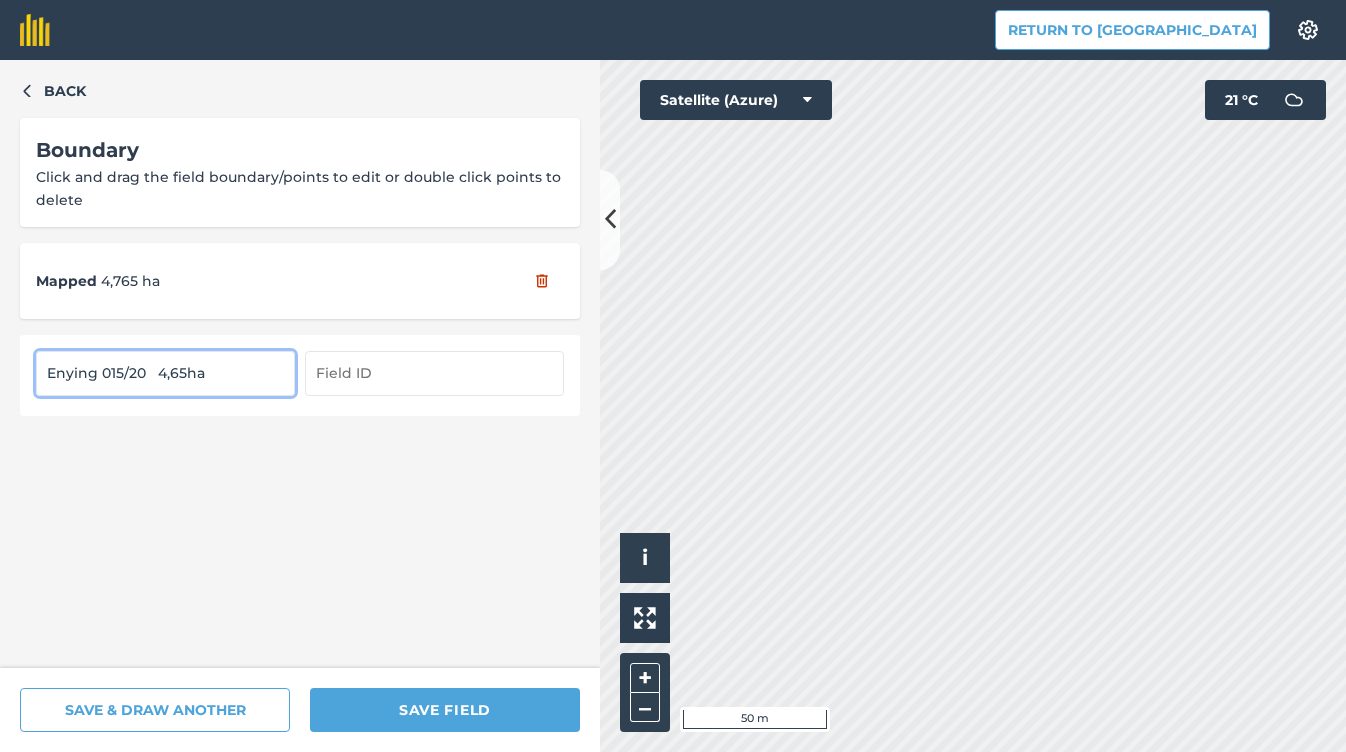 drag, startPoint x: 148, startPoint y: 373, endPoint x: 8, endPoint y: 373, distance: 140 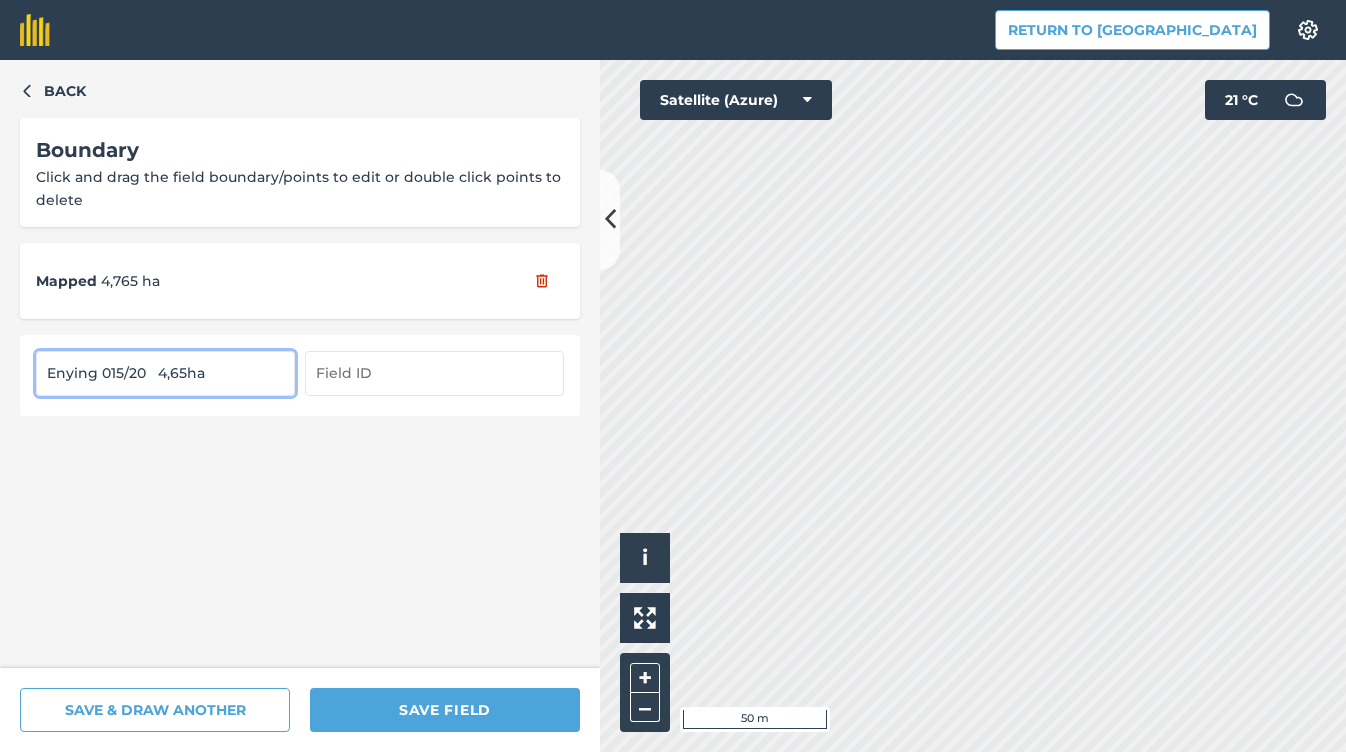 click on "Back Boundary Click and drag the field boundary/points to edit or double click points to delete Mapped 4,765 ha Enying 015/20   4,65ha" at bounding box center [300, 364] 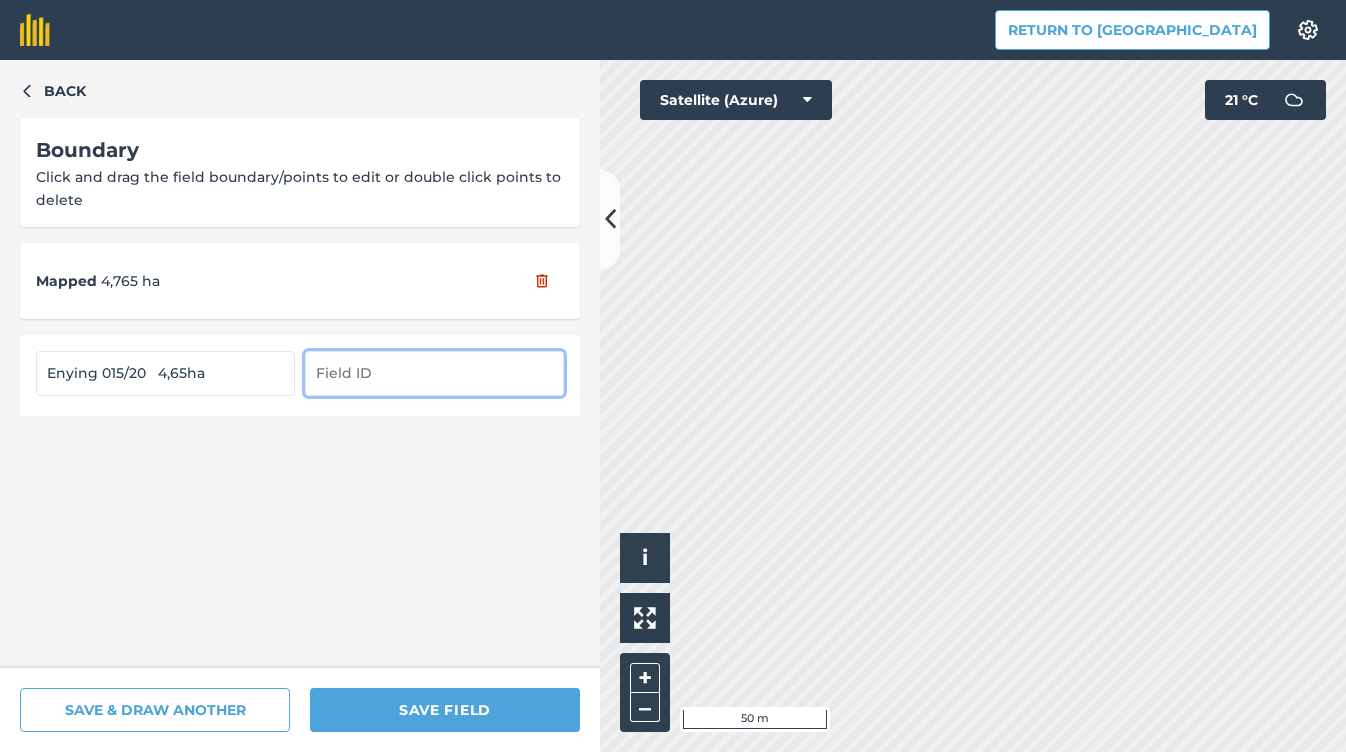 click at bounding box center [434, 373] 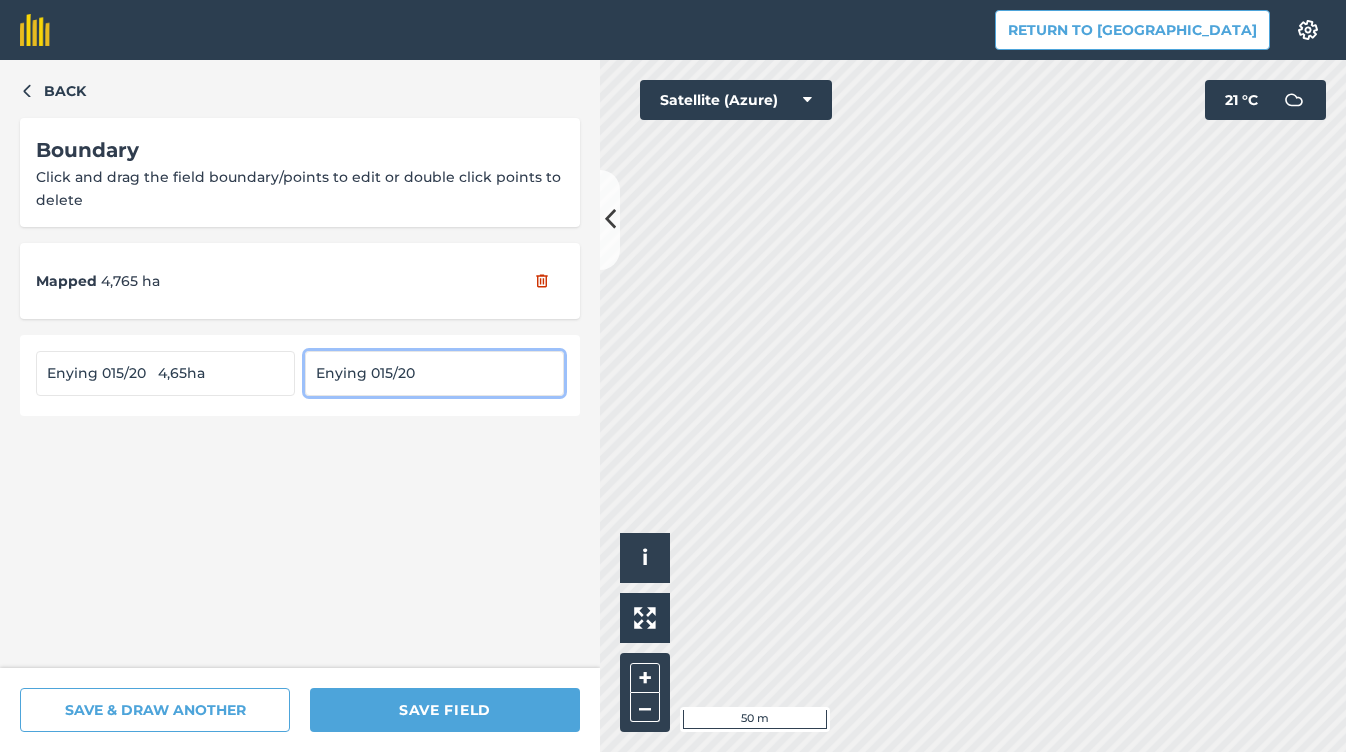 type on "Enying 015/20" 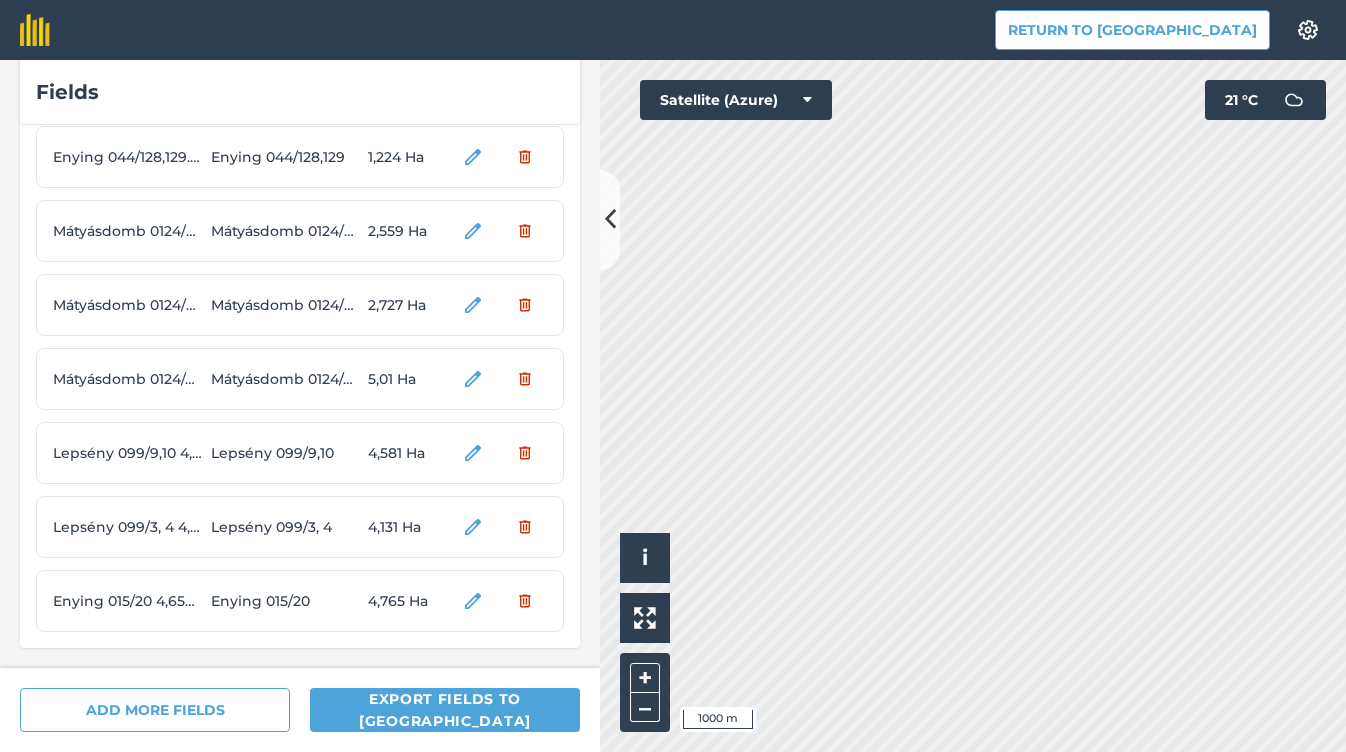 scroll, scrollTop: 346, scrollLeft: 0, axis: vertical 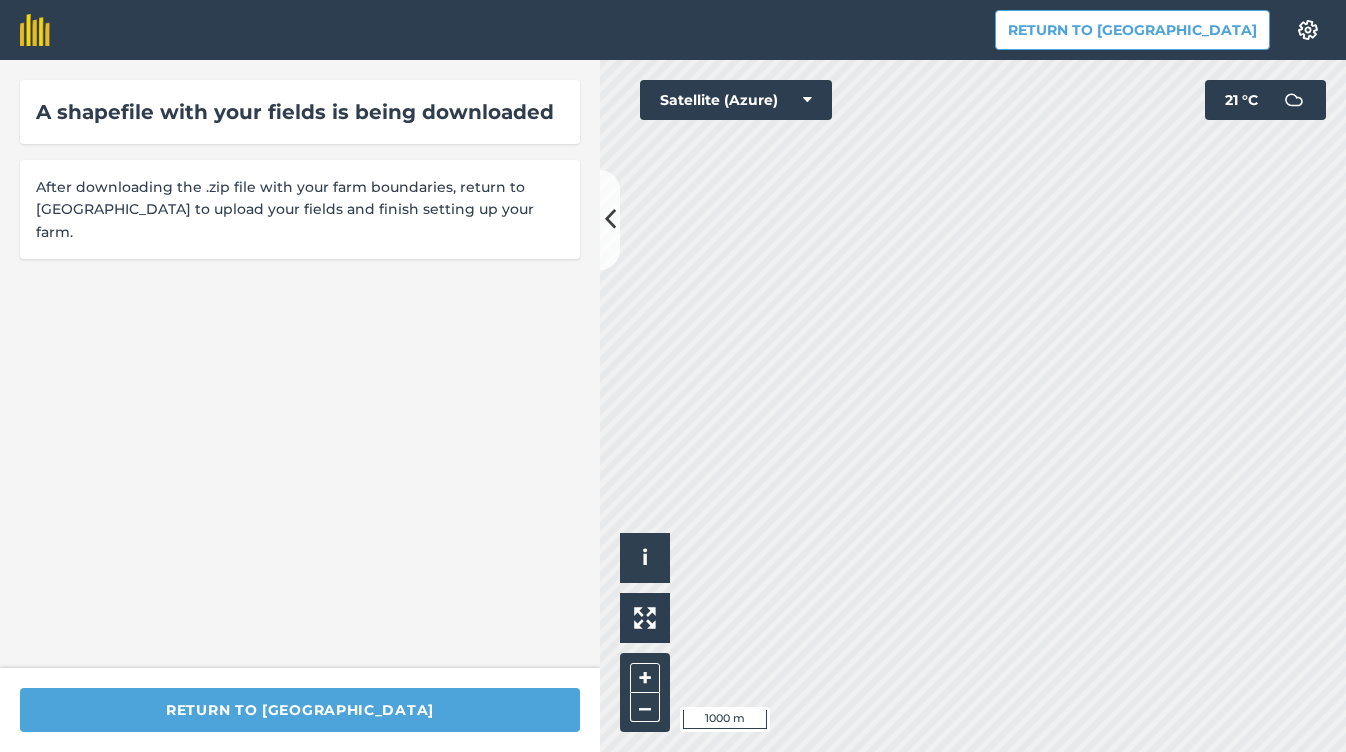 click on "After downloading the .zip file with your farm boundaries, return to [GEOGRAPHIC_DATA] to upload your fields and finish setting up your farm." at bounding box center (300, 209) 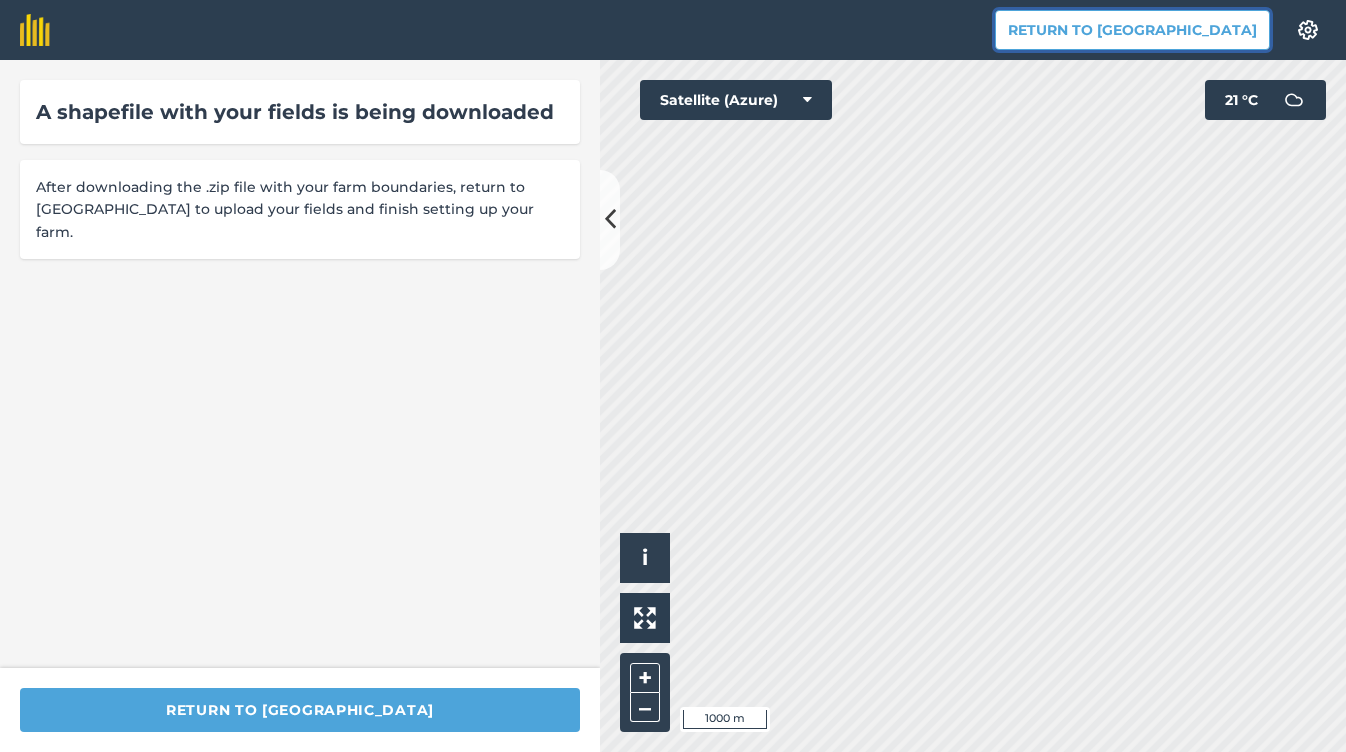 click on "Return to [GEOGRAPHIC_DATA]" at bounding box center (1132, 30) 